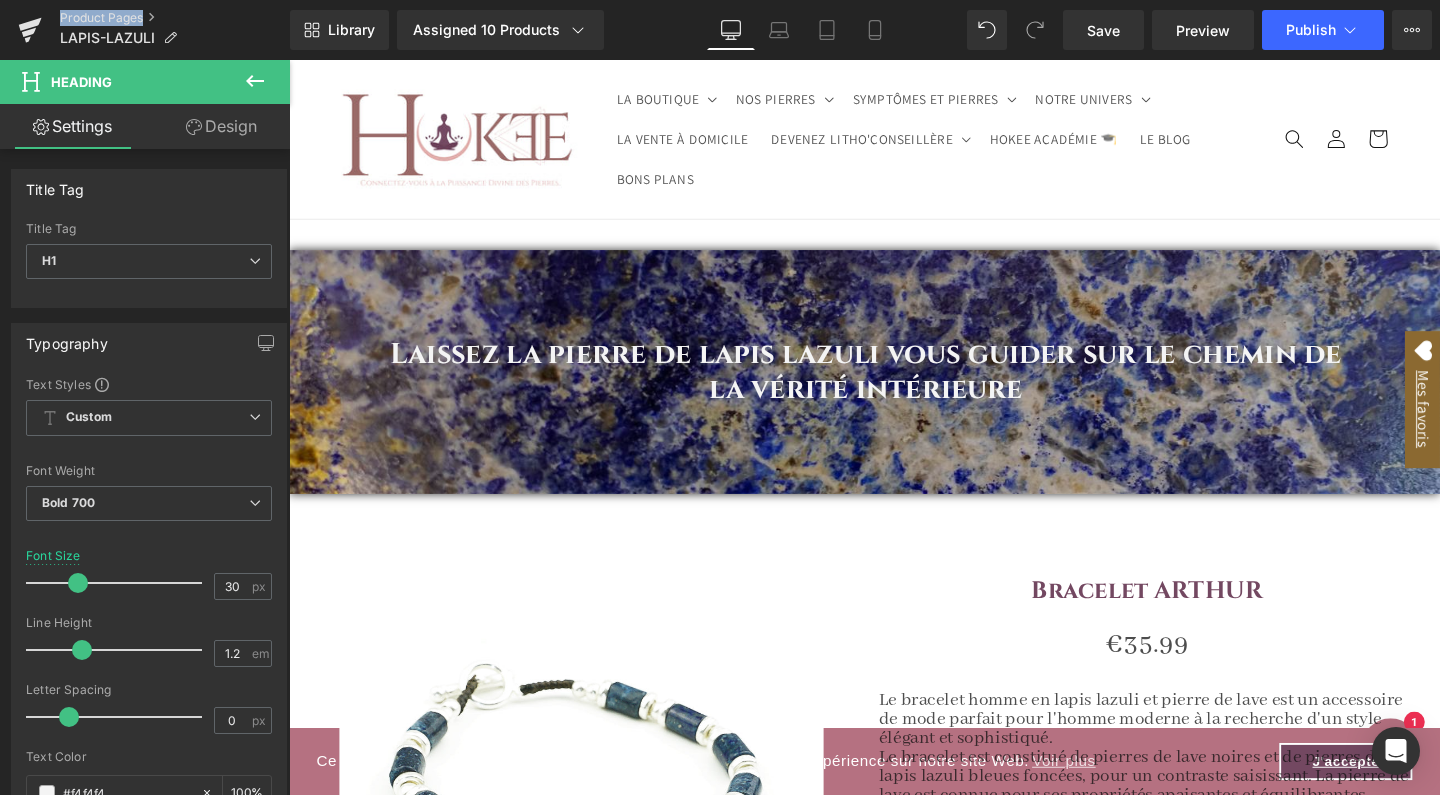 scroll, scrollTop: 0, scrollLeft: 0, axis: both 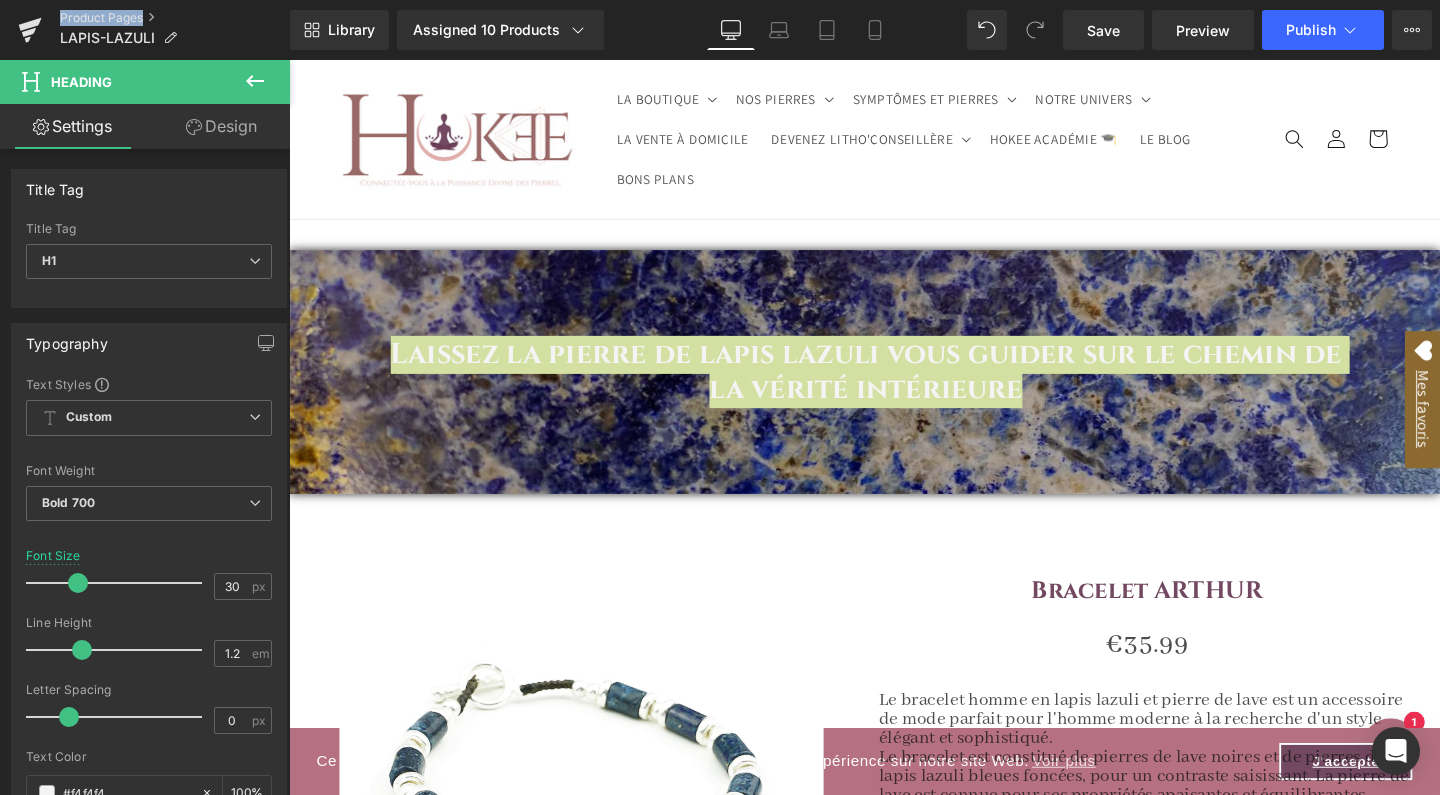 click on "Product Pages" at bounding box center (175, 18) 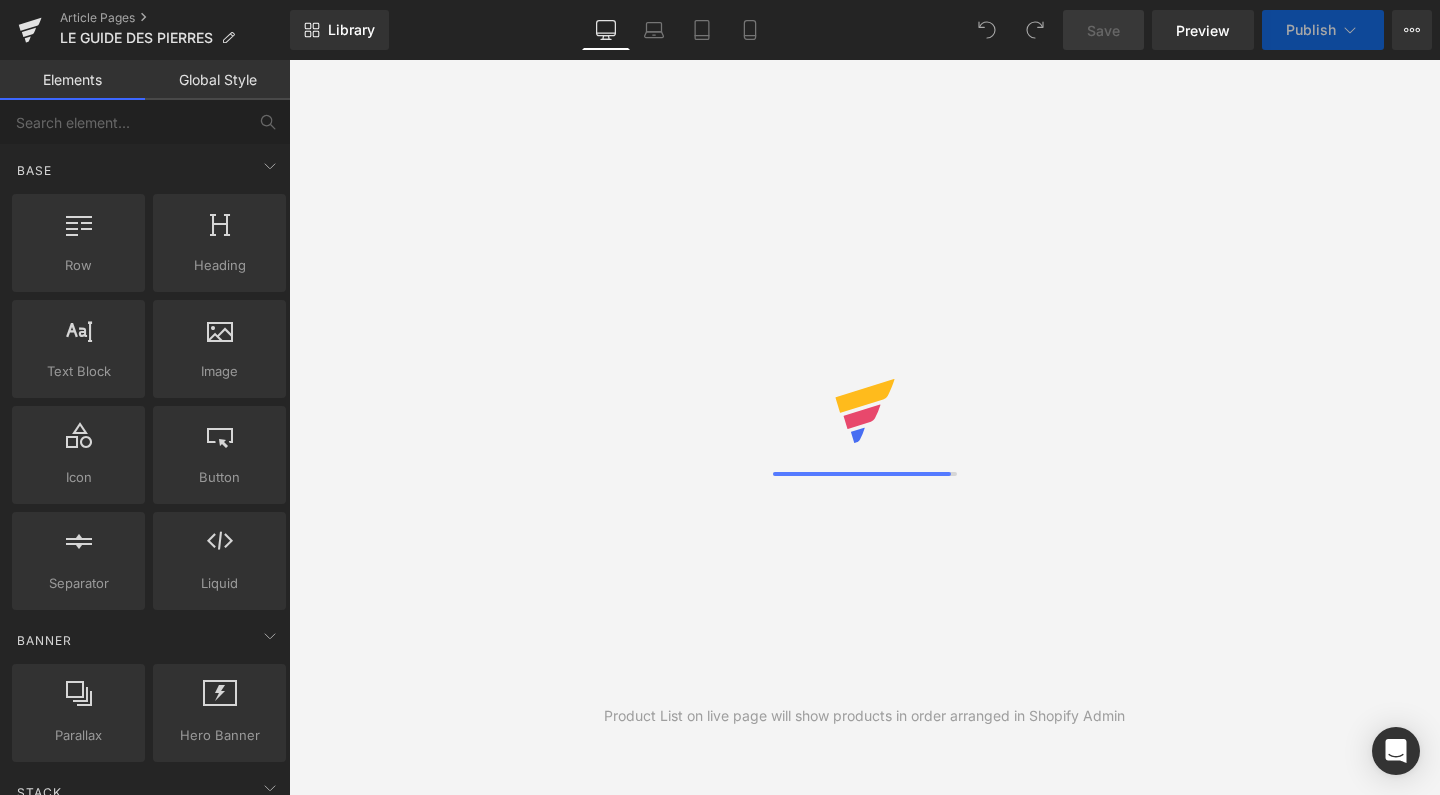 scroll, scrollTop: 0, scrollLeft: 0, axis: both 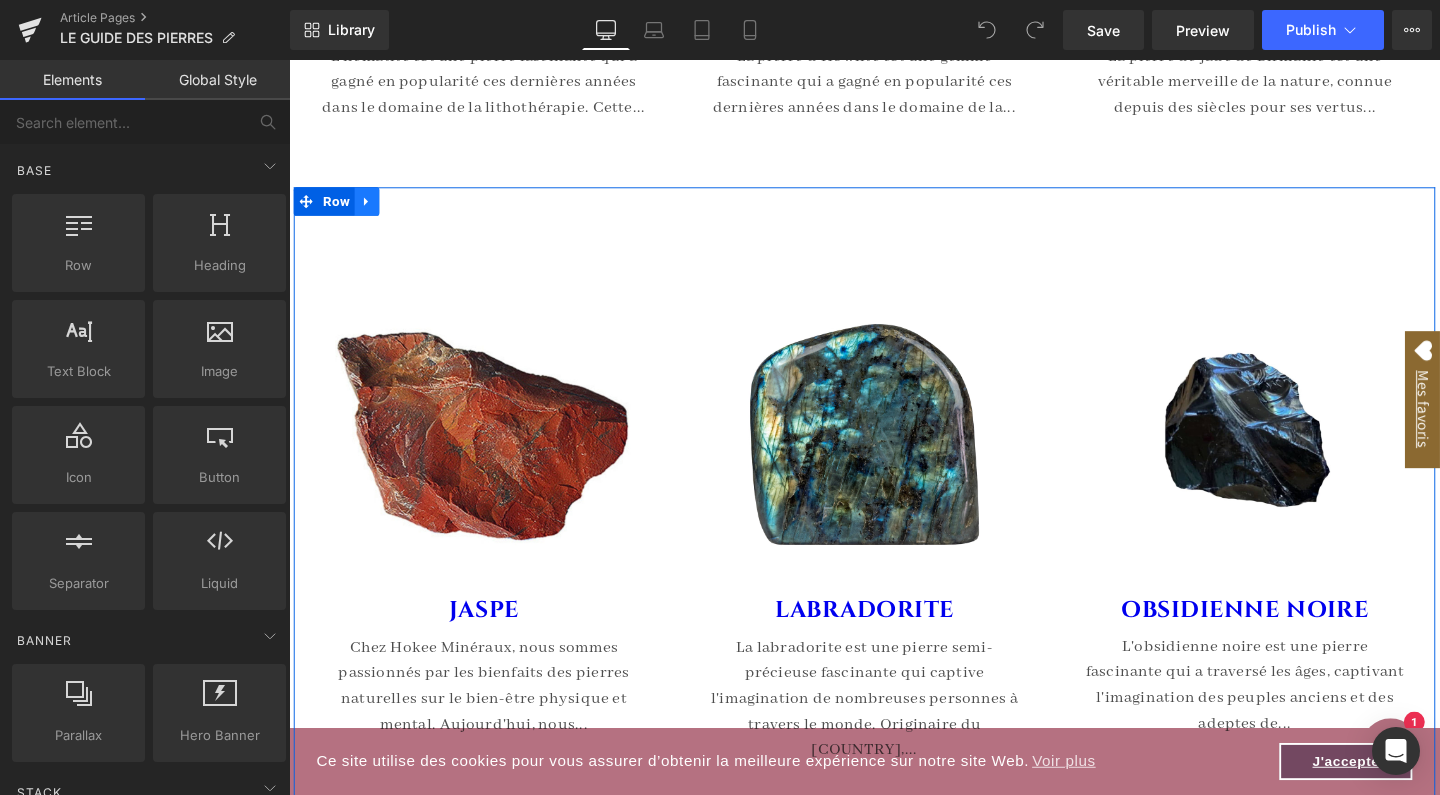 click at bounding box center (371, 209) 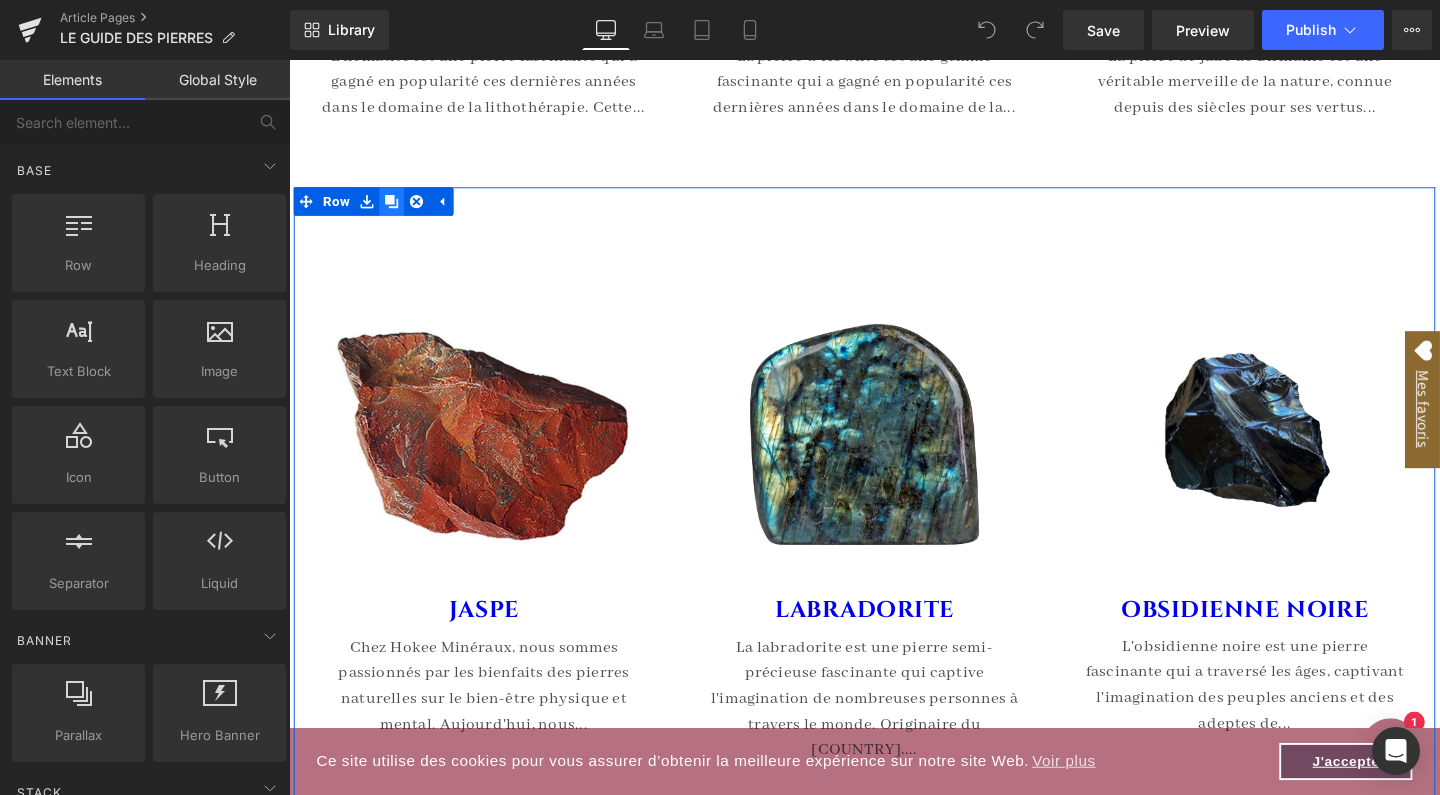 click 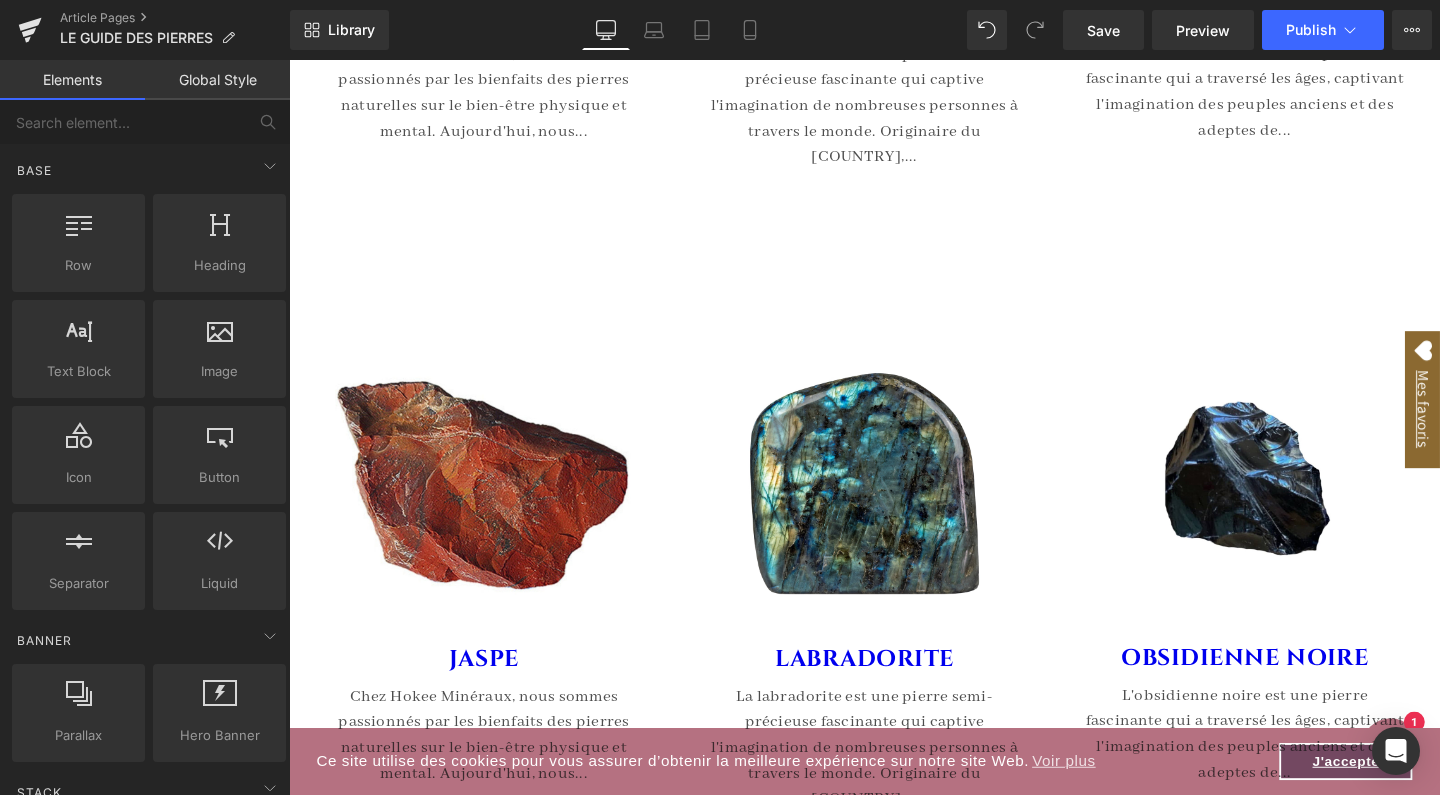 scroll, scrollTop: 8542, scrollLeft: 0, axis: vertical 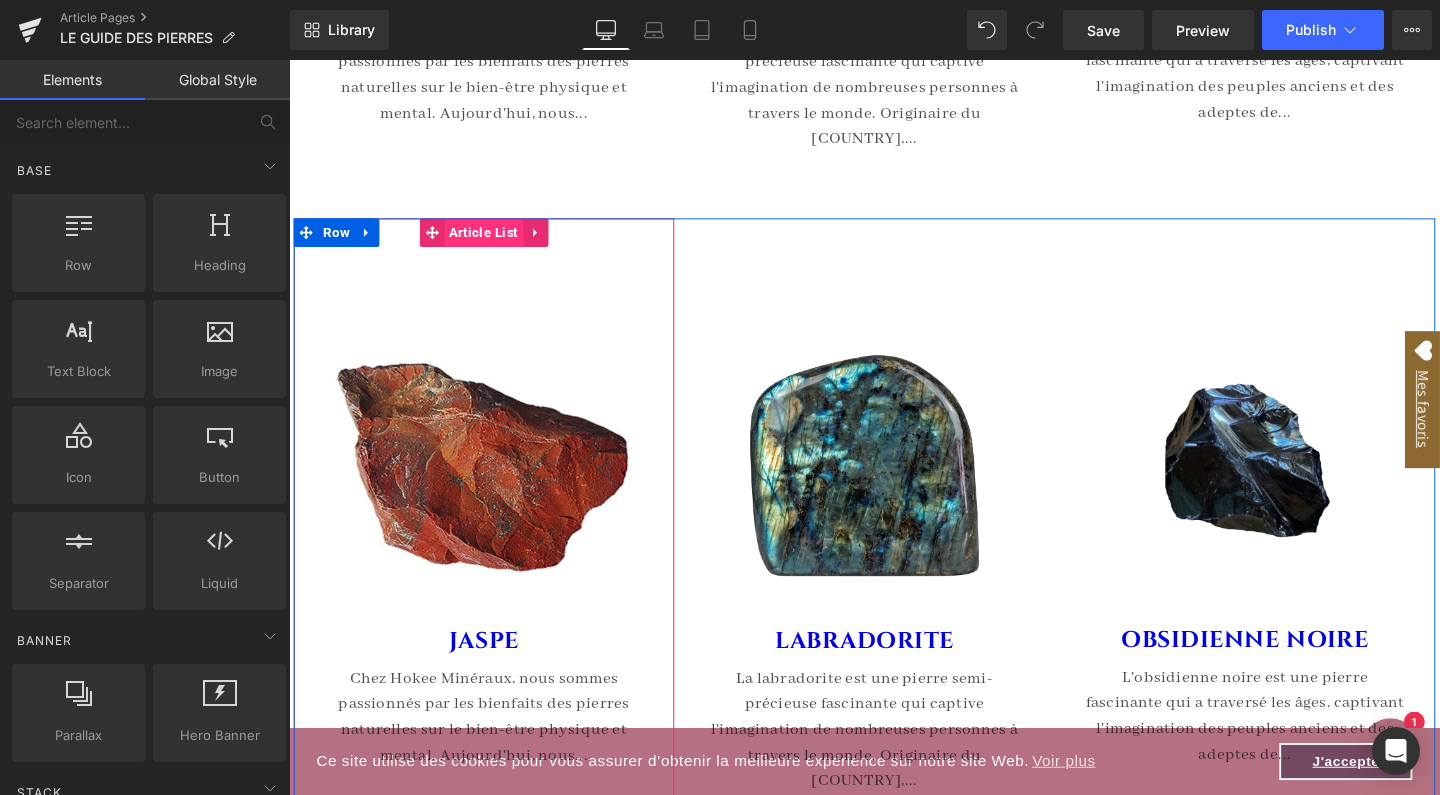 click on "Article List" at bounding box center (494, 241) 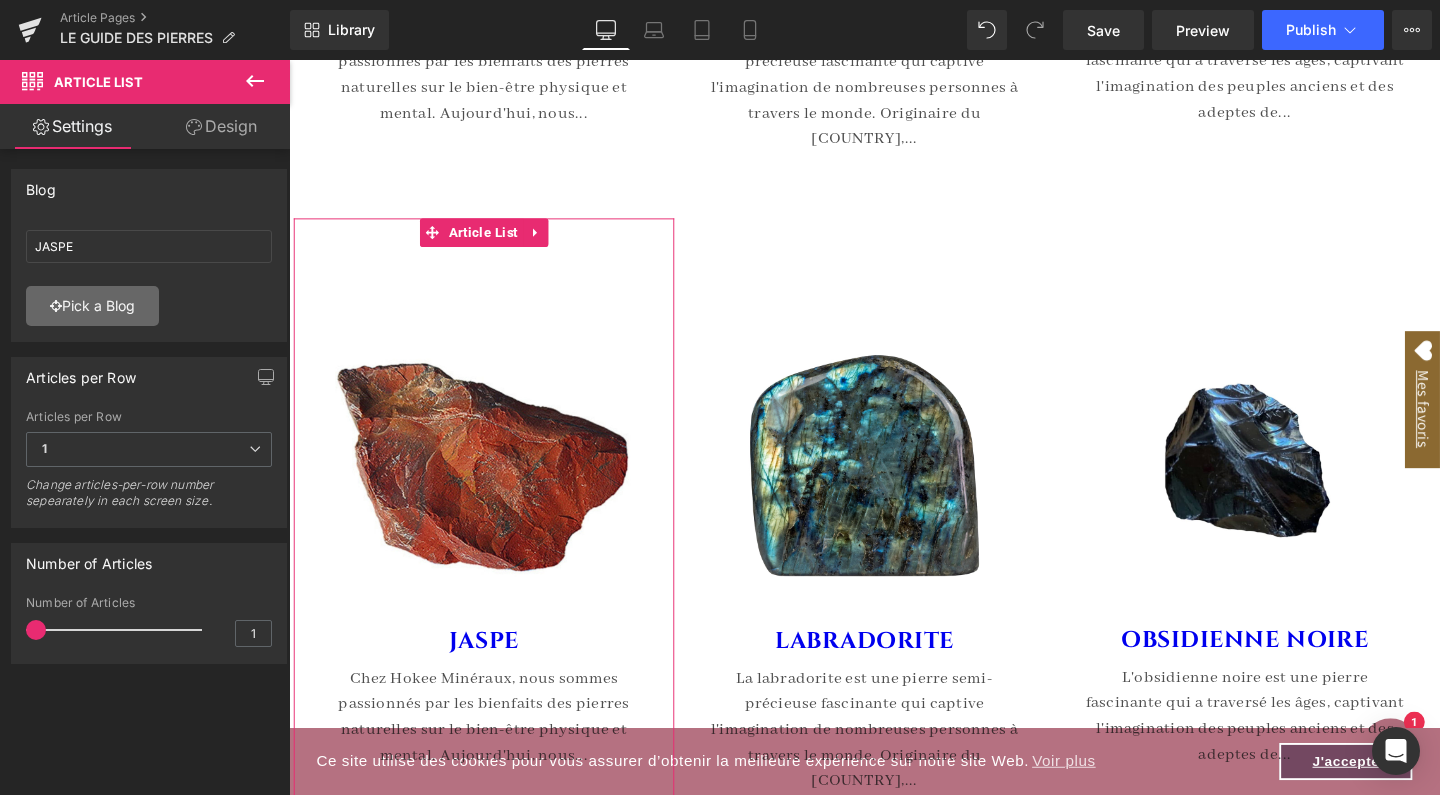click on "Pick a Blog" at bounding box center [92, 306] 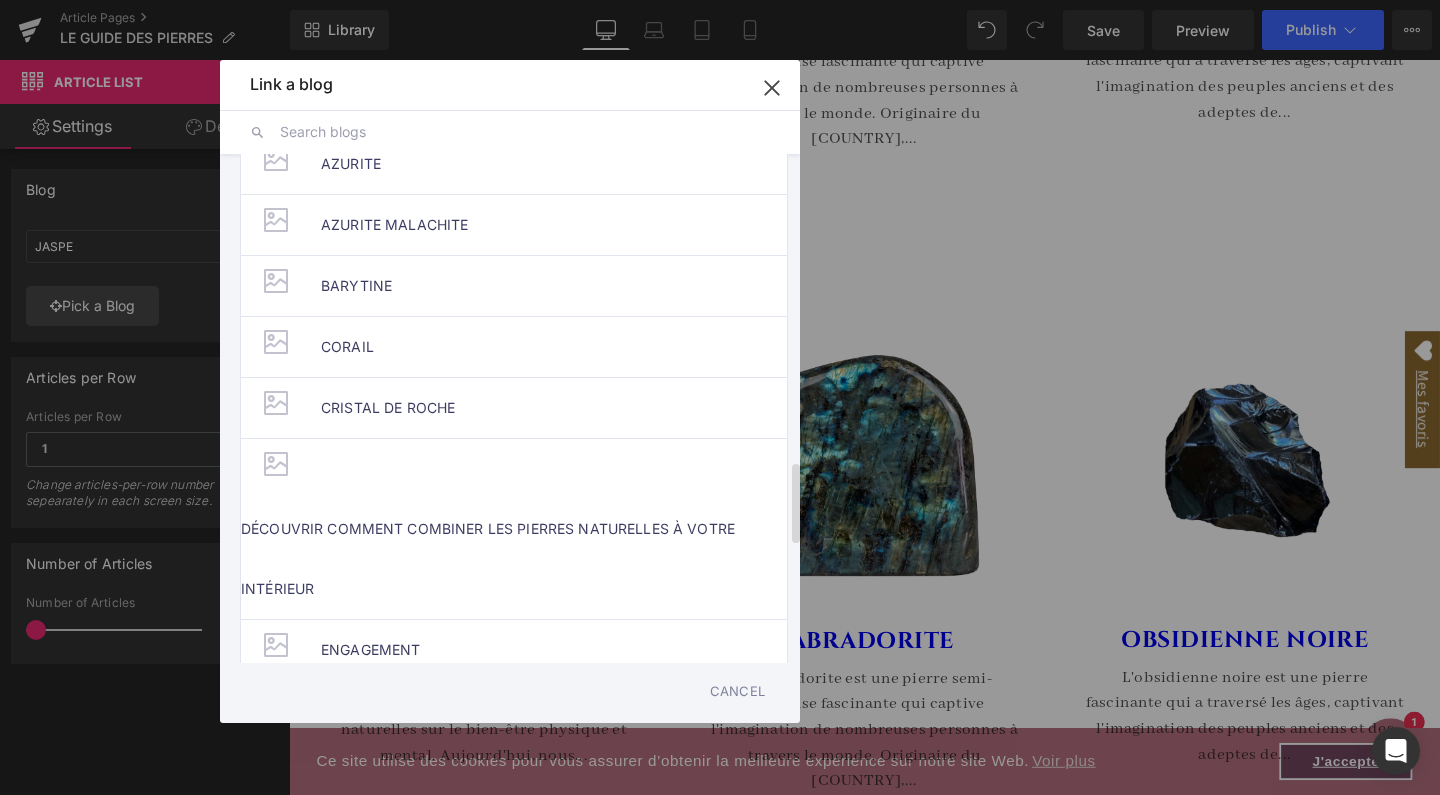 scroll, scrollTop: 2288, scrollLeft: 0, axis: vertical 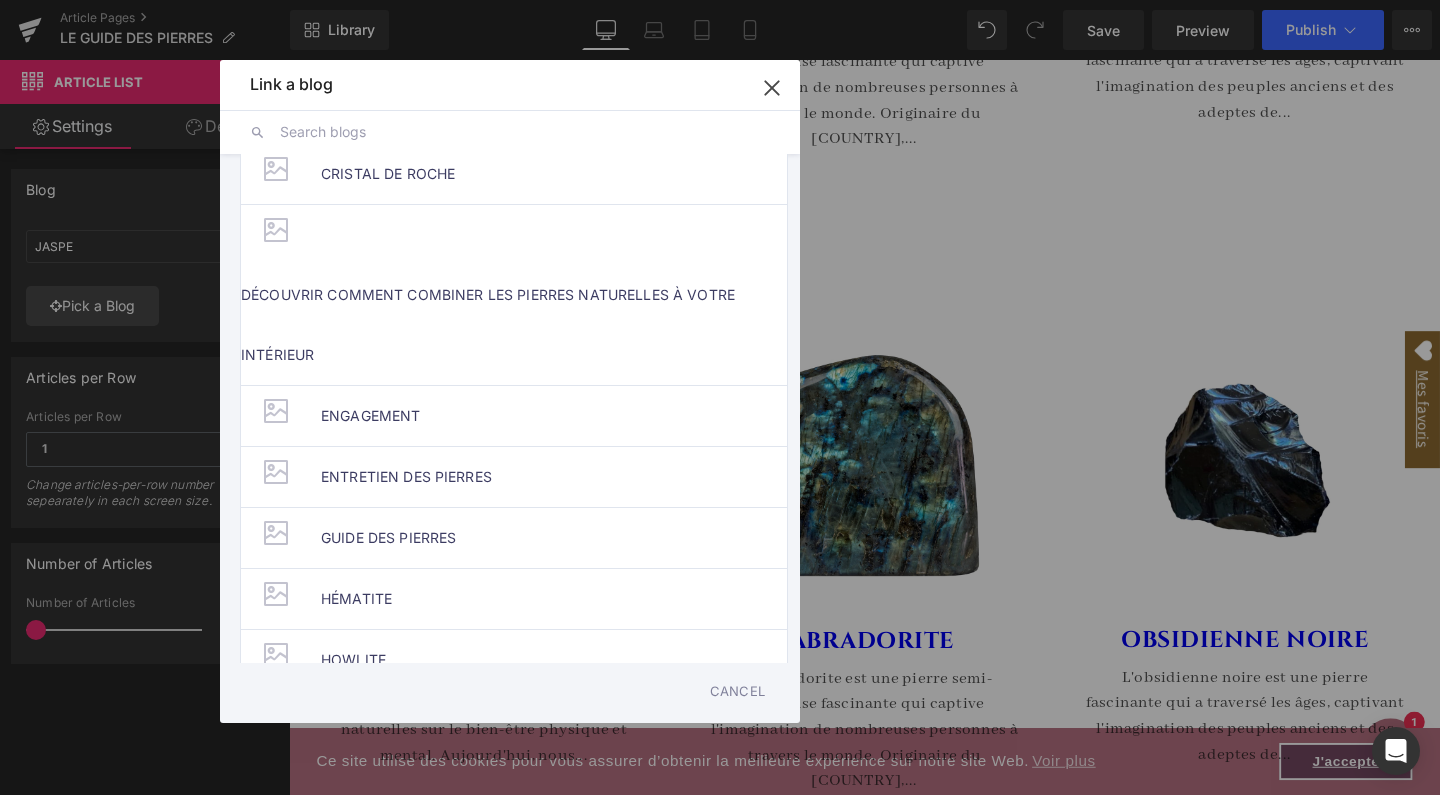 click at bounding box center (525, 132) 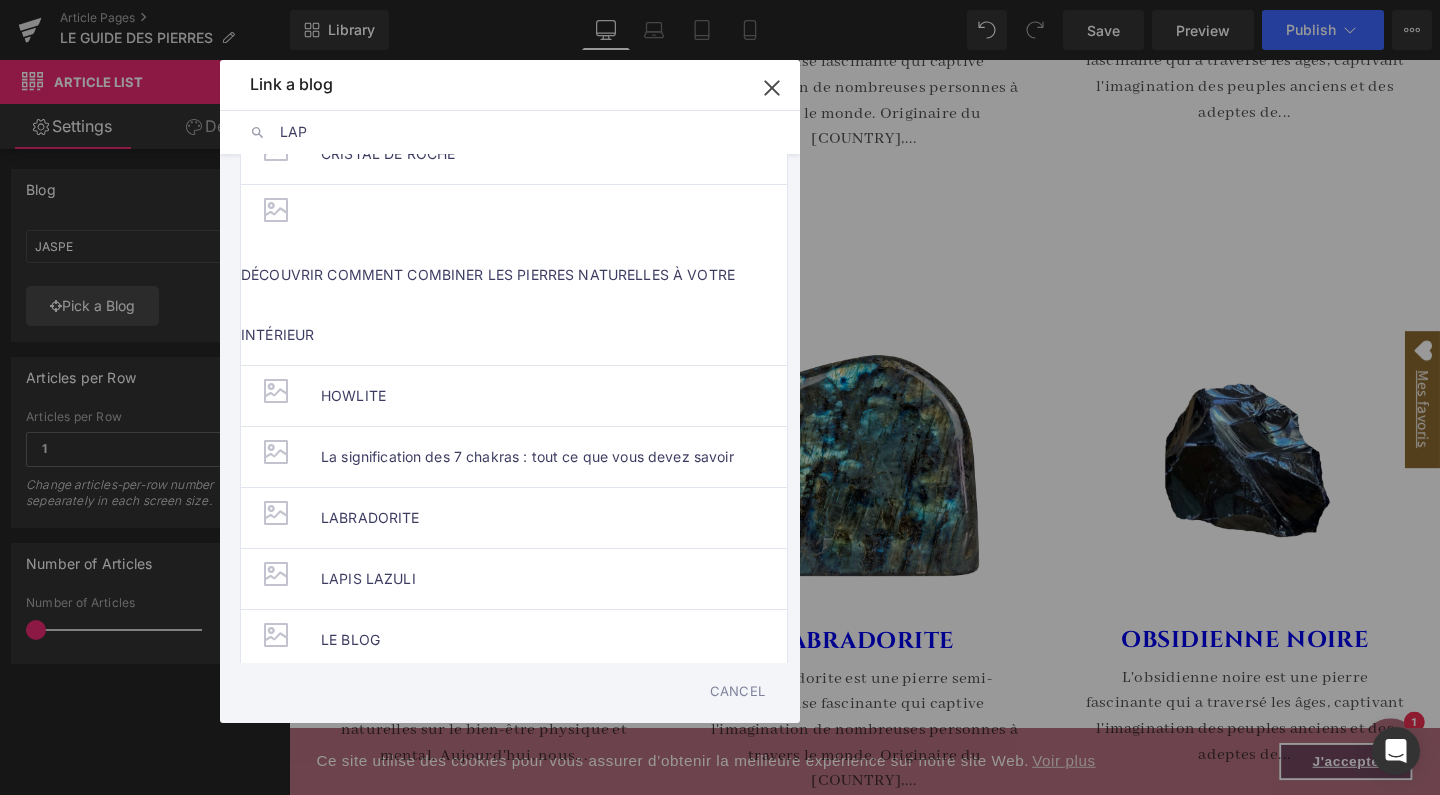scroll, scrollTop: 0, scrollLeft: 0, axis: both 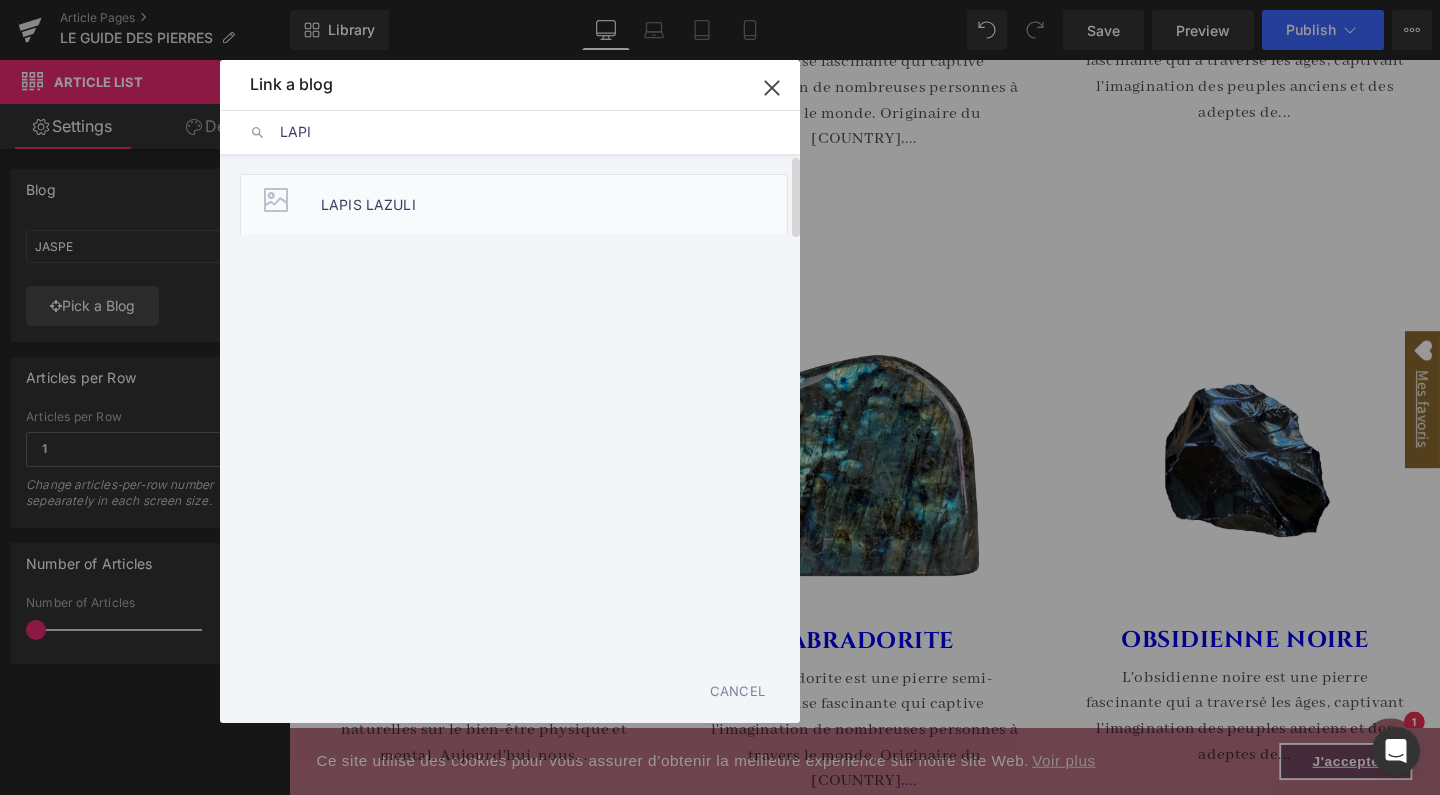 type on "LAPI" 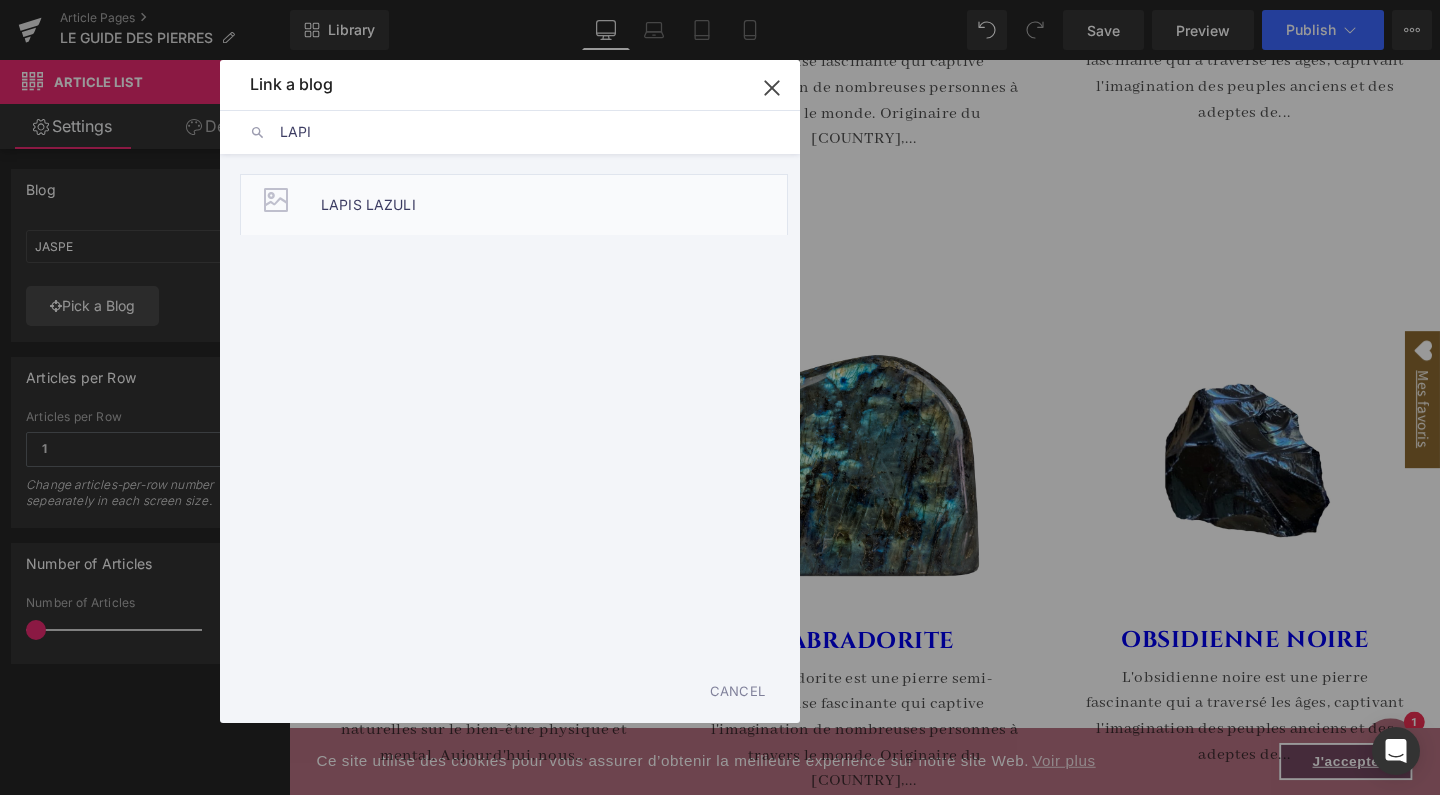 click on "LAPIS LAZULI" at bounding box center (368, 205) 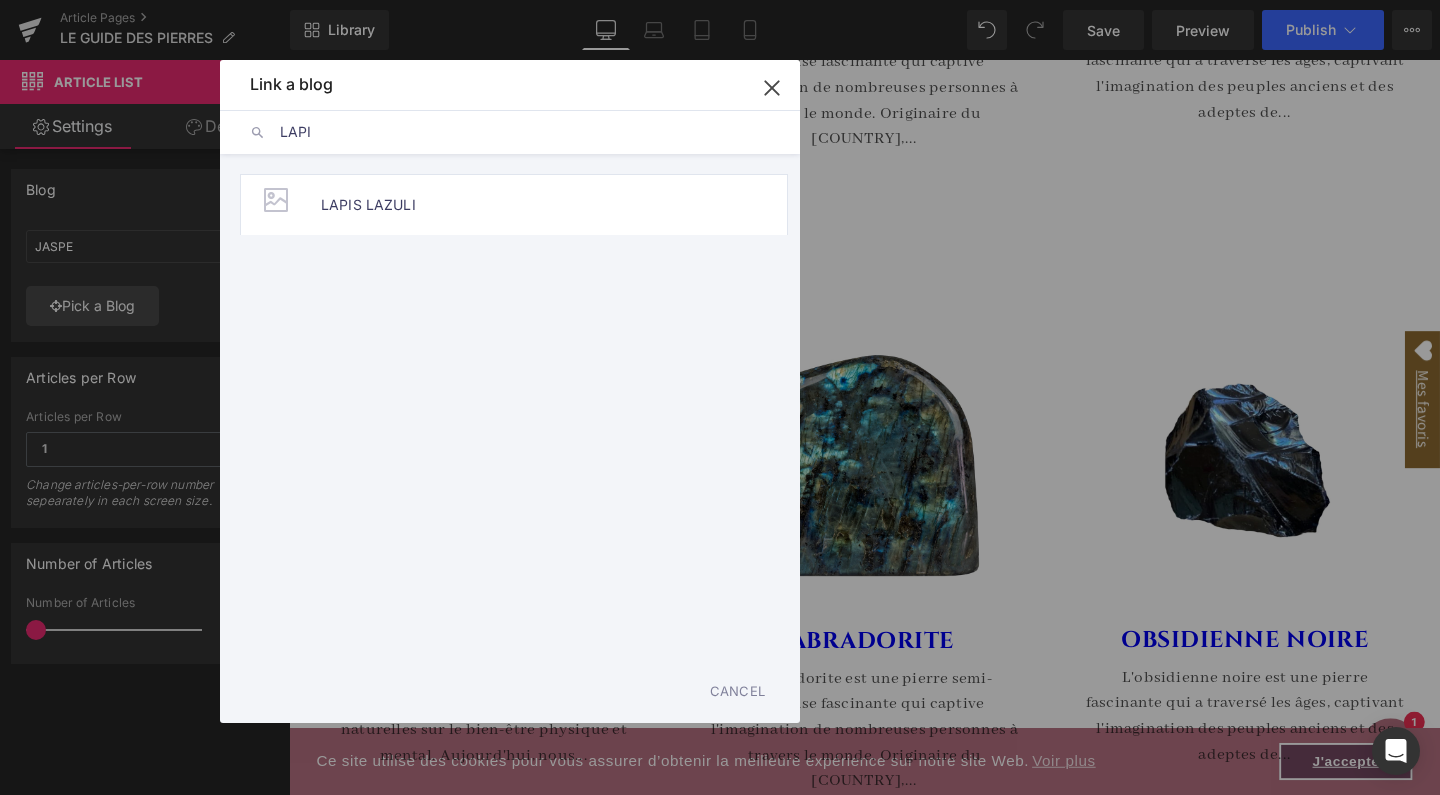 type on "LAPIS LAZULI" 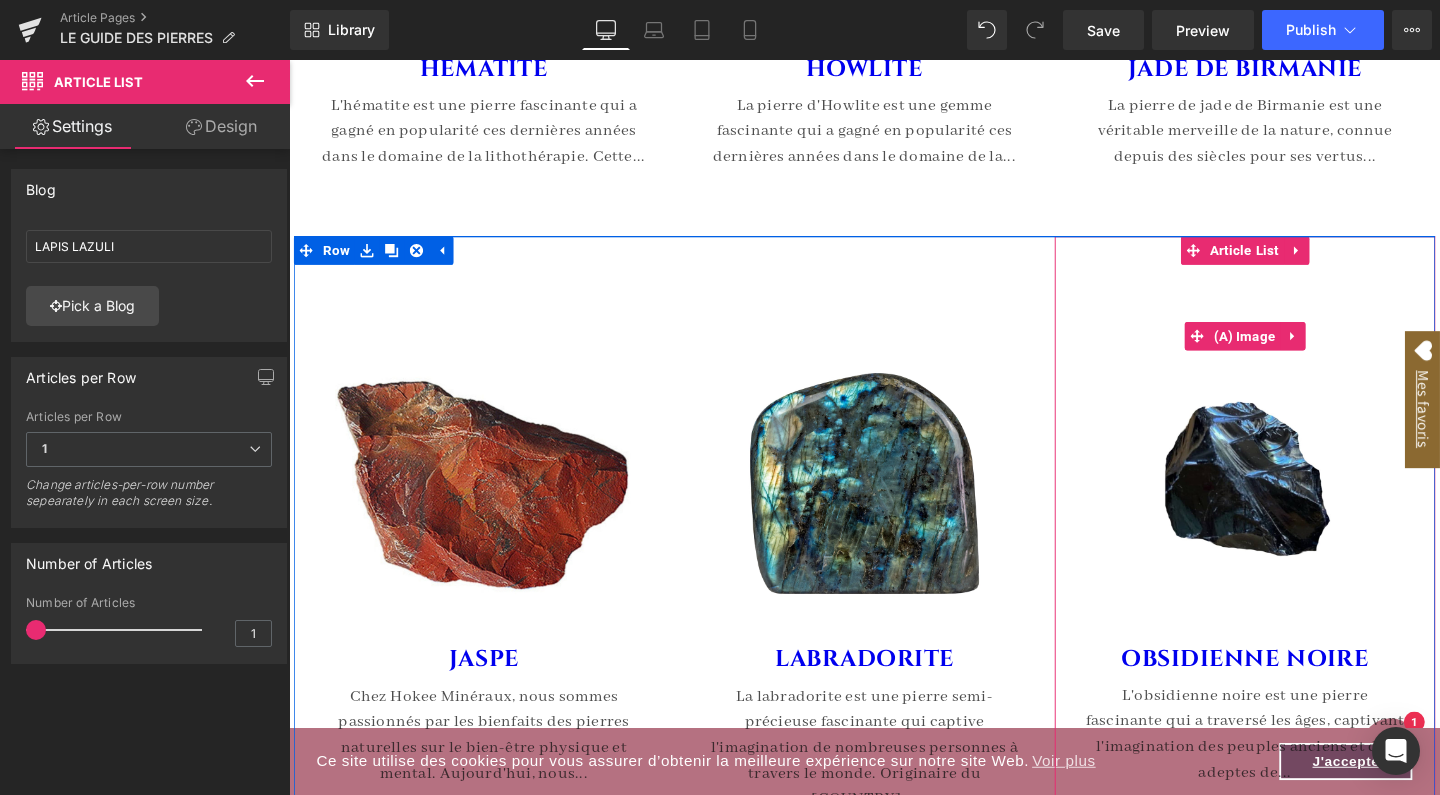 scroll, scrollTop: 7794, scrollLeft: 0, axis: vertical 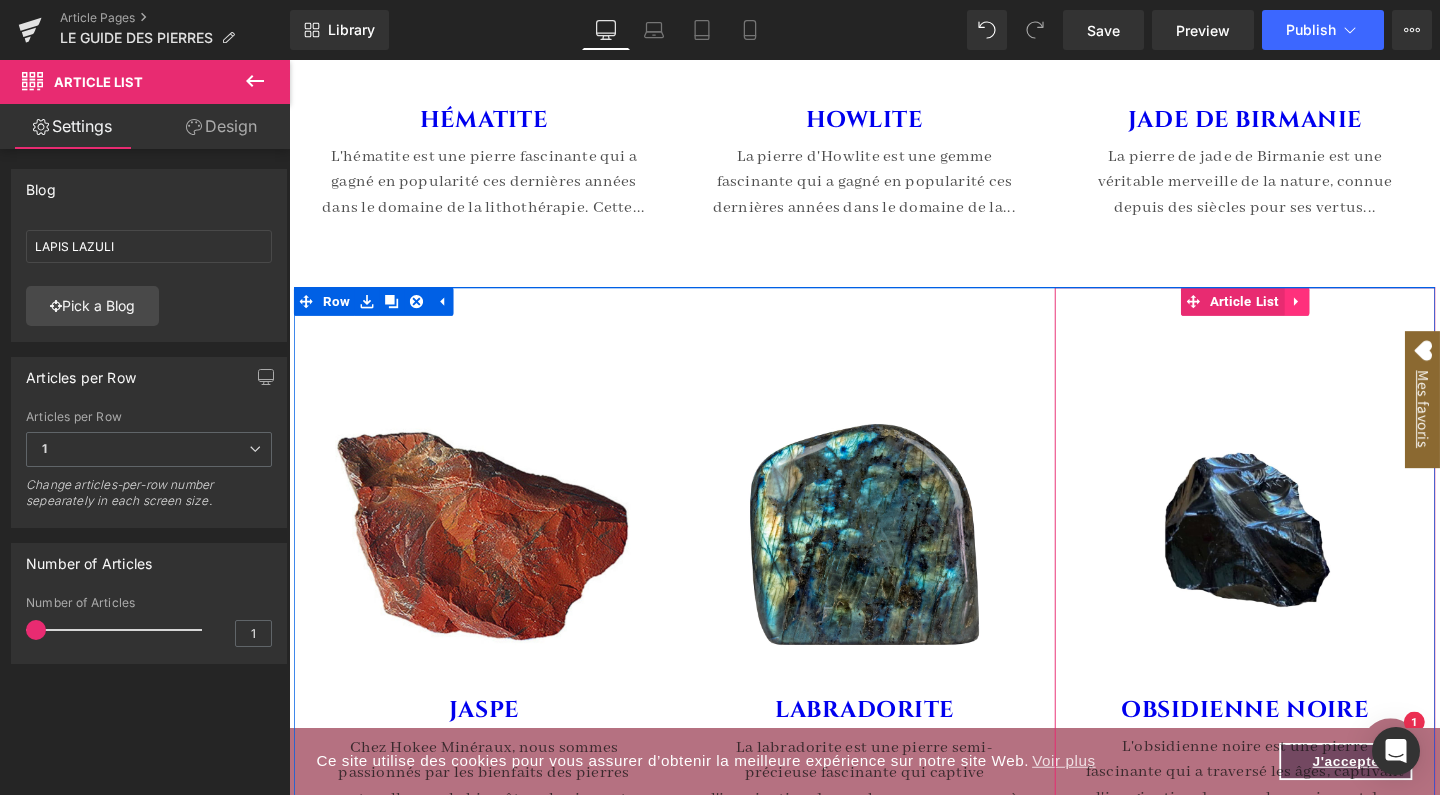 click 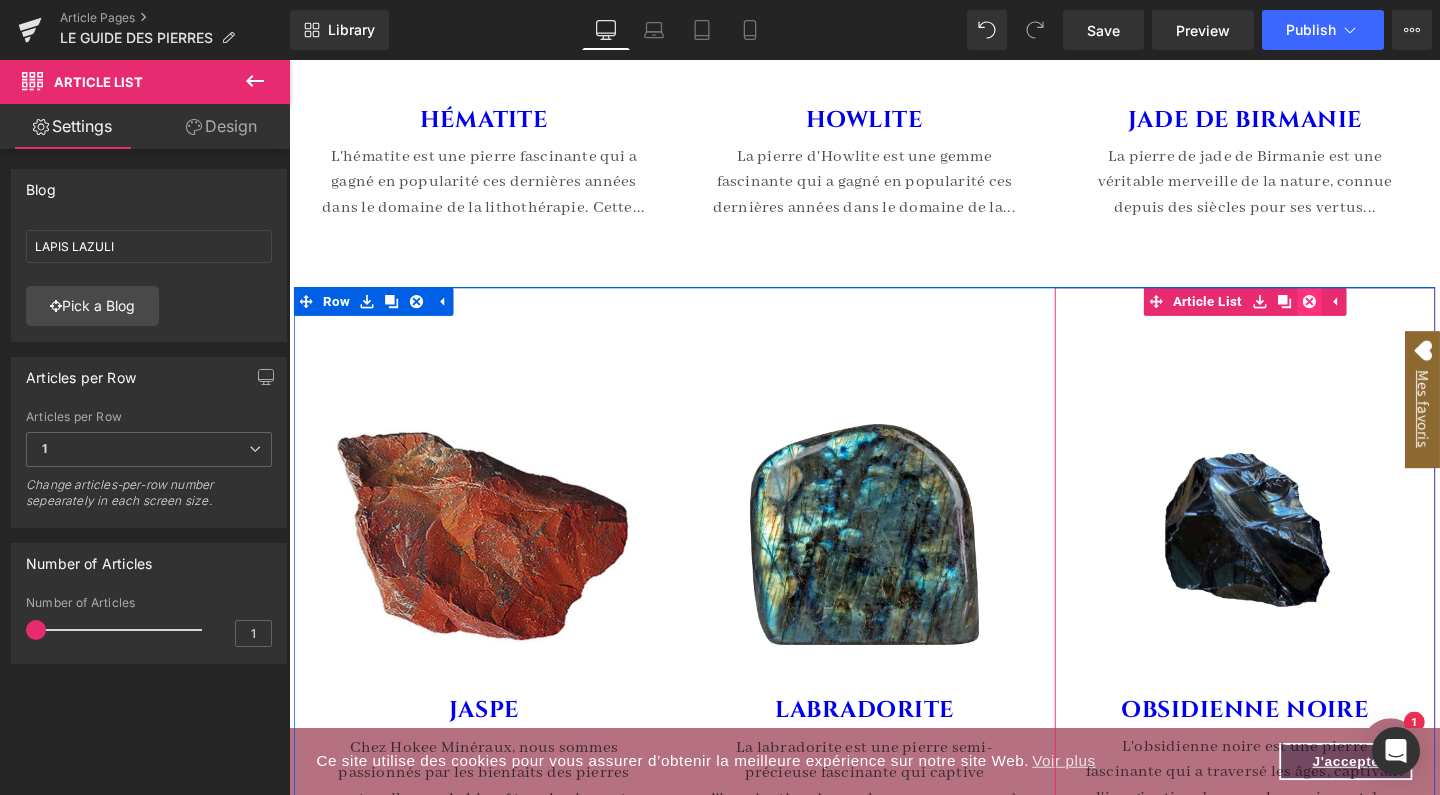 click 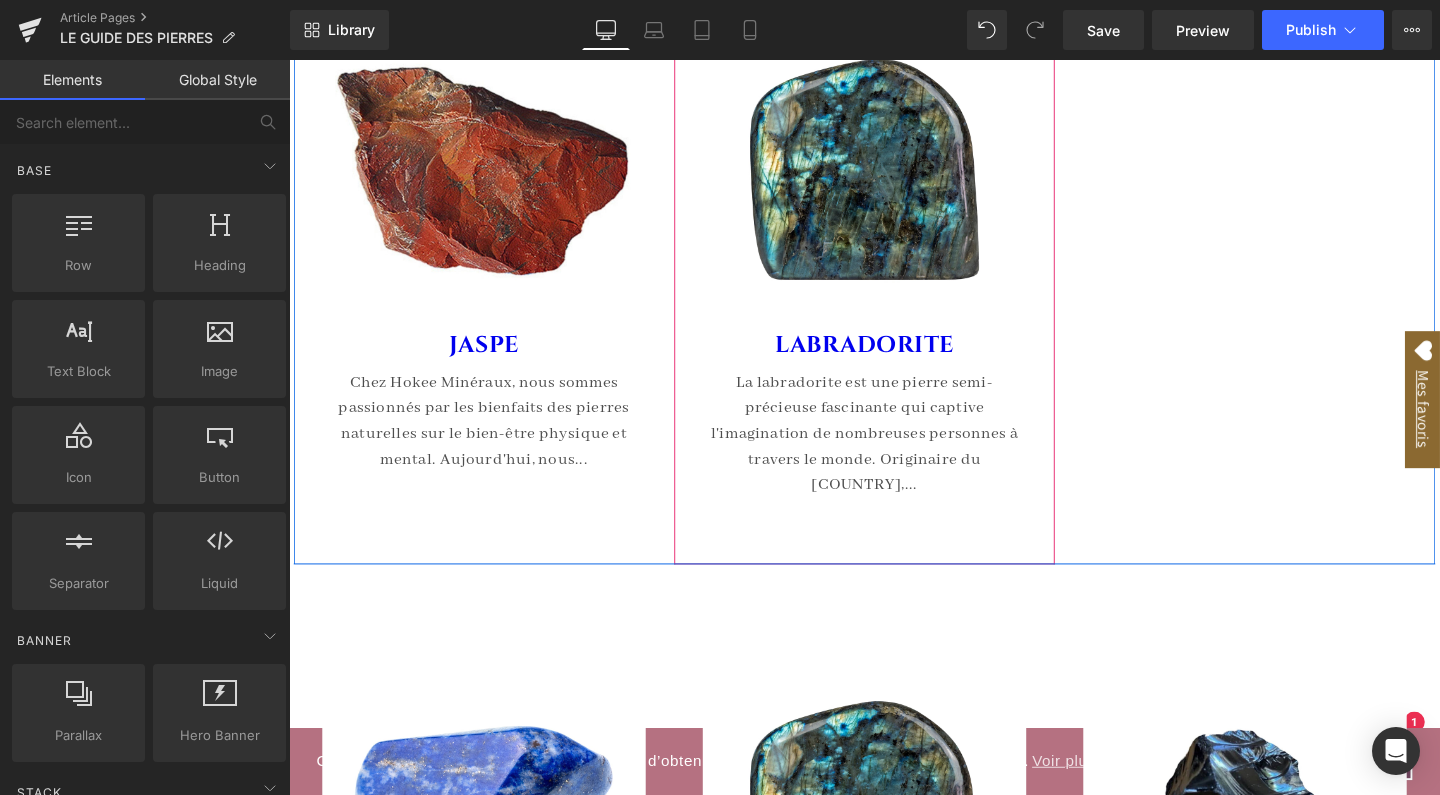 scroll, scrollTop: 8182, scrollLeft: 0, axis: vertical 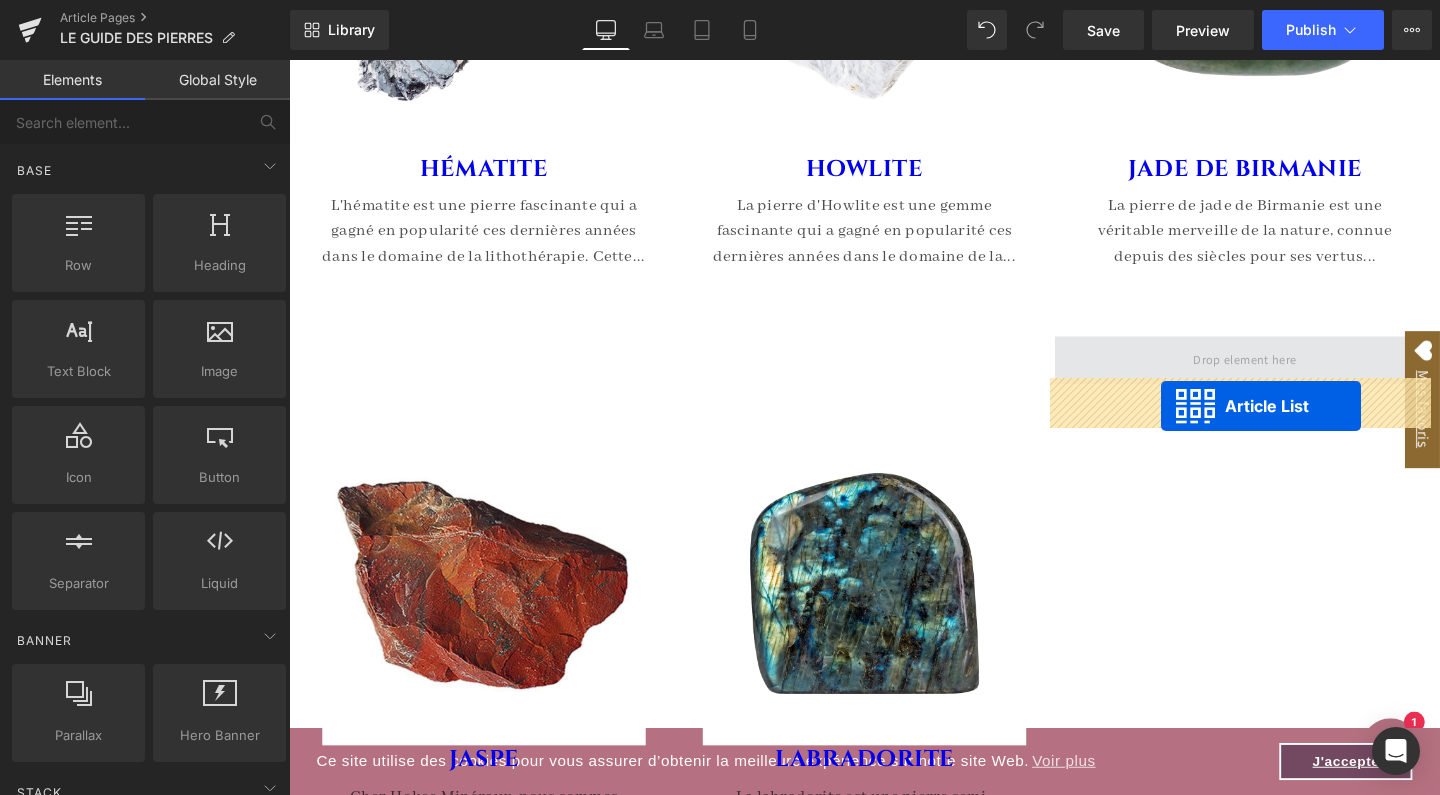 drag, startPoint x: 437, startPoint y: 619, endPoint x: 1207, endPoint y: 425, distance: 794.063 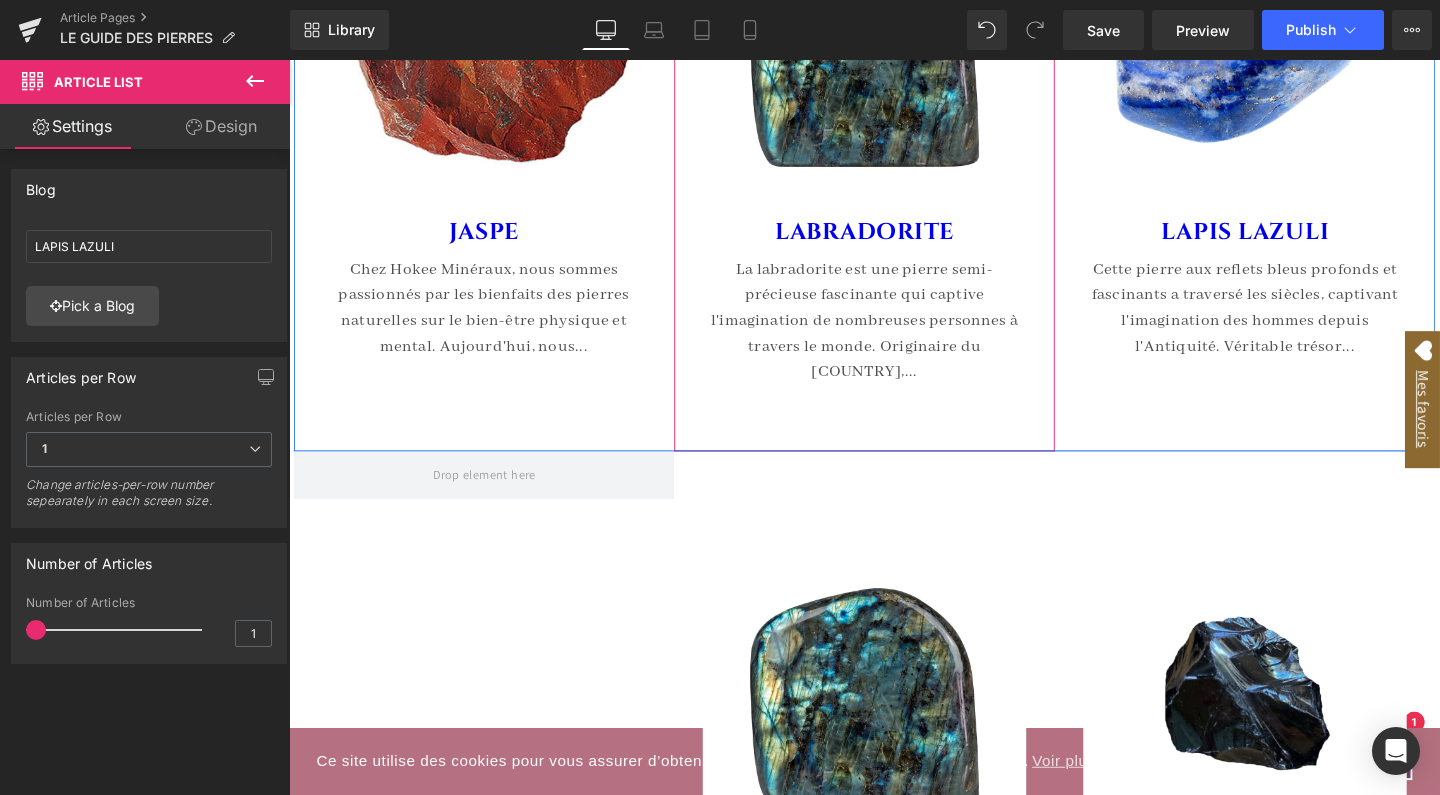 scroll, scrollTop: 8467, scrollLeft: 0, axis: vertical 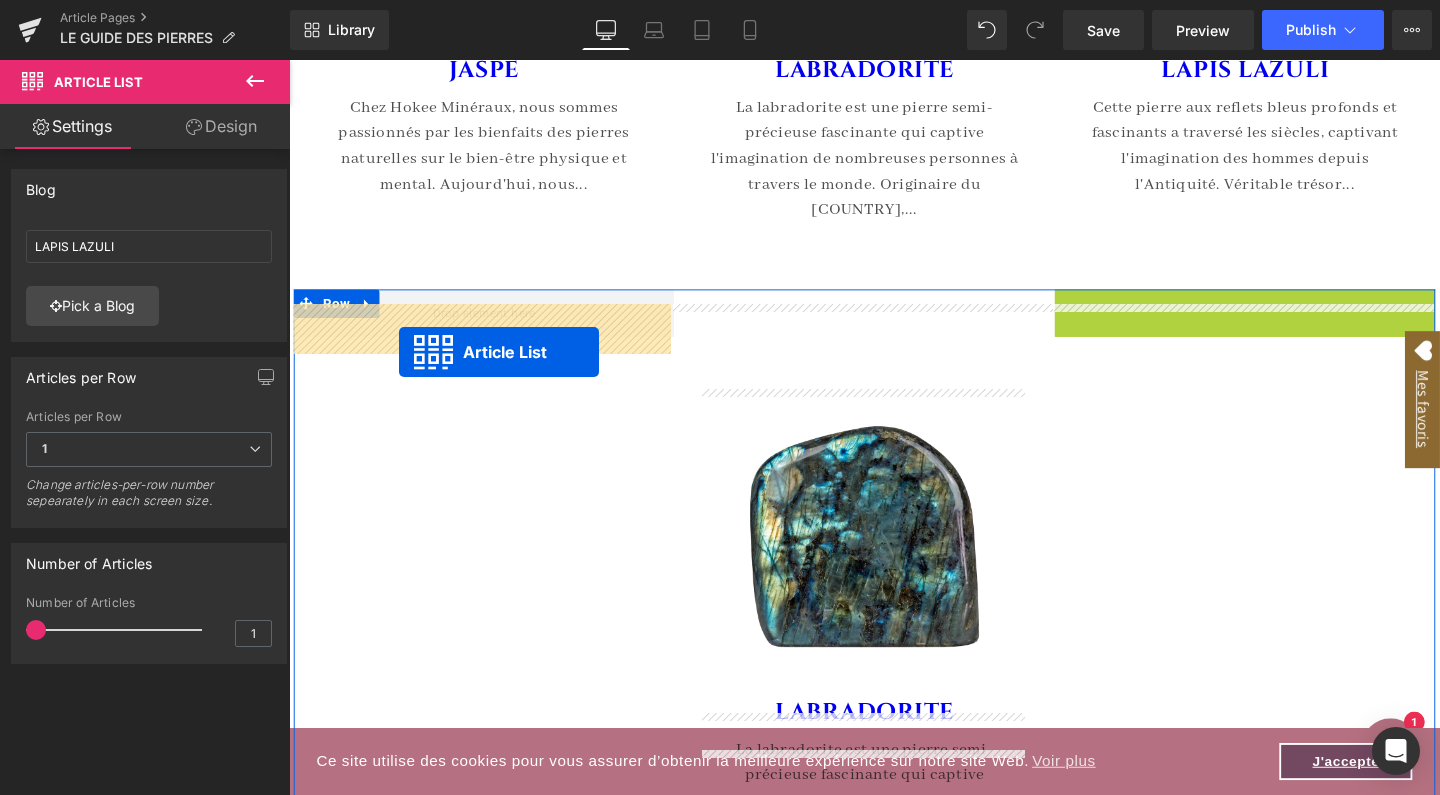drag, startPoint x: 1239, startPoint y: 333, endPoint x: 406, endPoint y: 367, distance: 833.6936 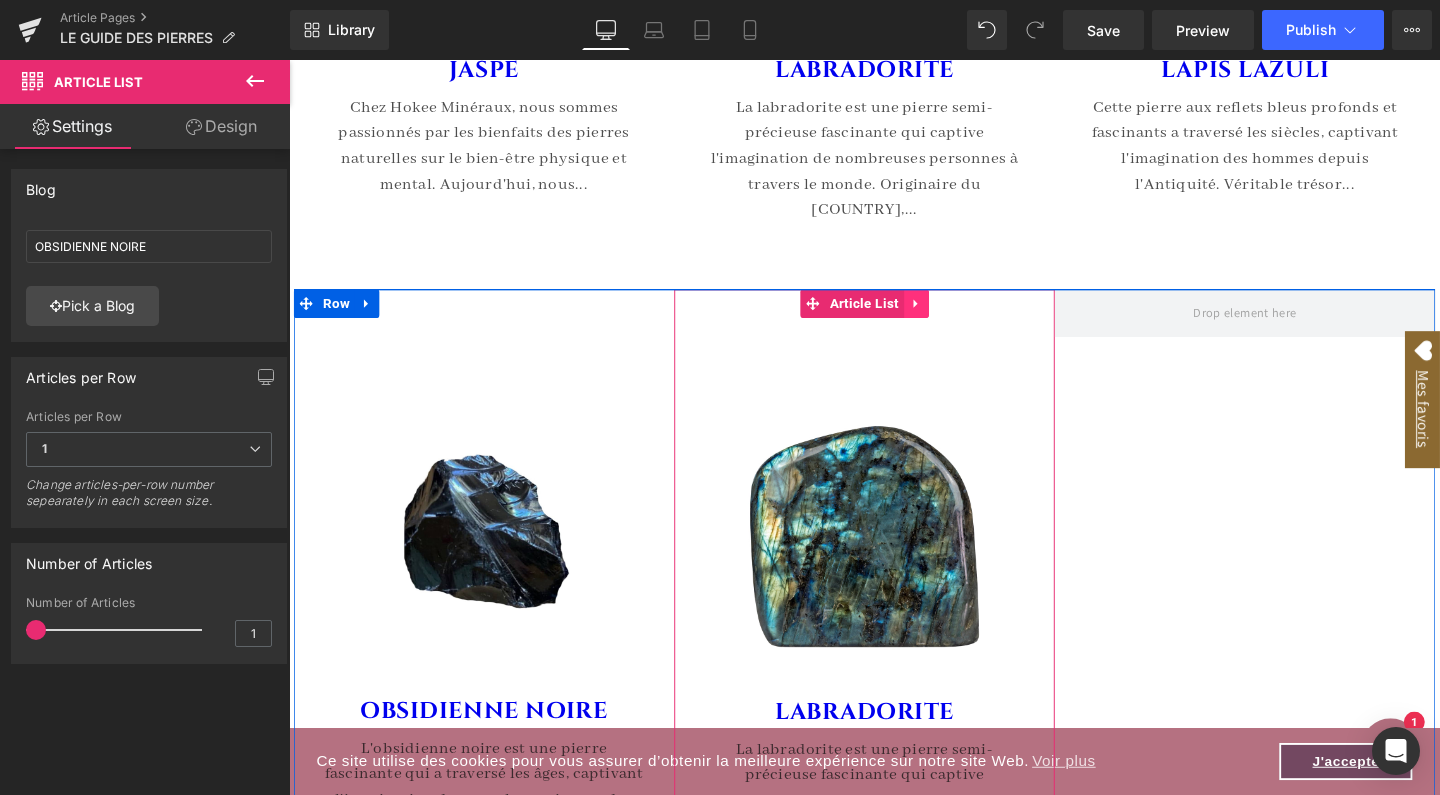 click 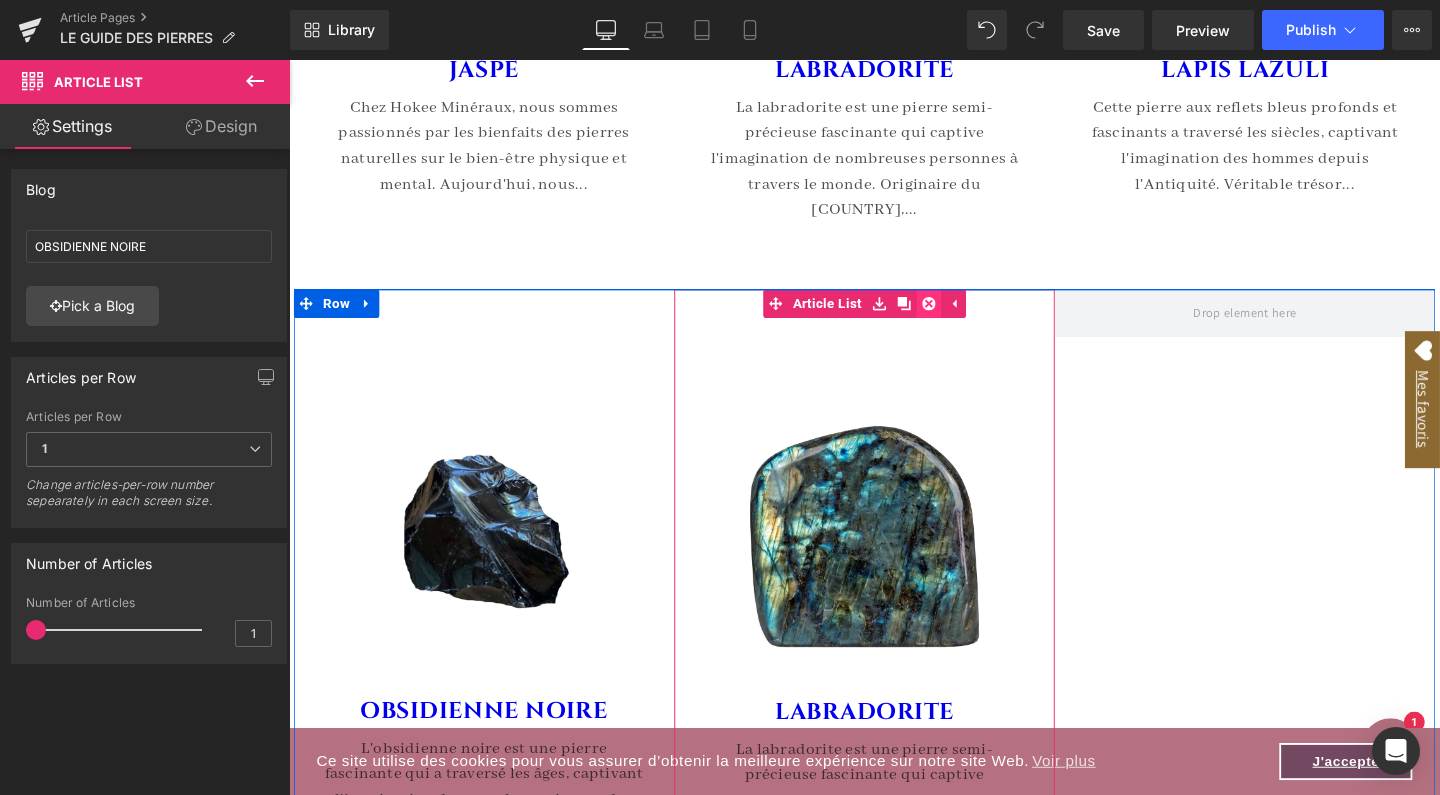 click 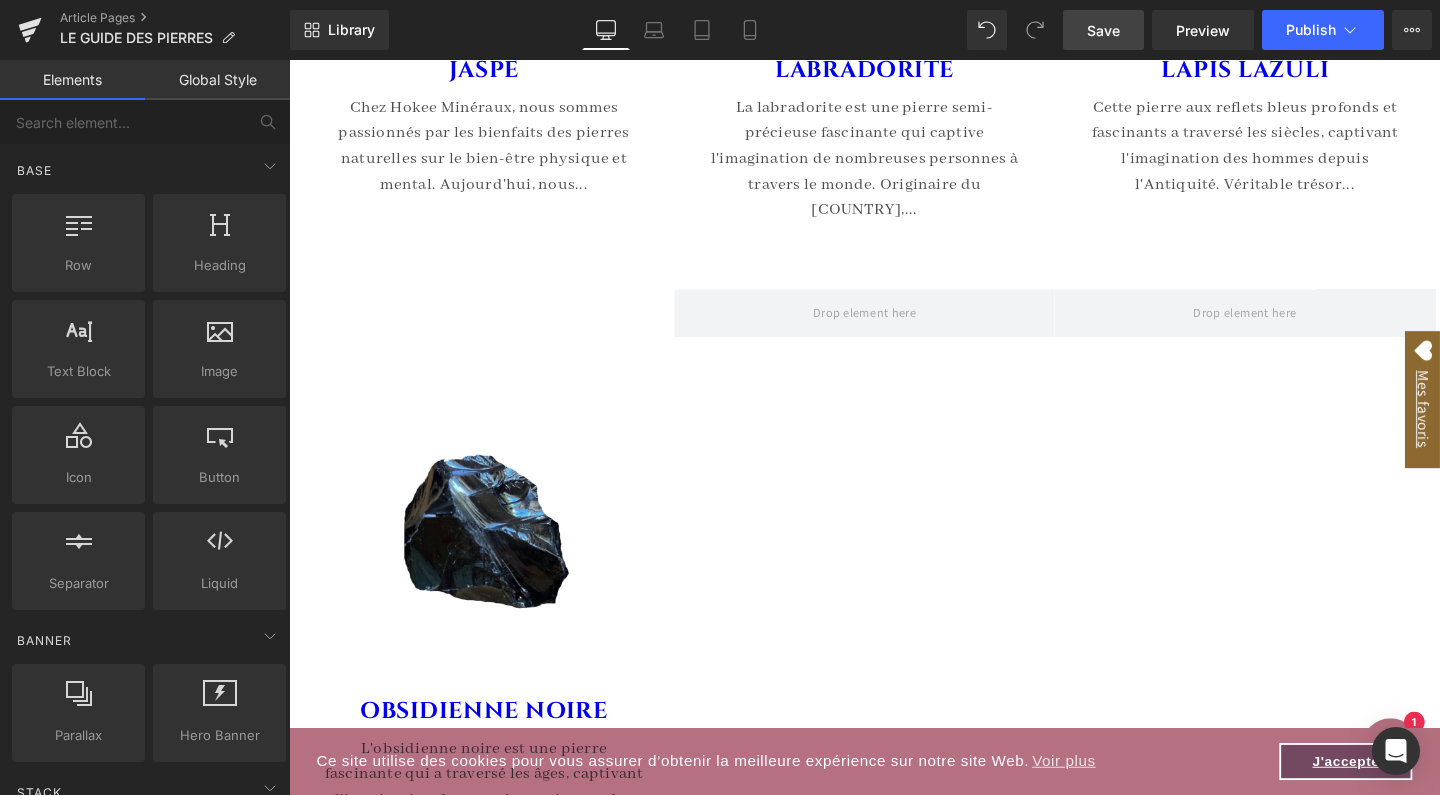 click on "Save" at bounding box center (1103, 30) 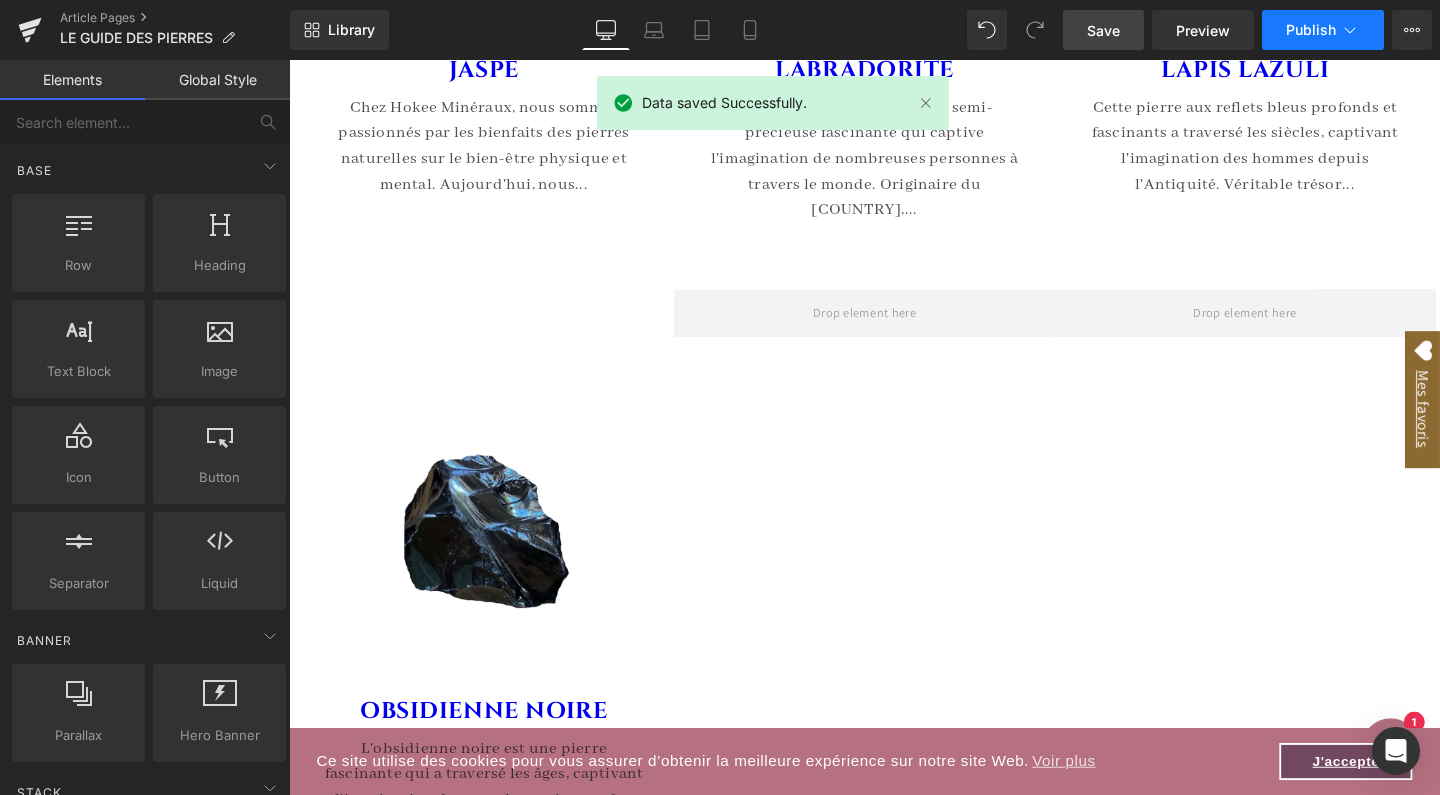 click on "Publish" at bounding box center (1323, 30) 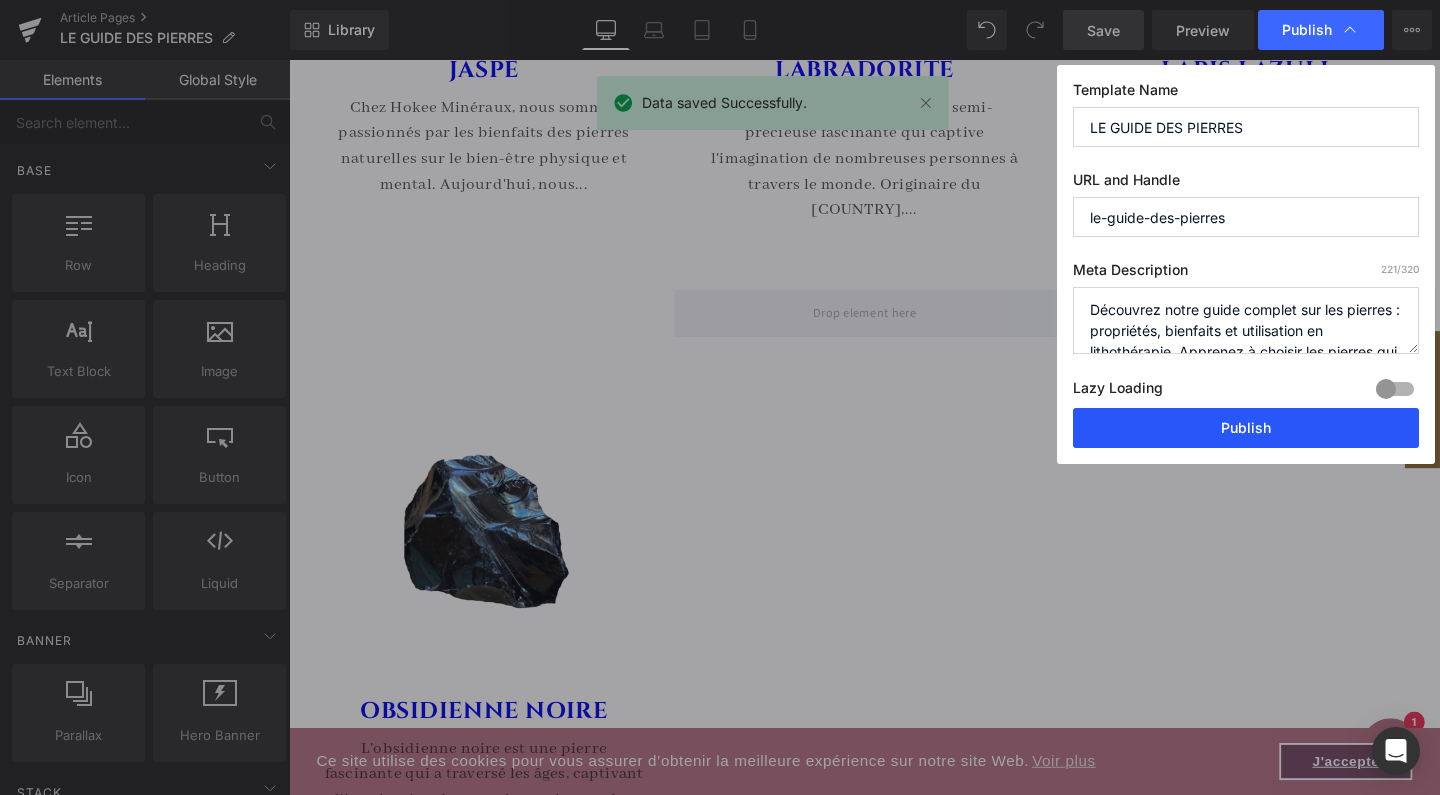 click on "Publish" at bounding box center (1246, 428) 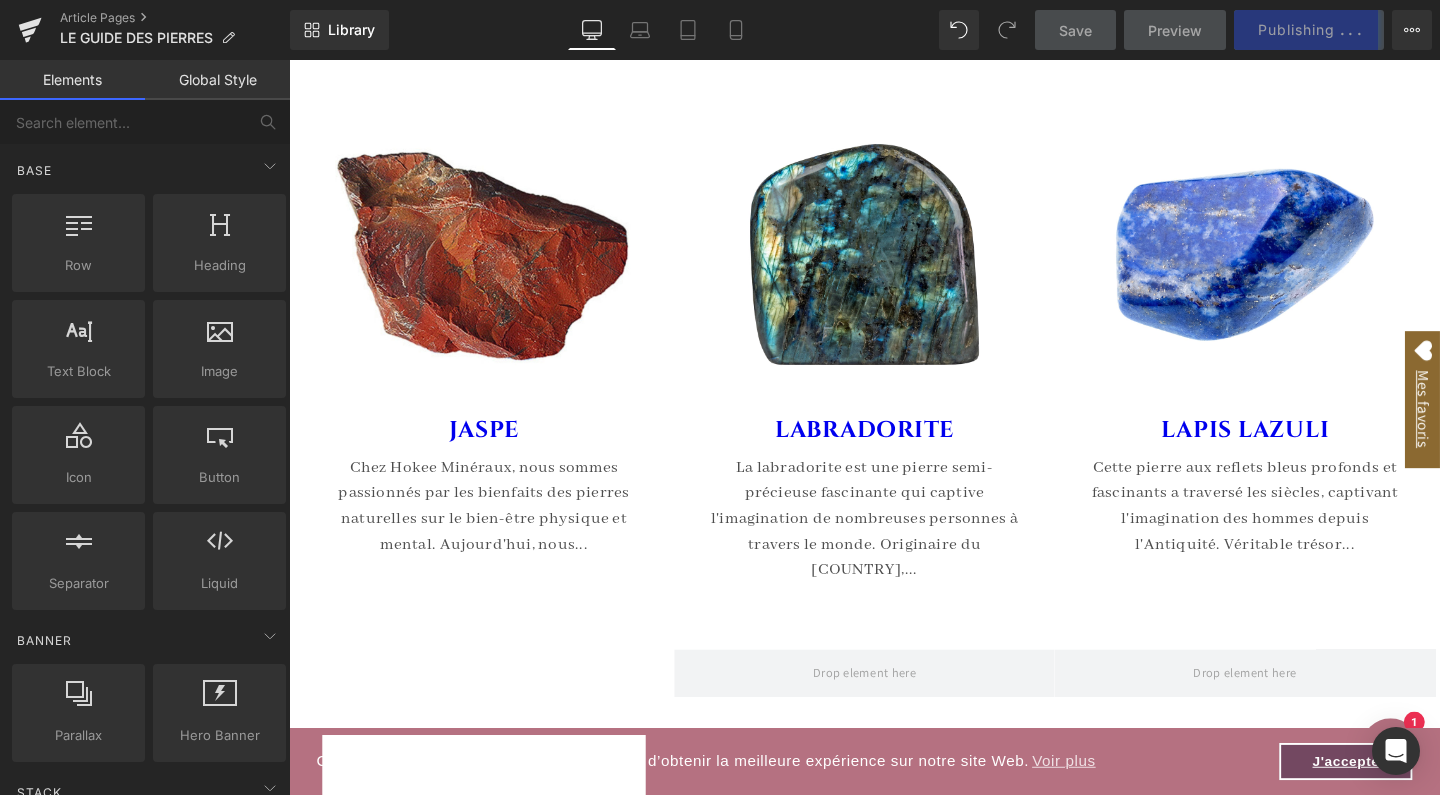 scroll, scrollTop: 8087, scrollLeft: 0, axis: vertical 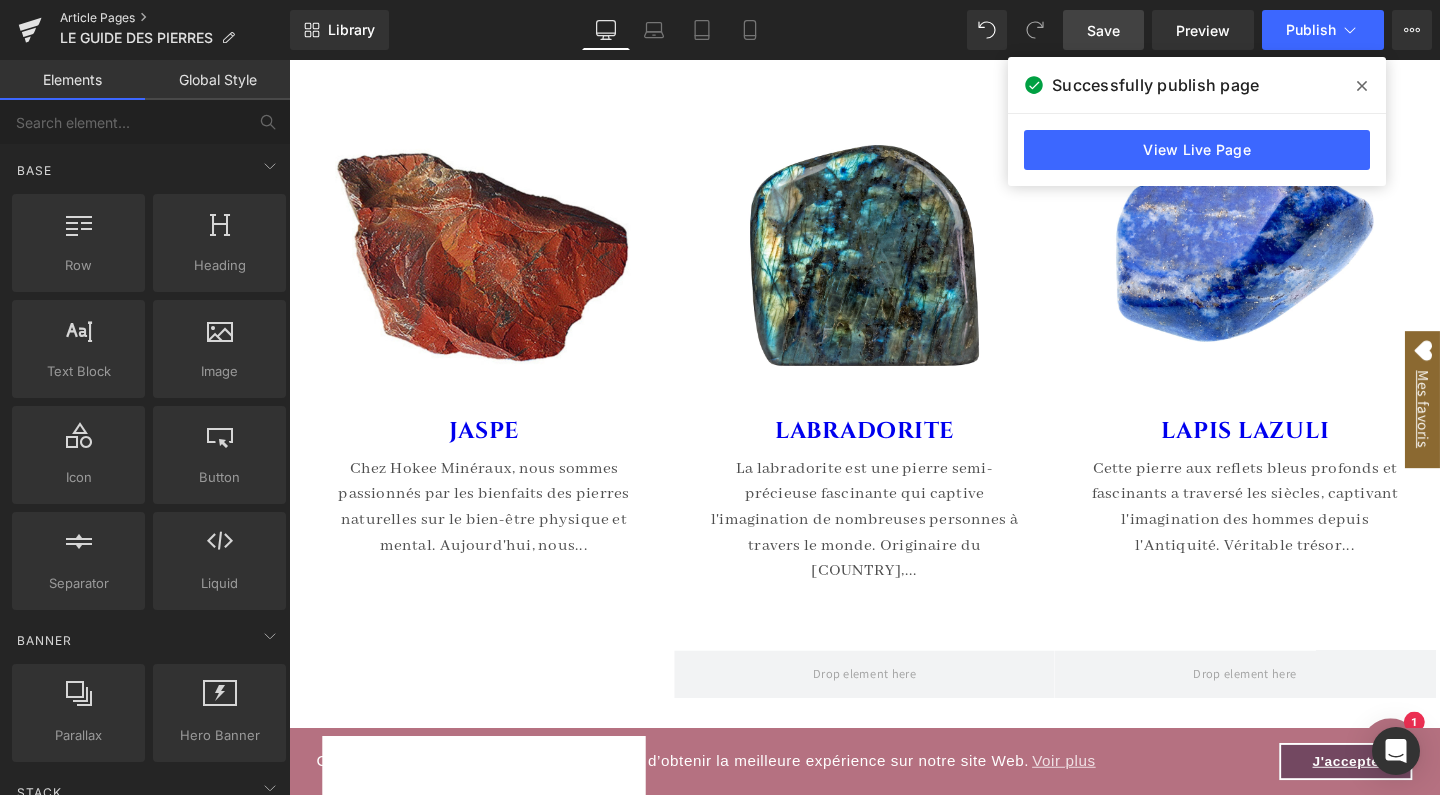 click on "Article Pages" at bounding box center [175, 18] 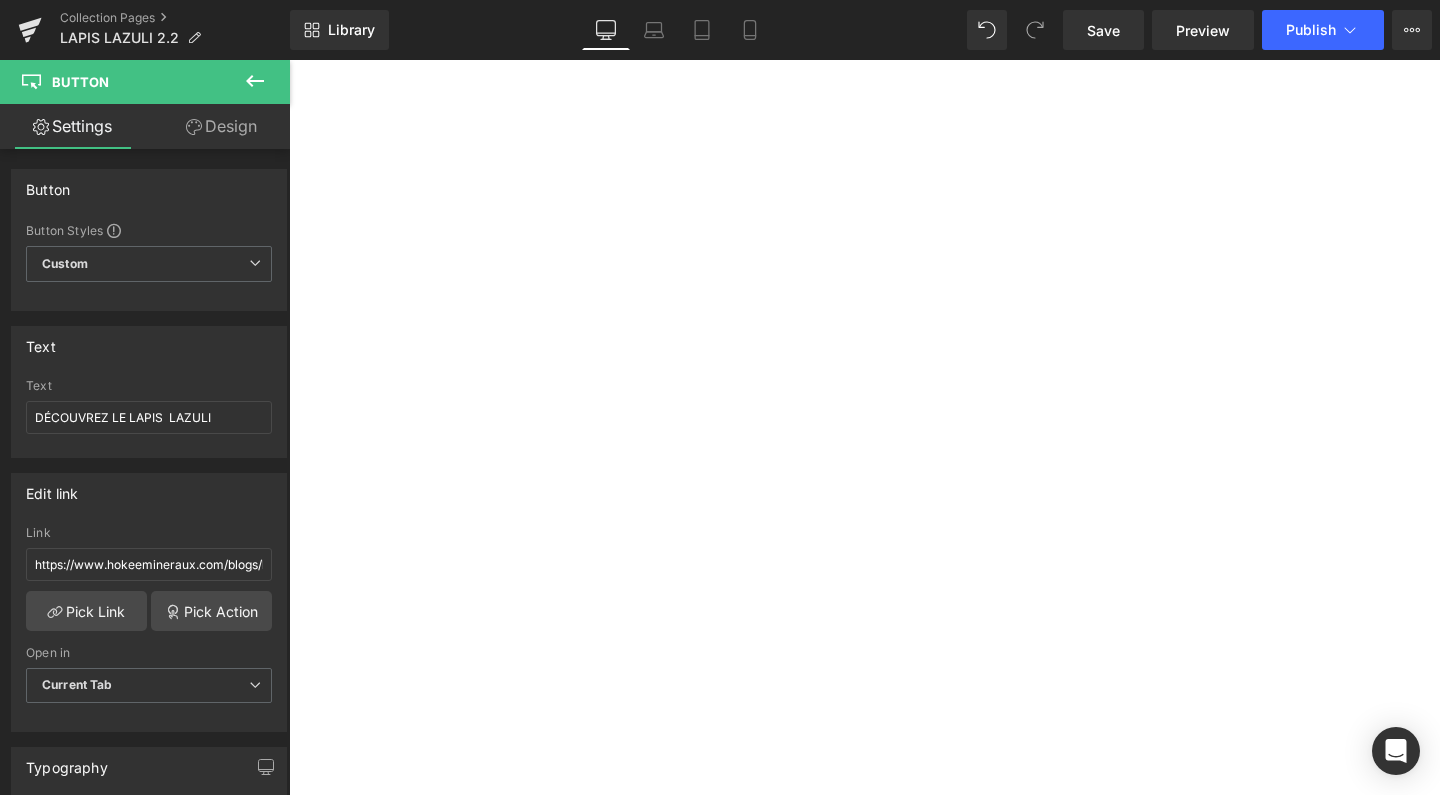 type on "DÉCOUVREZ LE LAPIS  LAZULI" 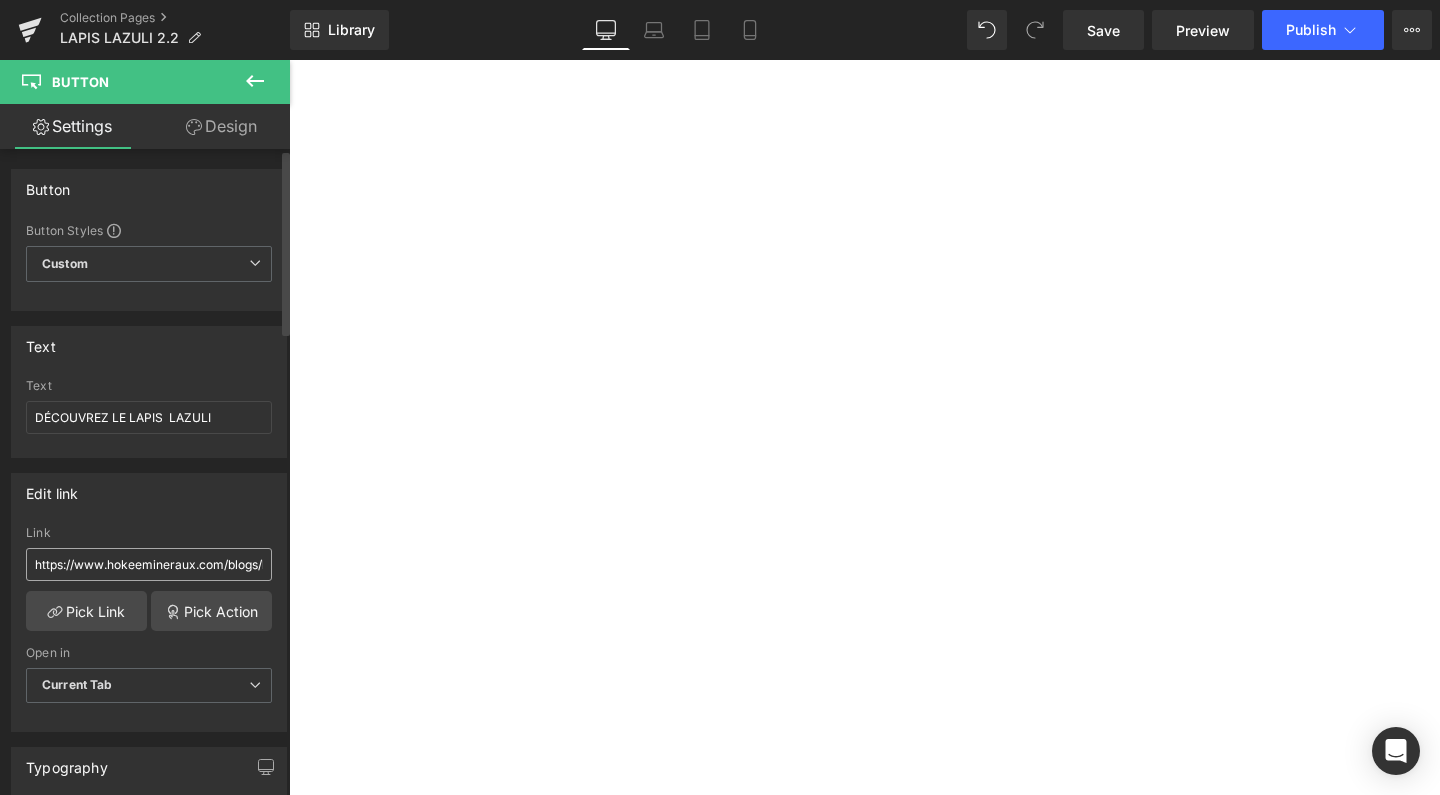 scroll, scrollTop: 0, scrollLeft: 0, axis: both 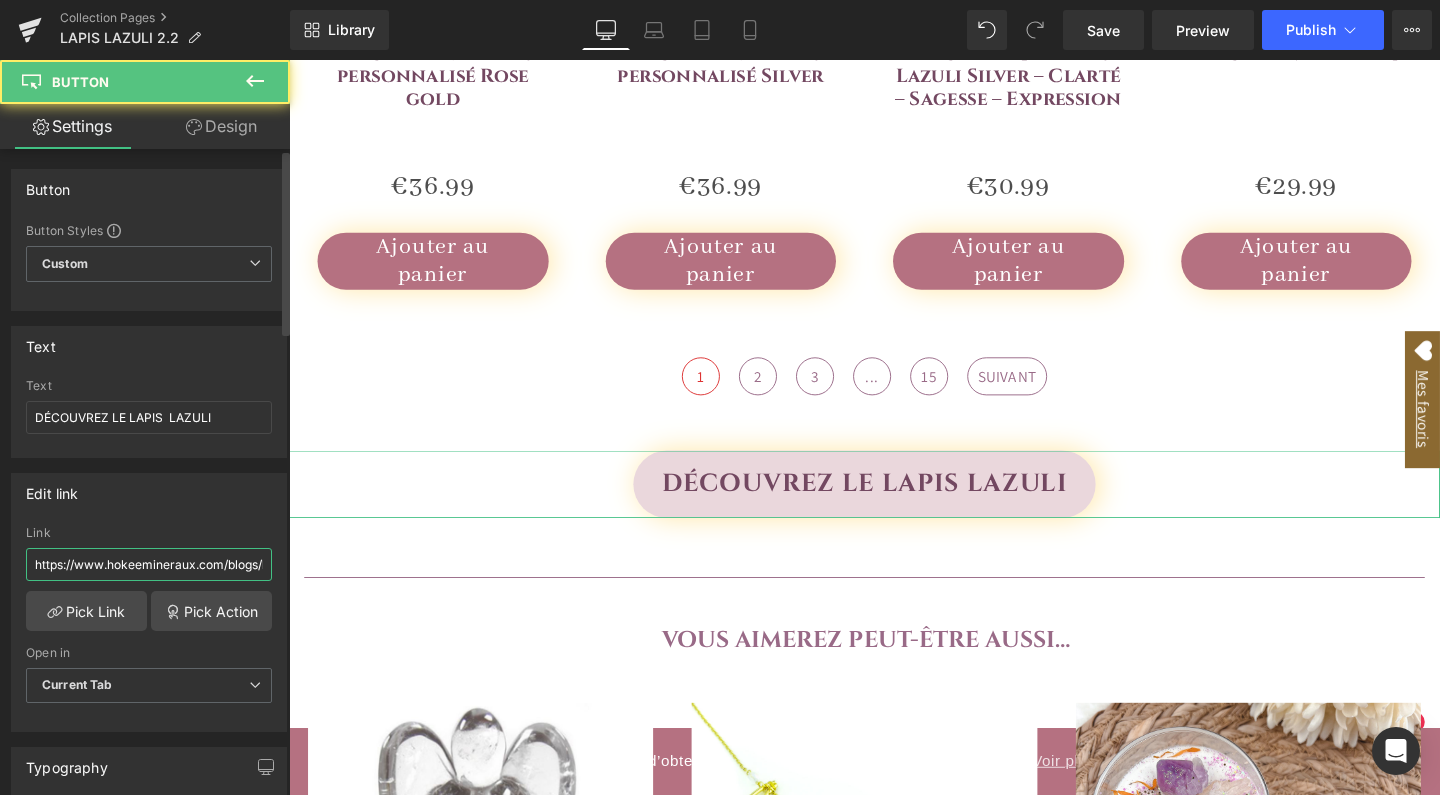 click on "https://www.hokeemineraux.com/blogs/labradorite-bienfaits-et-utilisations/labradorite-bienfaits-et-utilisations" at bounding box center (149, 564) 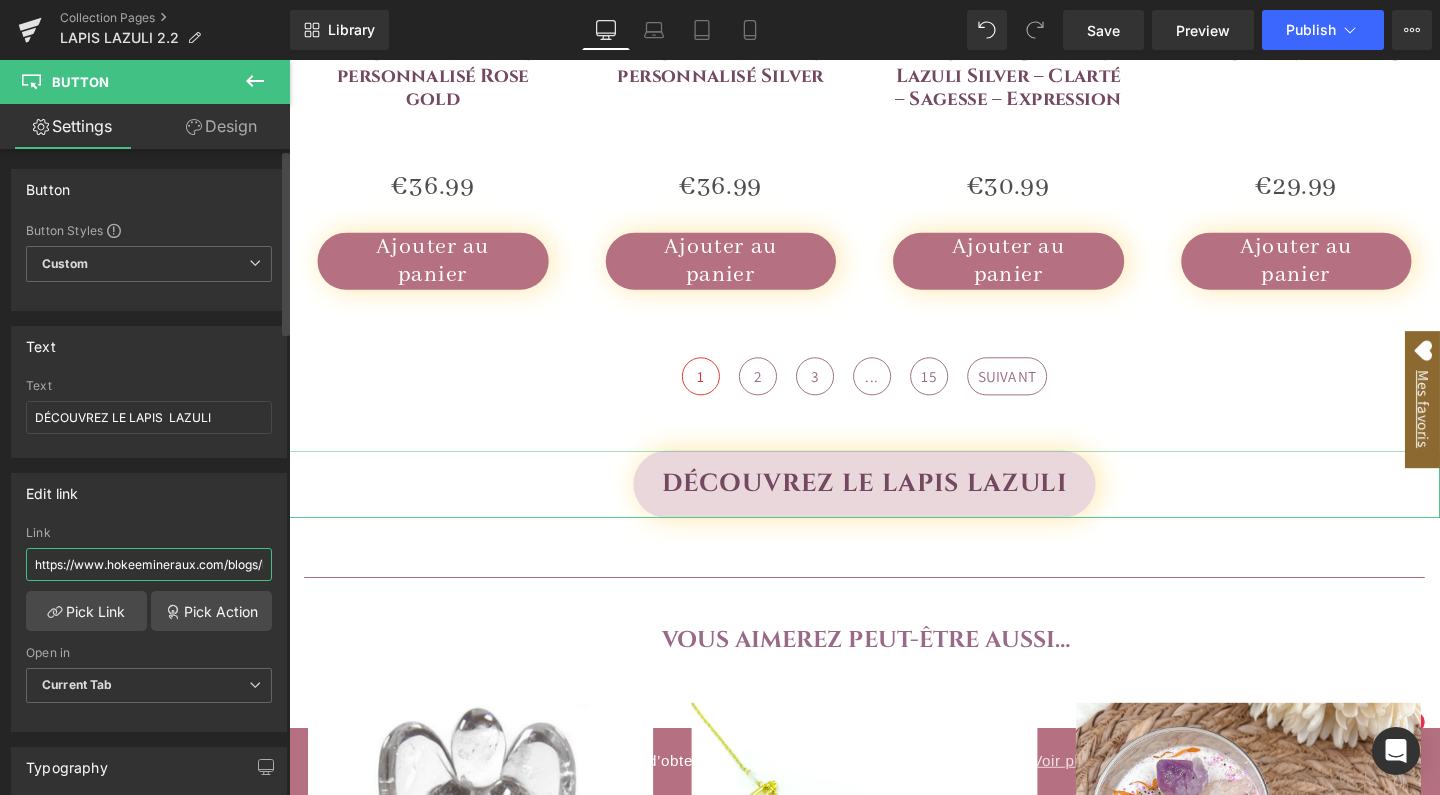 scroll, scrollTop: 1670, scrollLeft: 0, axis: vertical 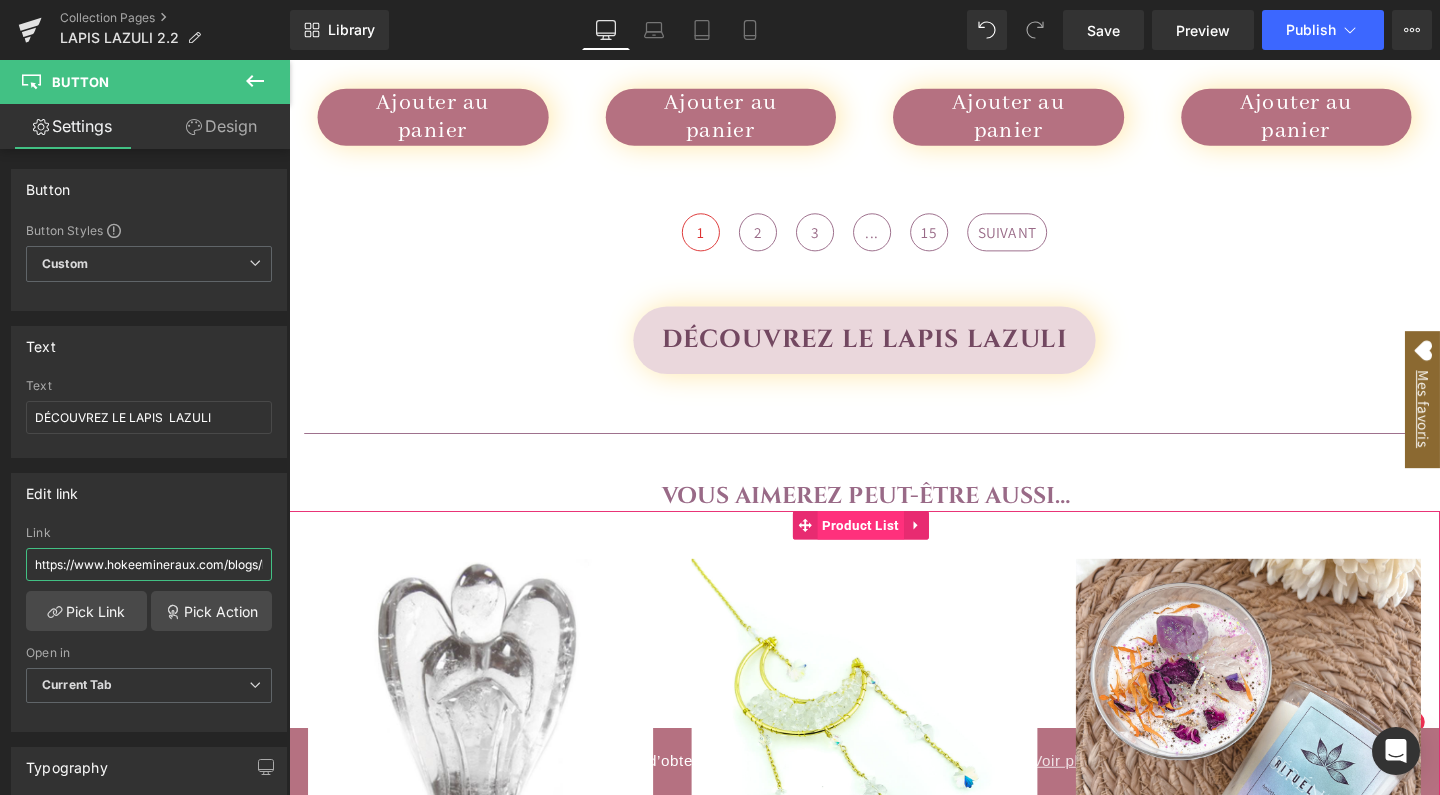 click on "Product List" at bounding box center [890, 549] 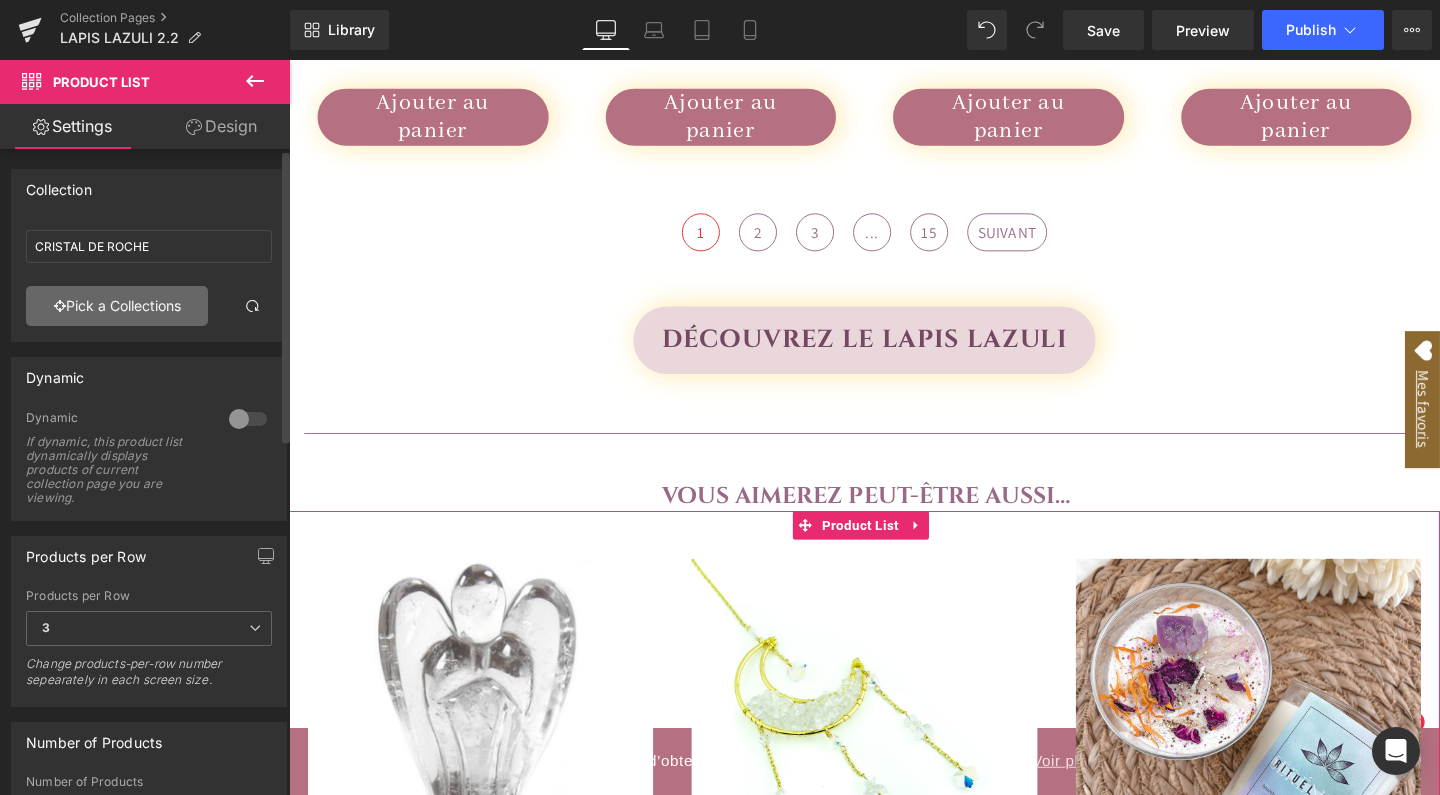 click on "Pick a Collections" at bounding box center [117, 306] 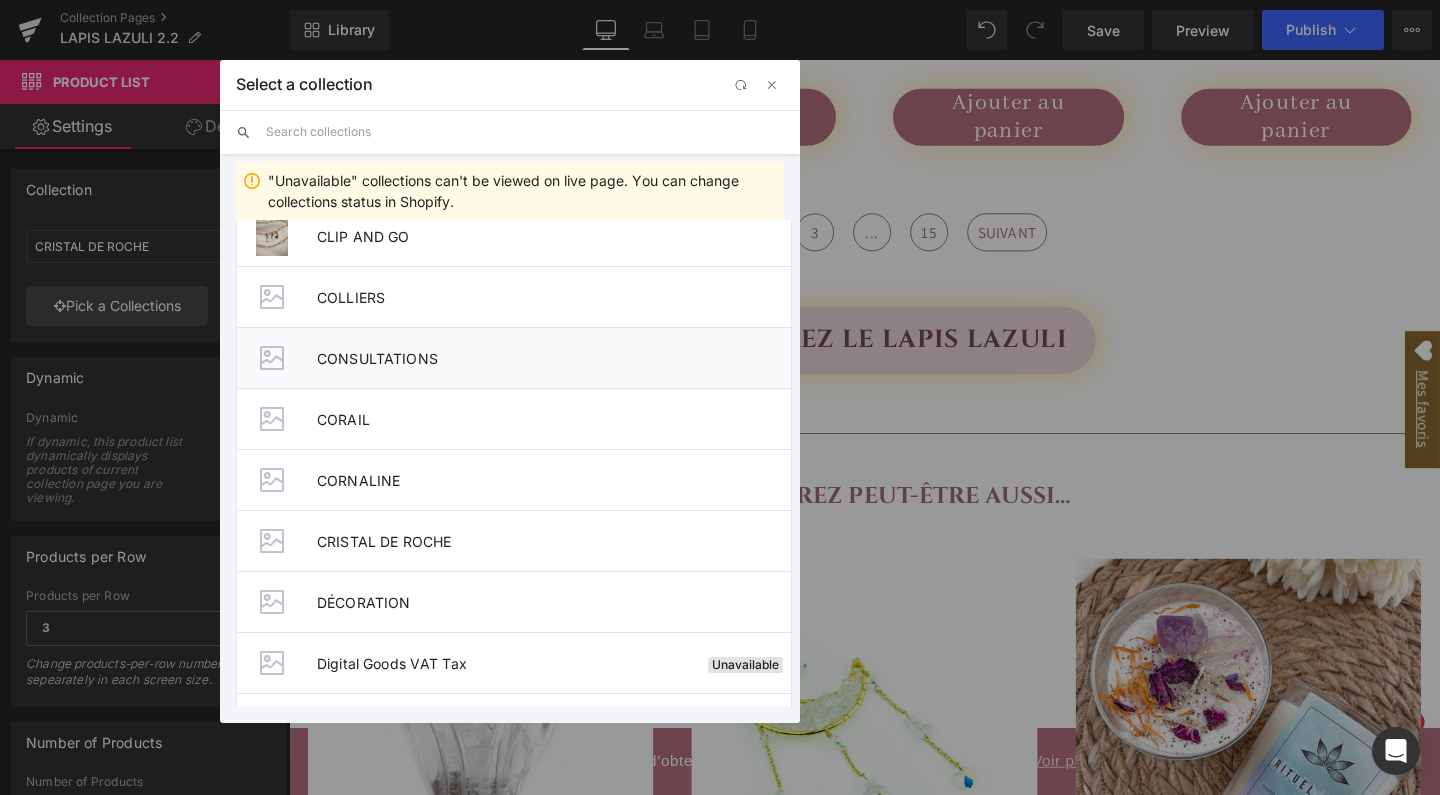 scroll, scrollTop: 2101, scrollLeft: 0, axis: vertical 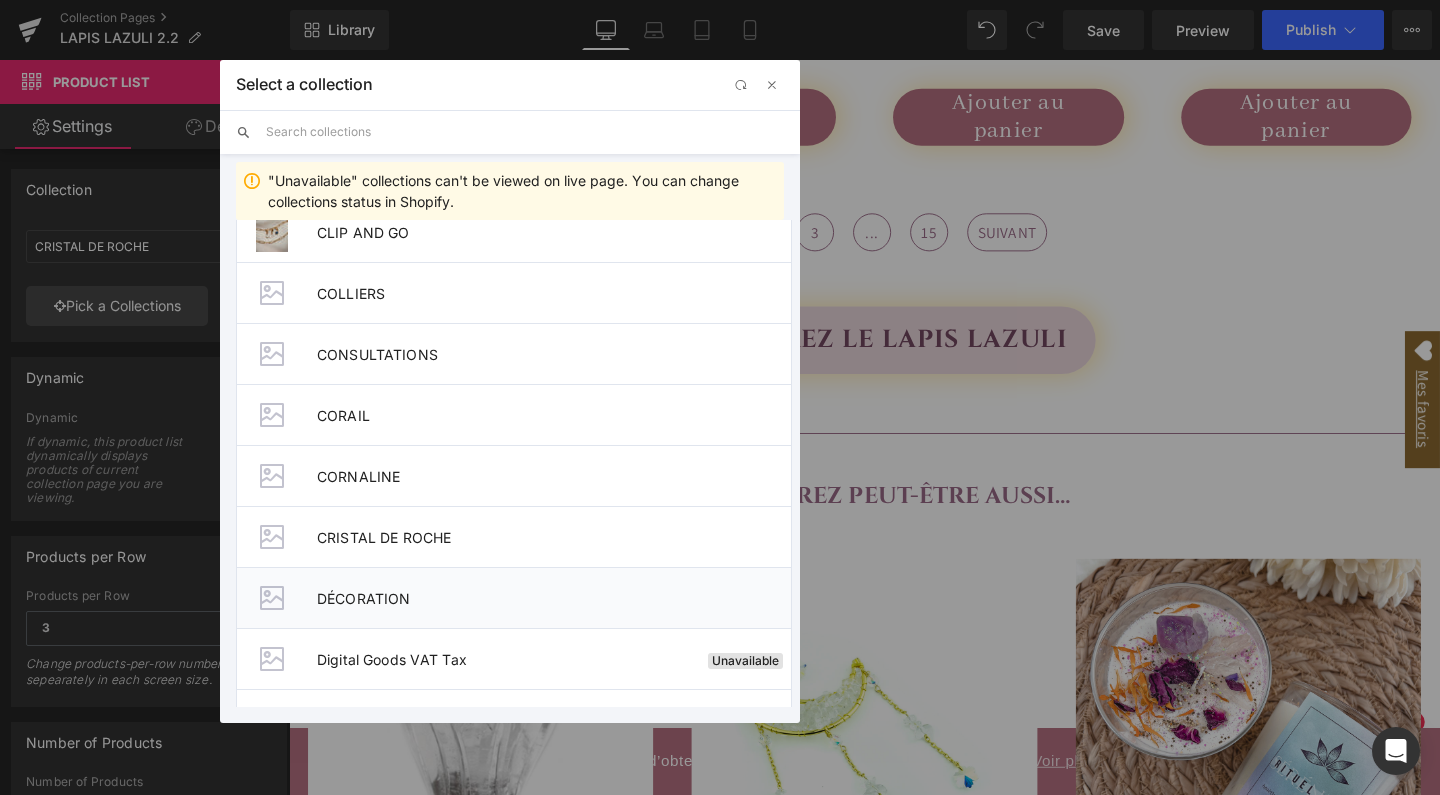 click on "DÉCORATION" at bounding box center (554, 598) 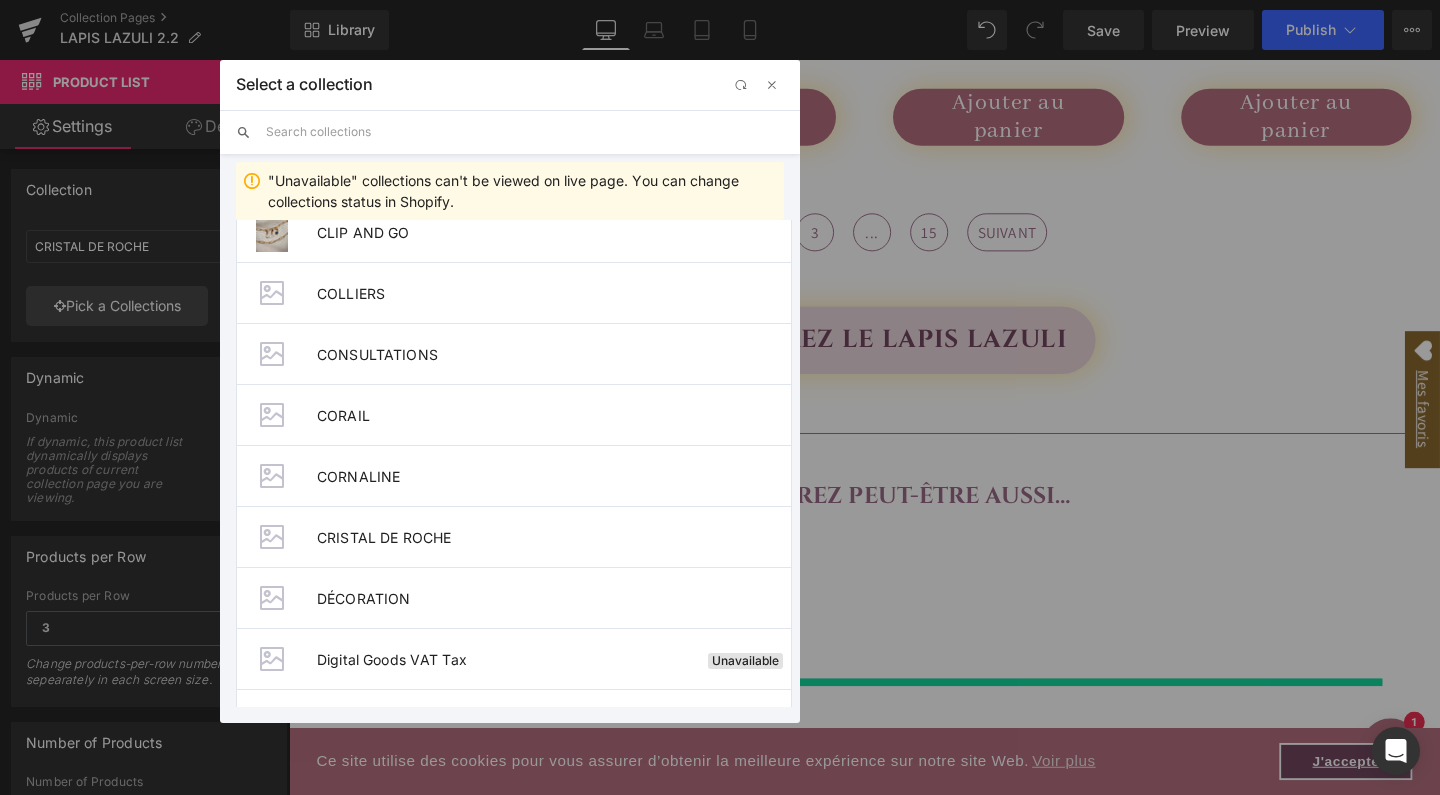 type on "DÉCORATION" 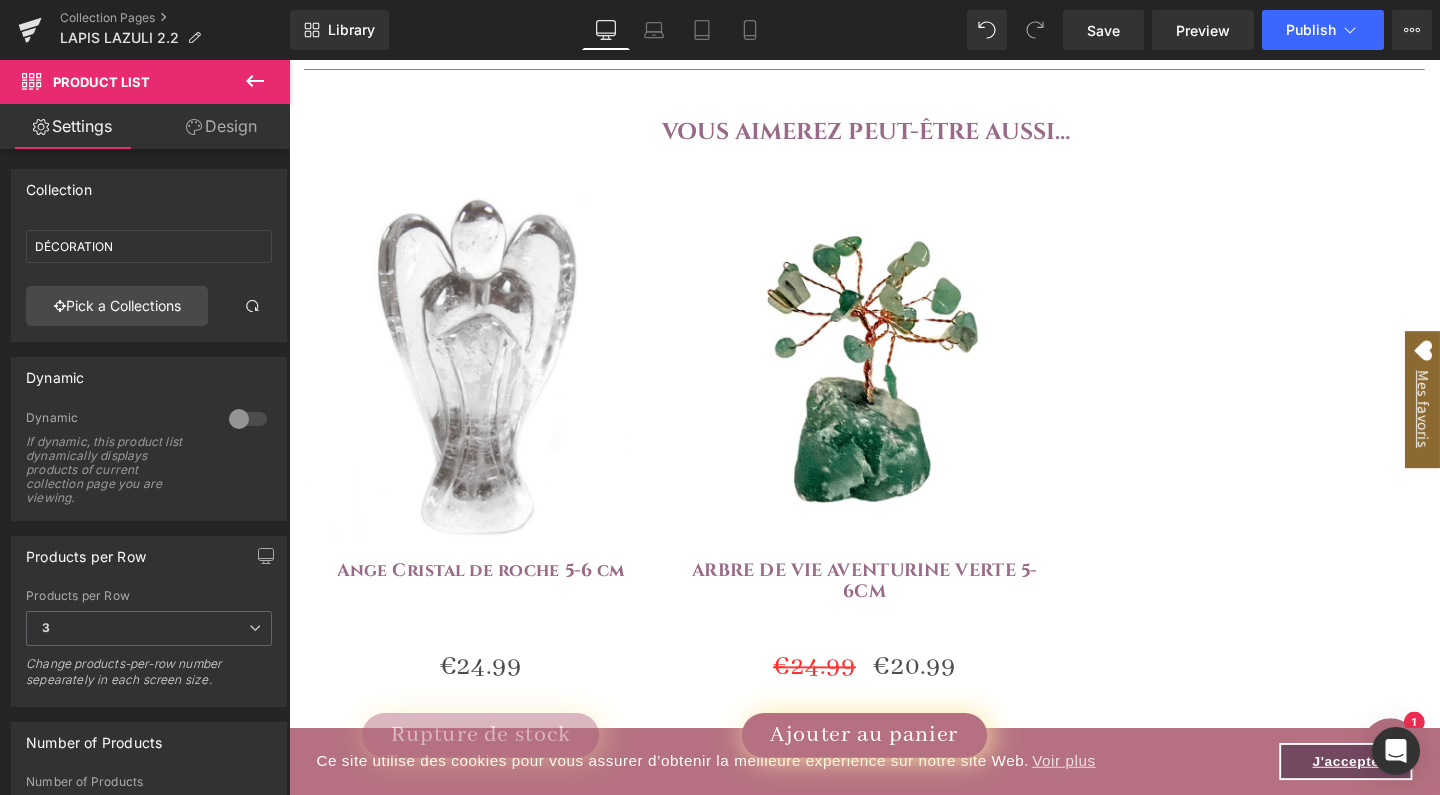 scroll, scrollTop: 2213, scrollLeft: 0, axis: vertical 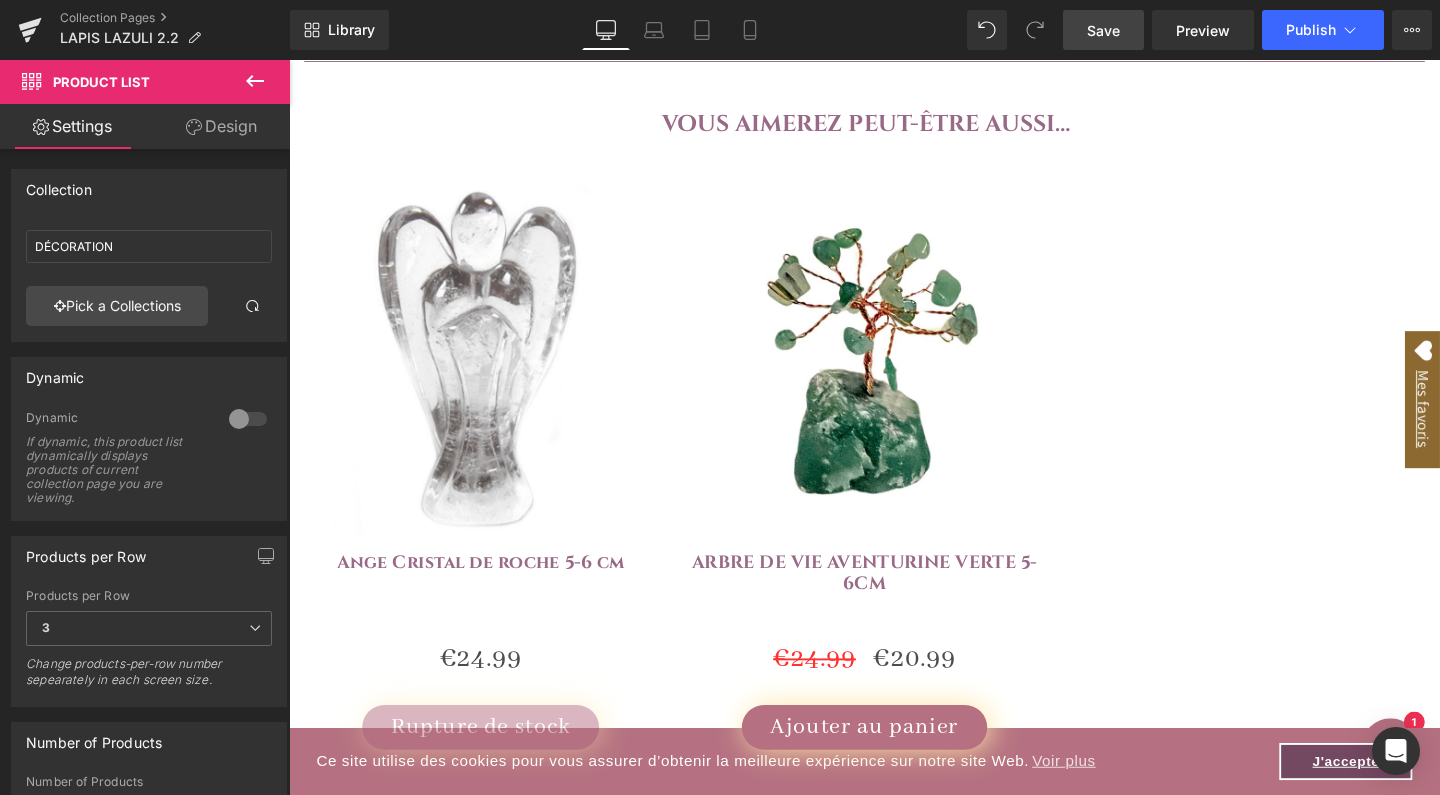 click on "Save" at bounding box center (1103, 30) 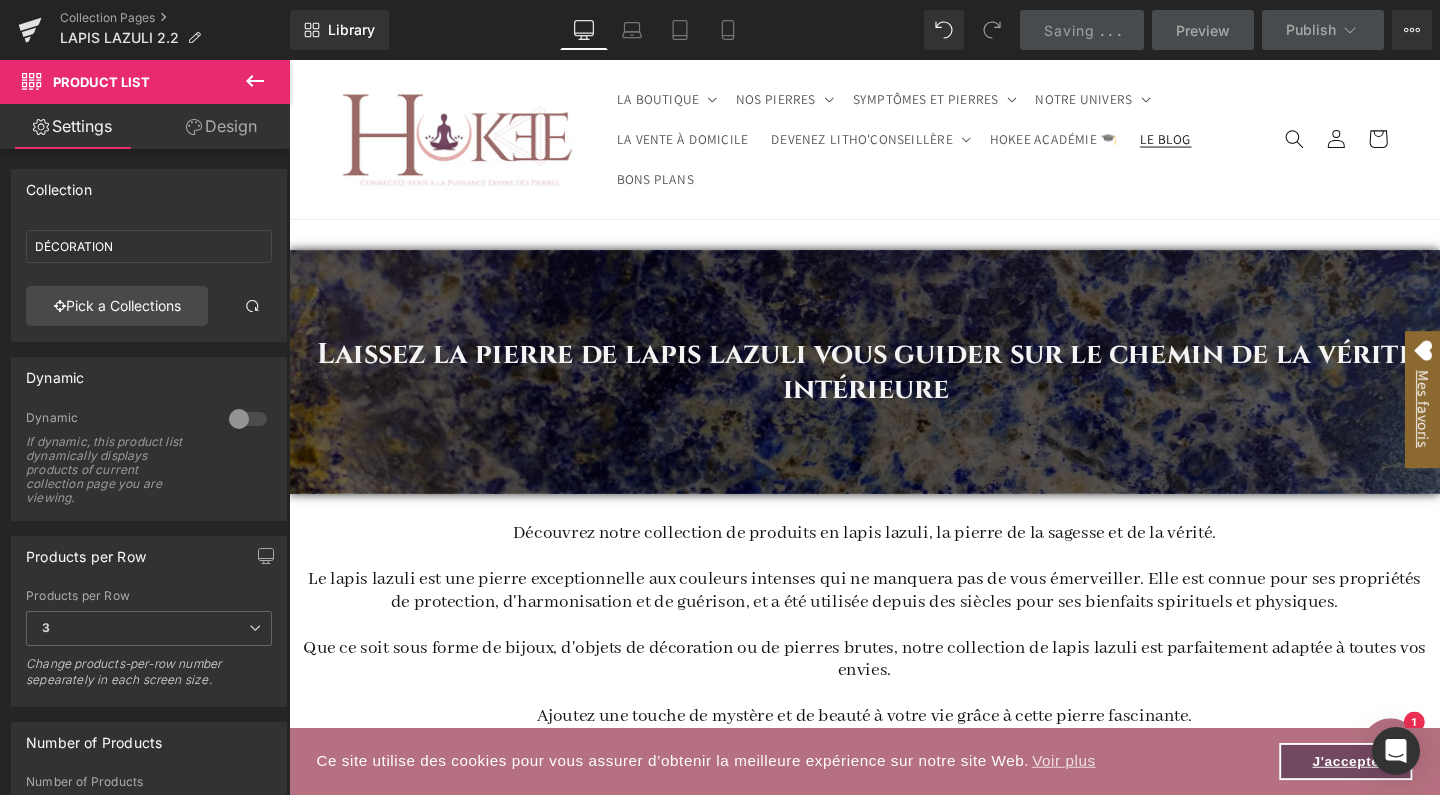 scroll, scrollTop: 0, scrollLeft: 0, axis: both 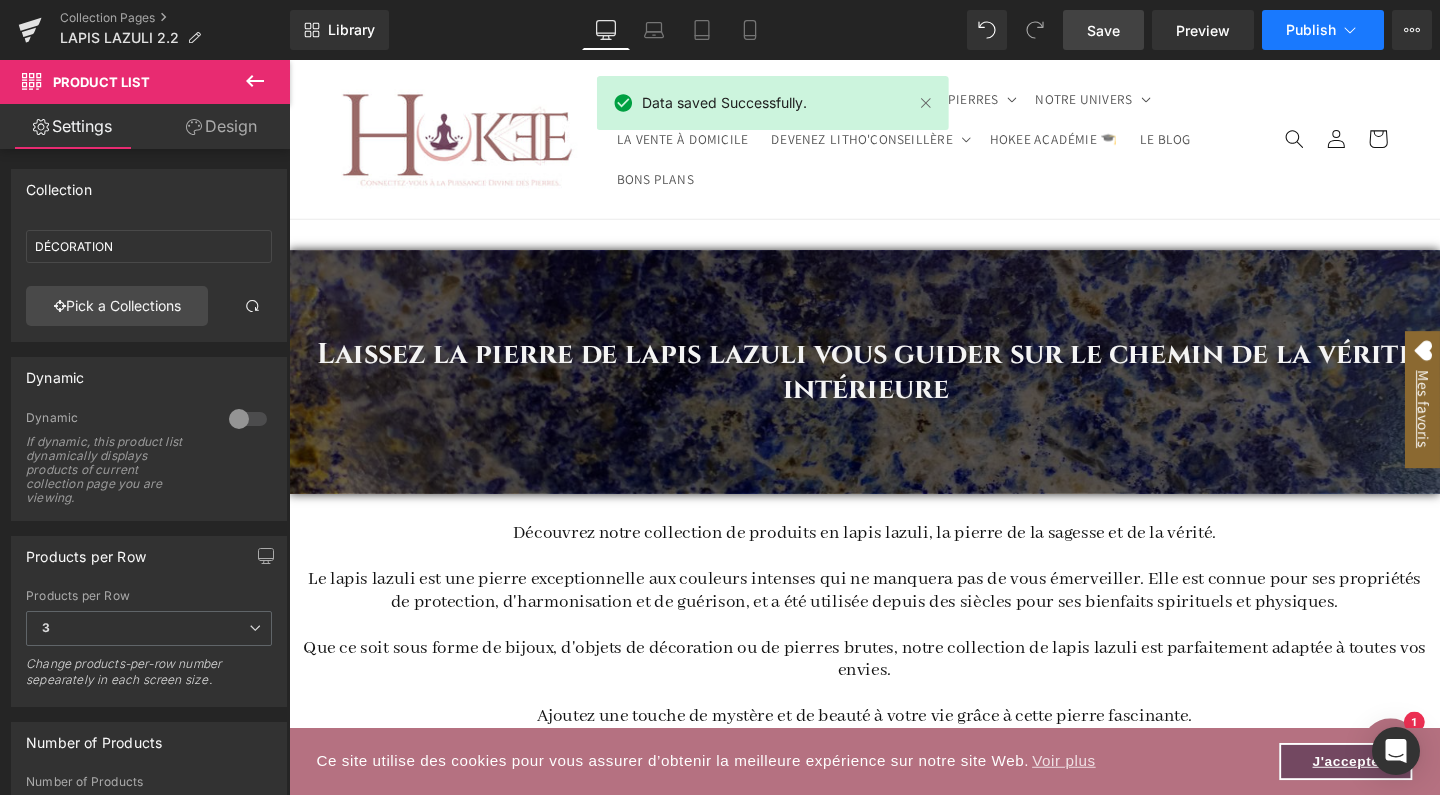 click on "Publish" at bounding box center [1311, 30] 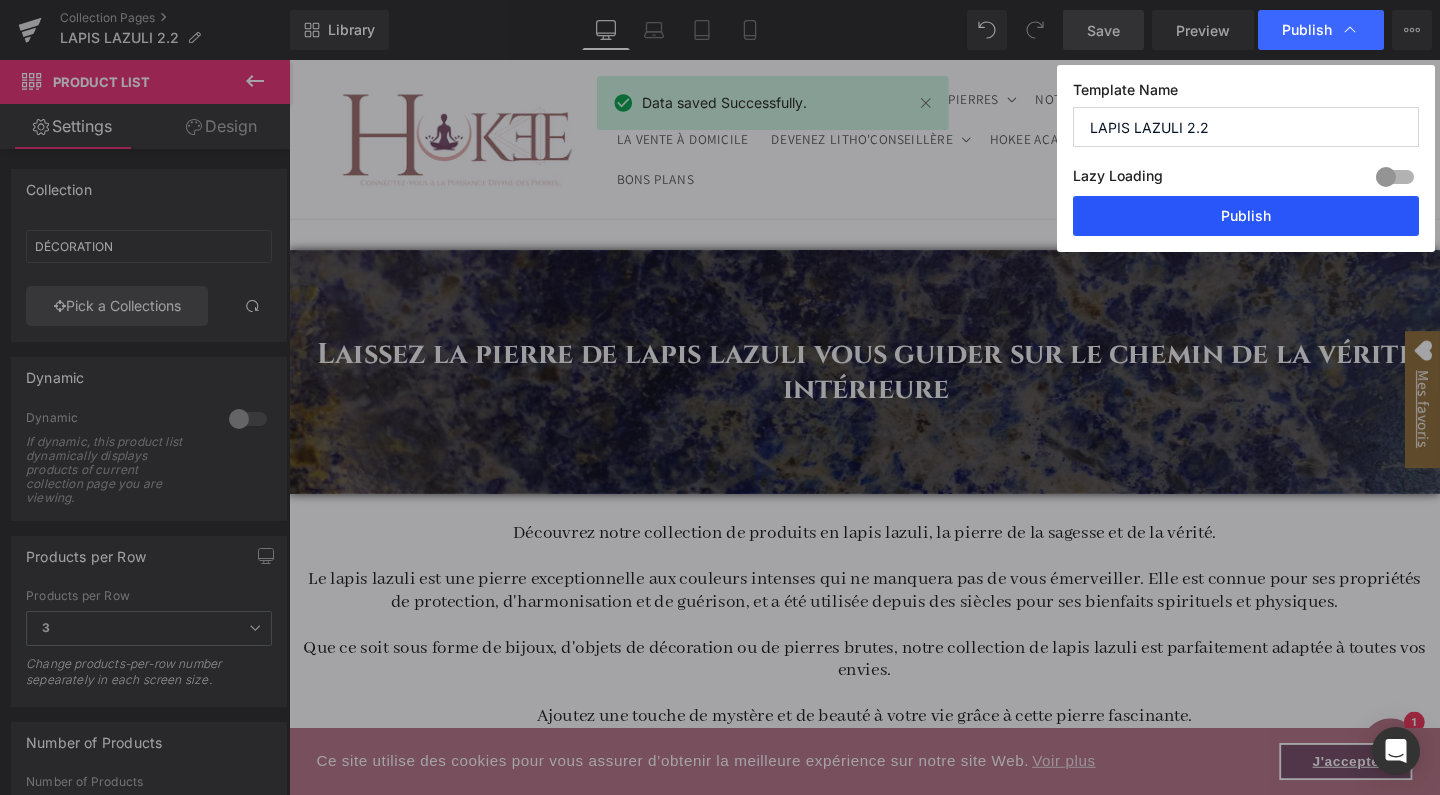 click on "Publish" at bounding box center [1246, 216] 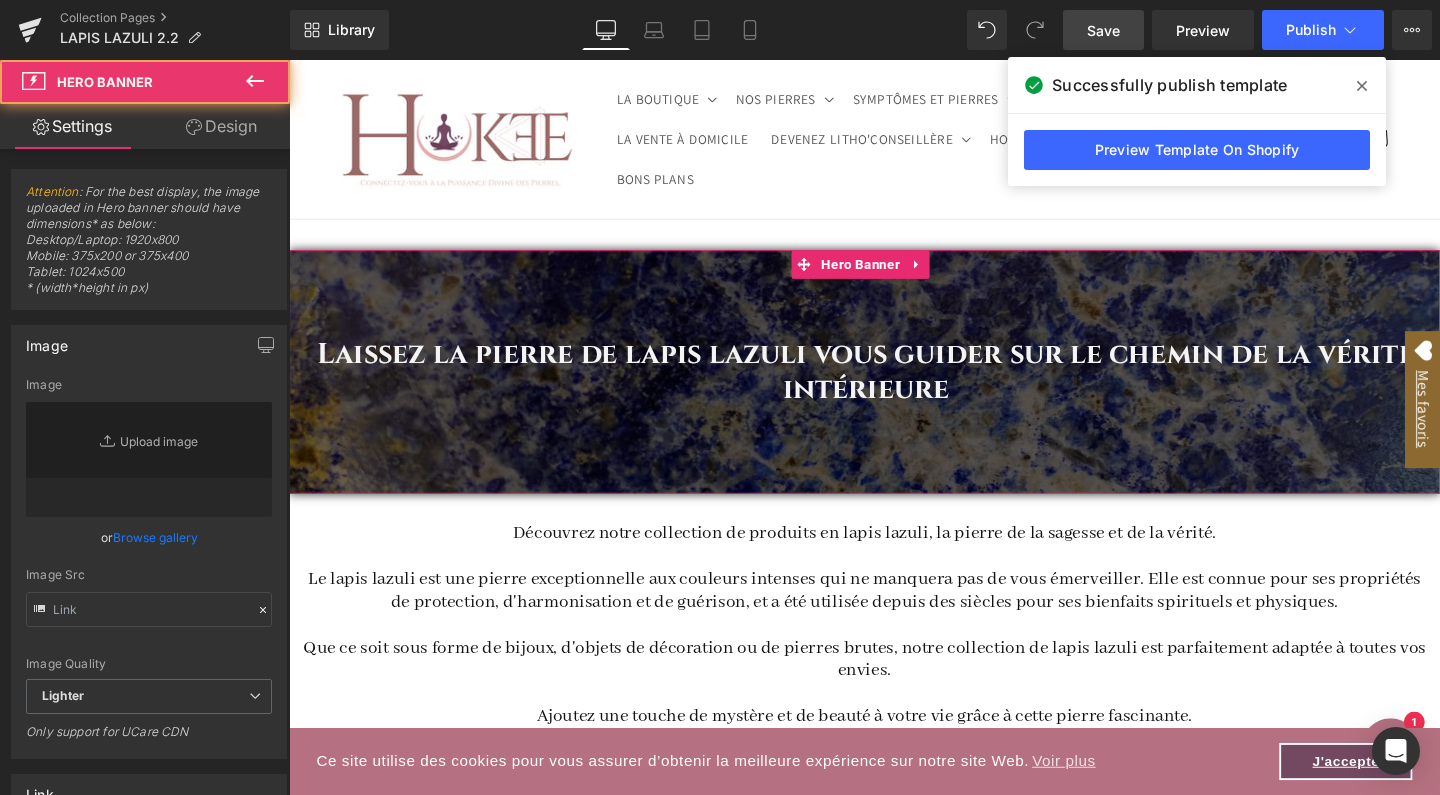 click on "Laissez la pierre de lapis lazuli vous guider sur le chemin de la vérité intérieure Heading" at bounding box center [894, 388] 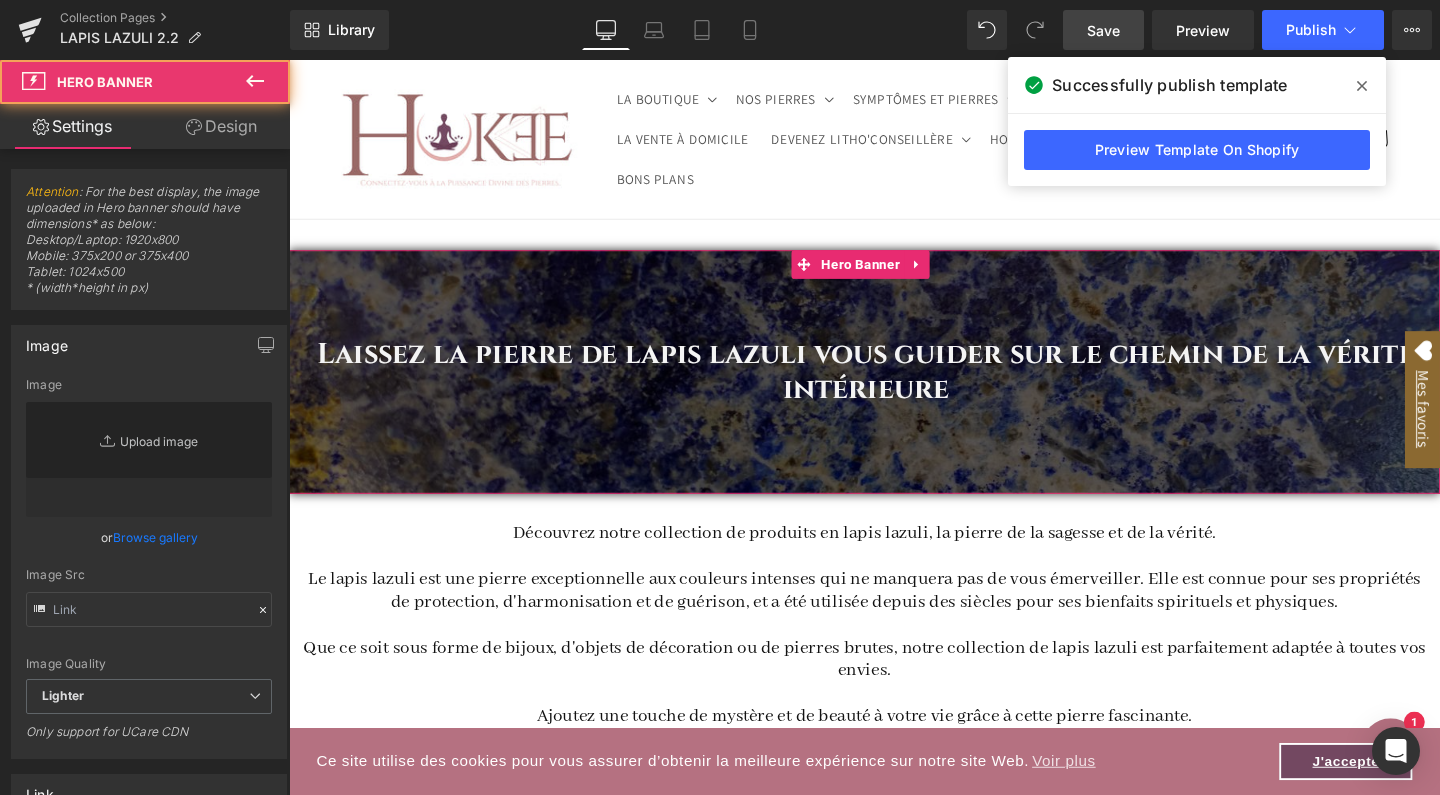 type on "https://ucarecdn.com/1399339c-b339-4516-bdee-f9124b880996/-/format/auto/-/preview/3000x3000/-/quality/lighter/Banderole%20site-29.jpg" 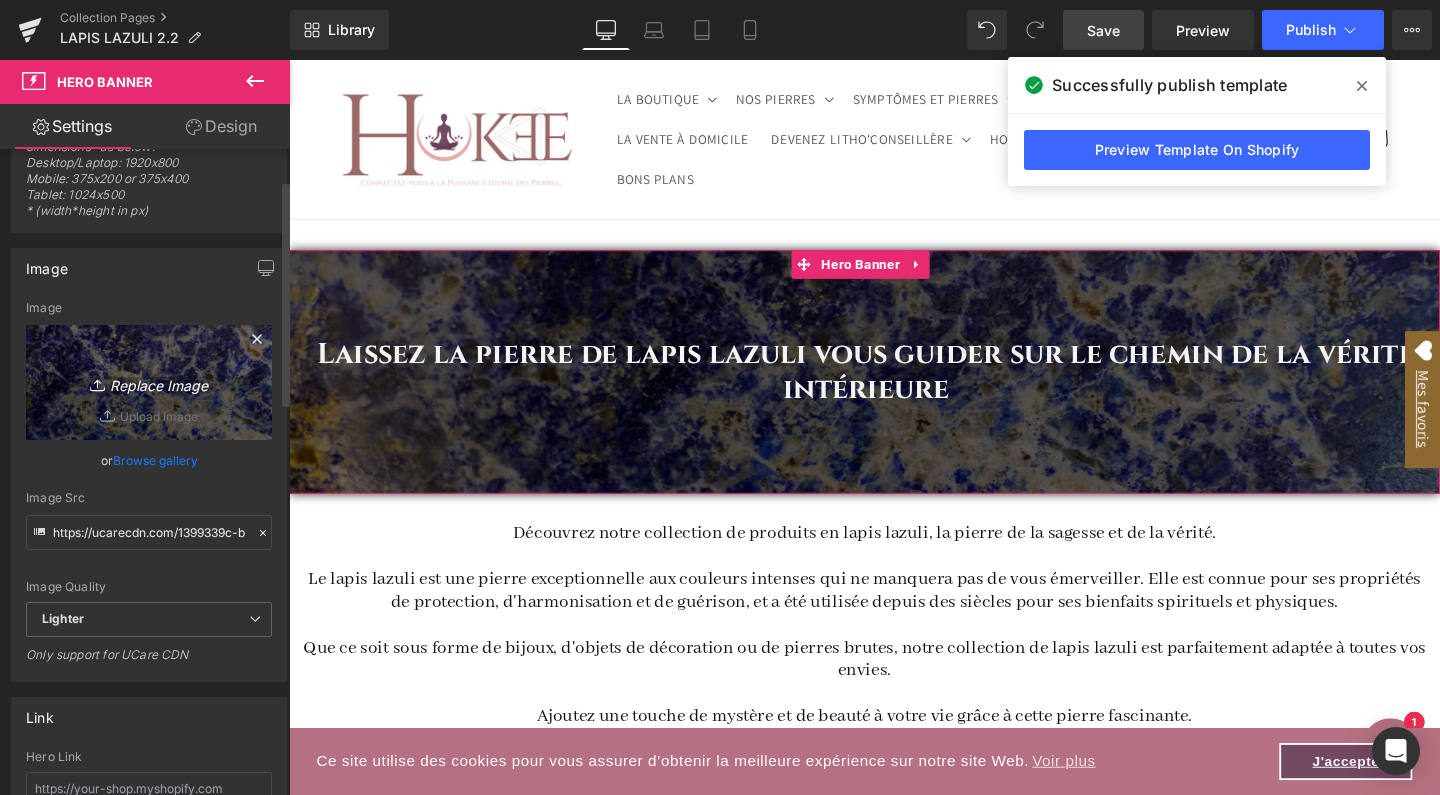scroll, scrollTop: 89, scrollLeft: 0, axis: vertical 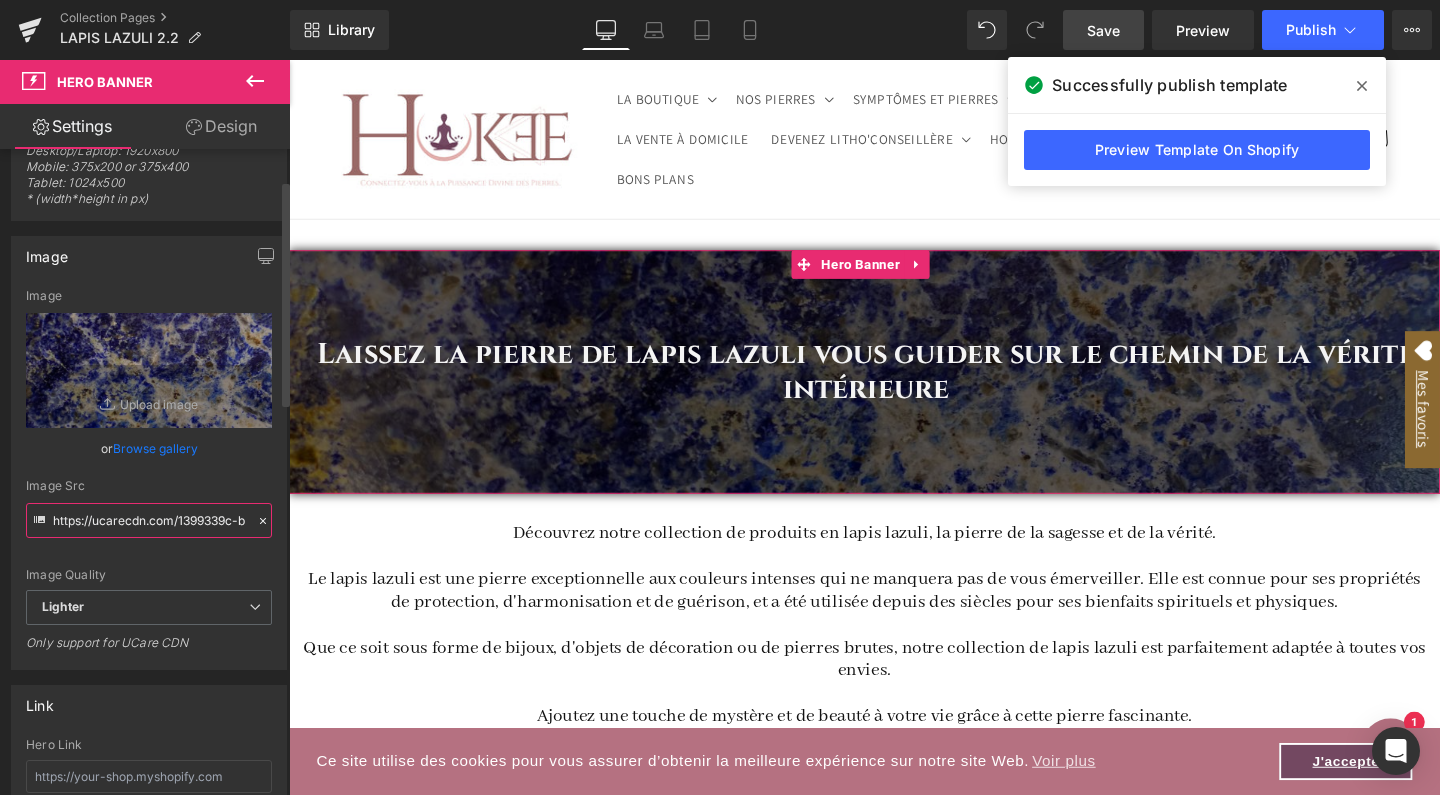 click on "https://ucarecdn.com/1399339c-b339-4516-bdee-f9124b880996/-/format/auto/-/preview/3000x3000/-/quality/lighter/Banderole%20site-29.jpg" at bounding box center (149, 520) 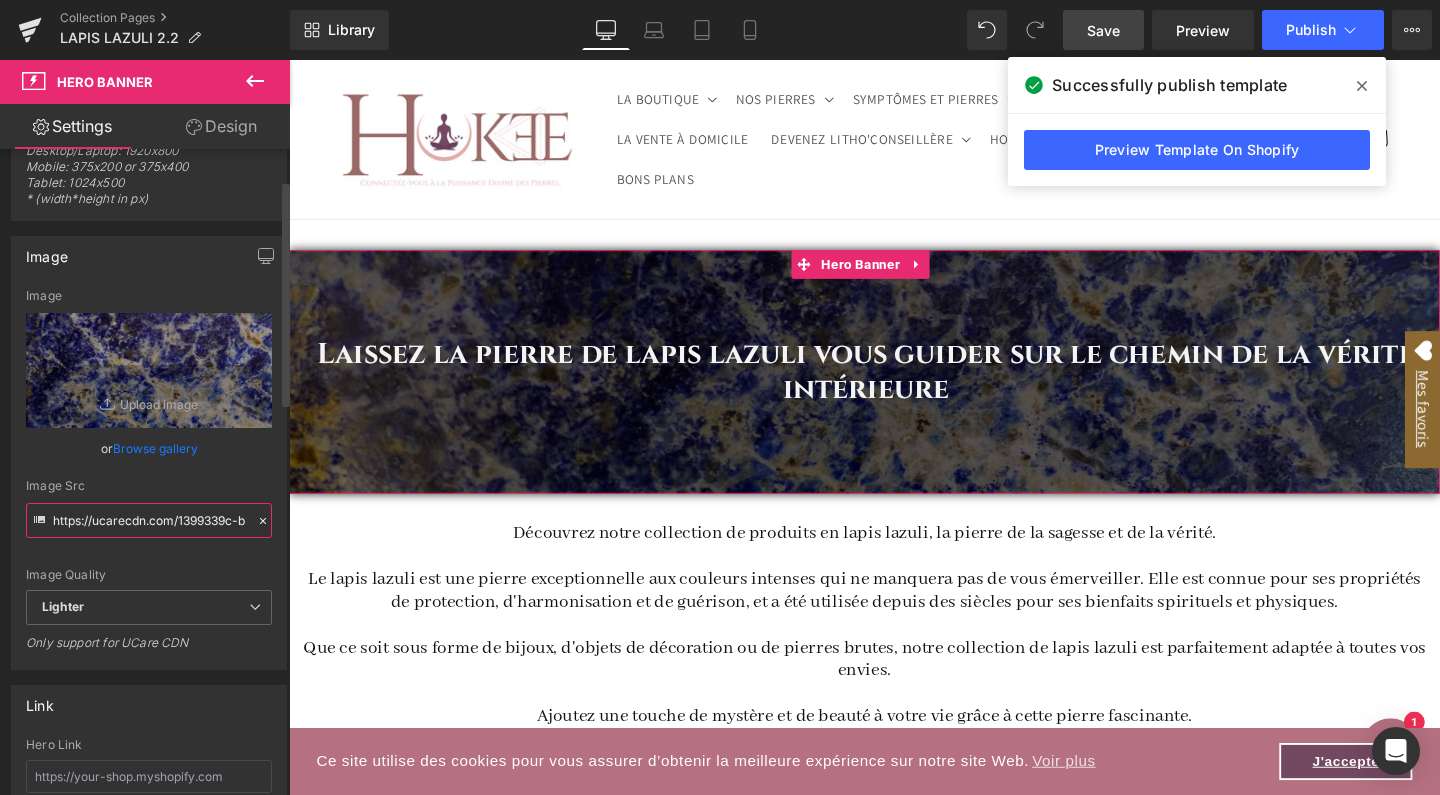 click on "https://ucarecdn.com/1399339c-b339-4516-bdee-f9124b880996/-/format/auto/-/preview/3000x3000/-/quality/lighter/Banderole%20site-29.jpg" at bounding box center (149, 520) 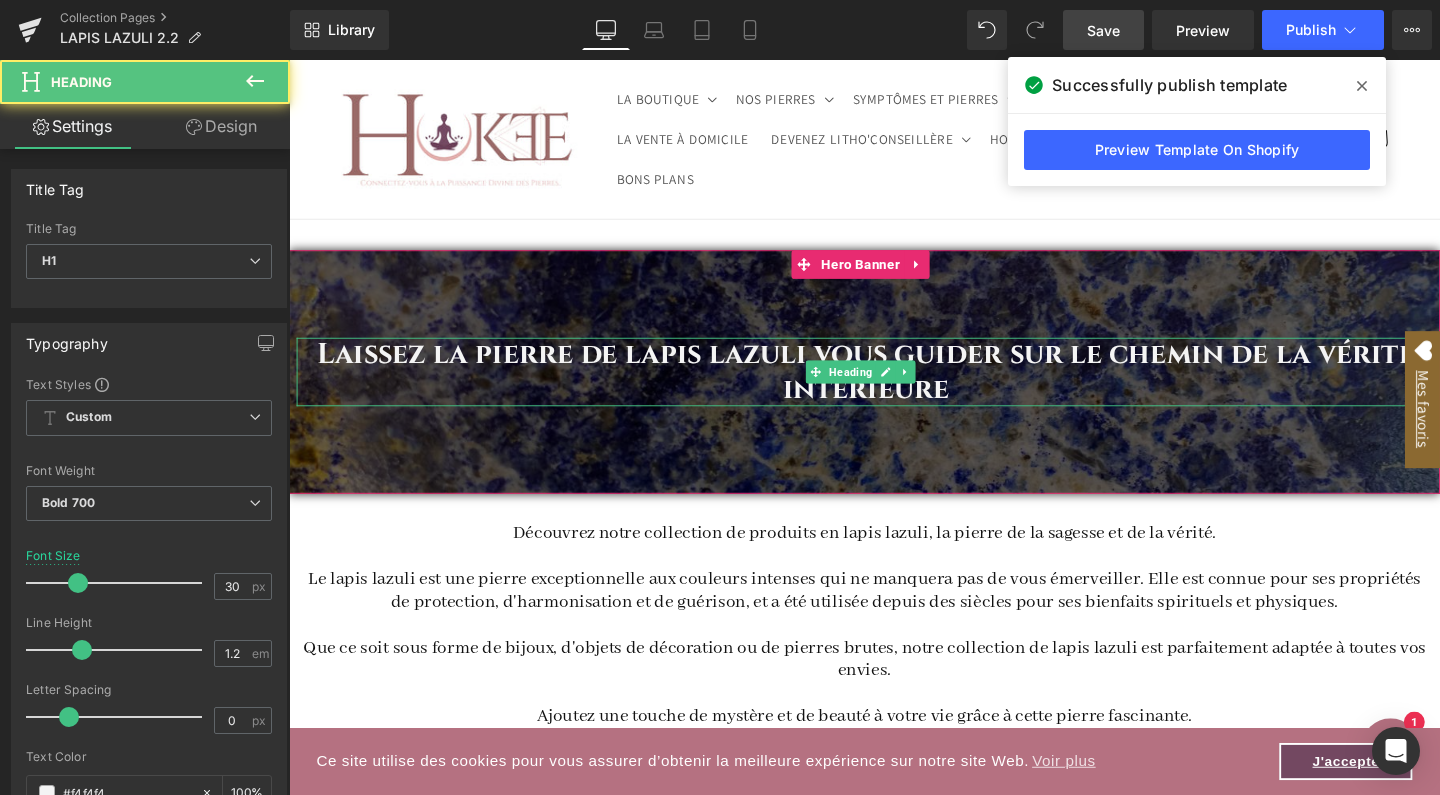 click on "Laissez la pierre de lapis lazuli vous guider sur le chemin de la vérité intérieure" at bounding box center [896, 388] 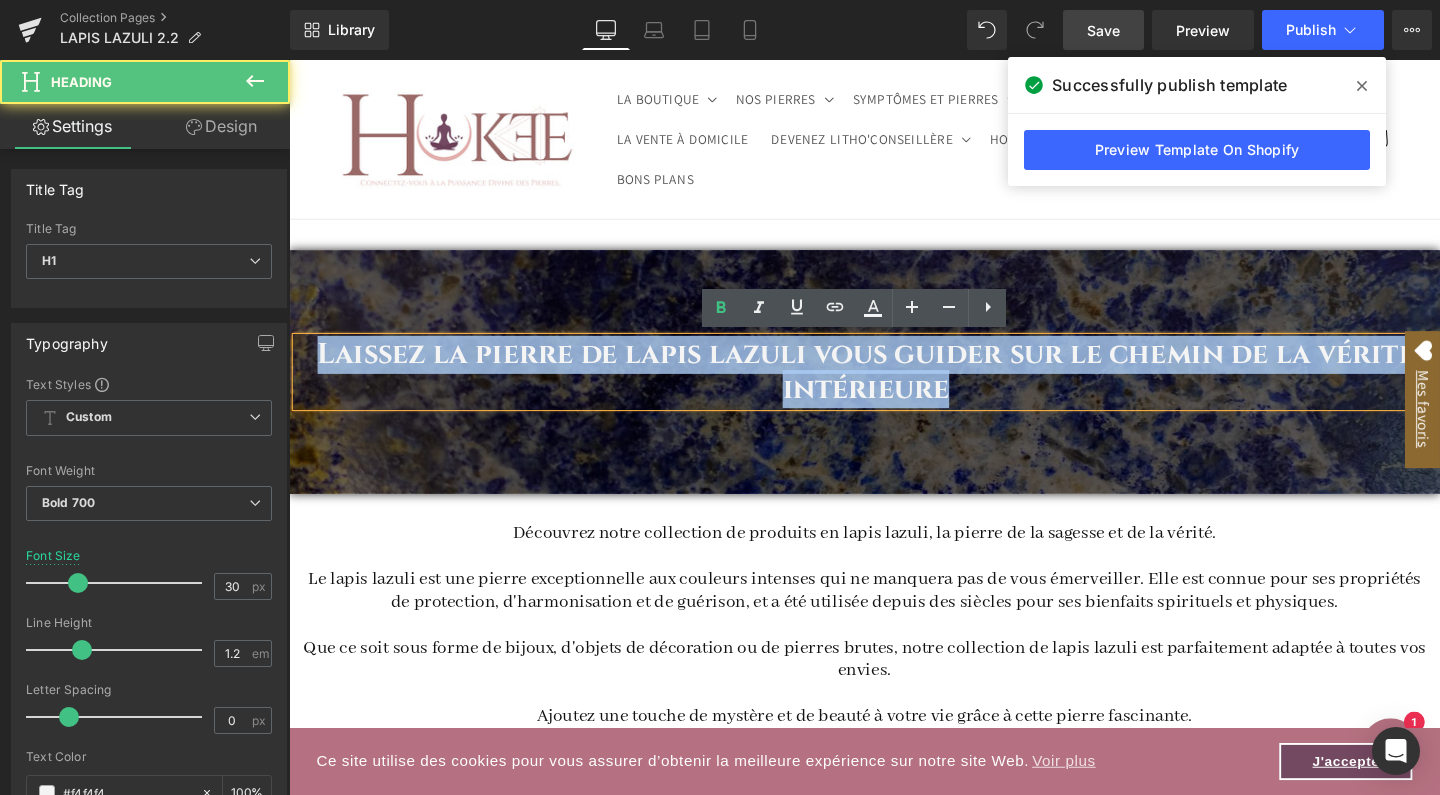 drag, startPoint x: 319, startPoint y: 361, endPoint x: 1048, endPoint y: 394, distance: 729.7465 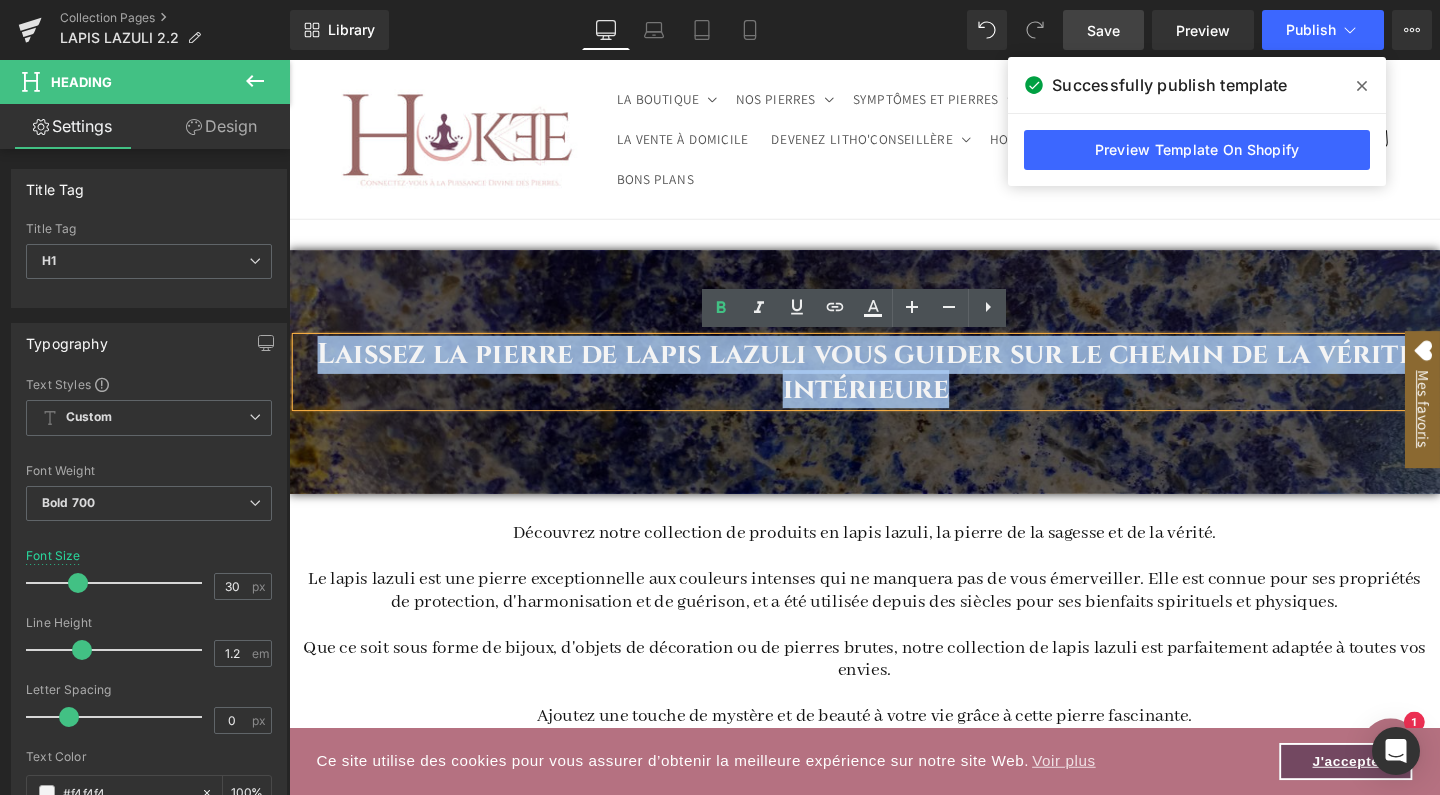 copy on "Laissez la pierre de lapis lazuli vous guider sur le chemin de la vérité intérieure" 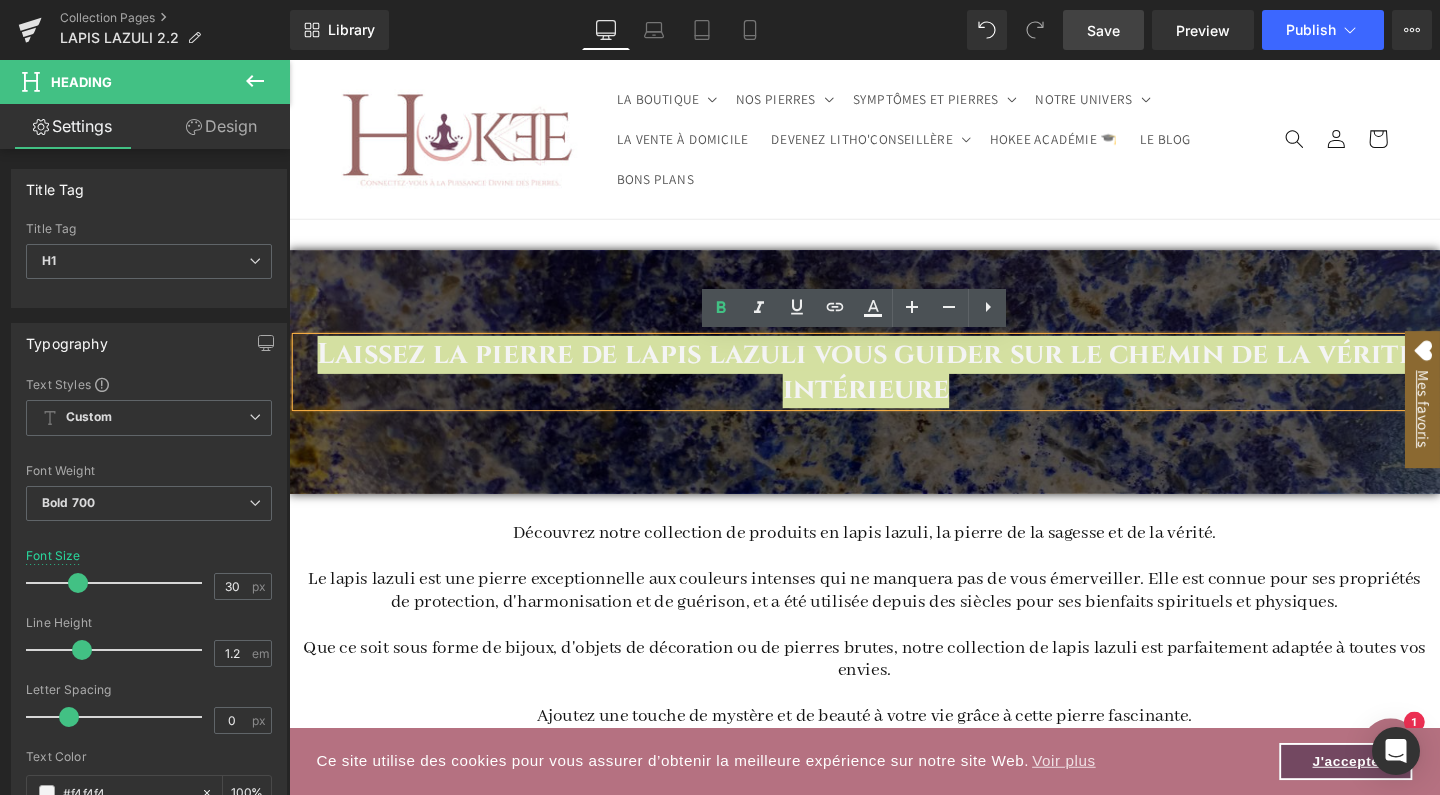 click on "Library Desktop Desktop Laptop Tablet Mobile Save Preview Publish Scheduled View Live Page View with current Template Save Template to Library Schedule Publish  Optimize  Publish Settings Shortcuts  Your page can’t be published   You've reached the maximum number of published pages on your plan  (0/0).  You need to upgrade your plan or unpublish all your pages to get 1 publish slot.   Unpublish pages   Upgrade plan" at bounding box center [865, 30] 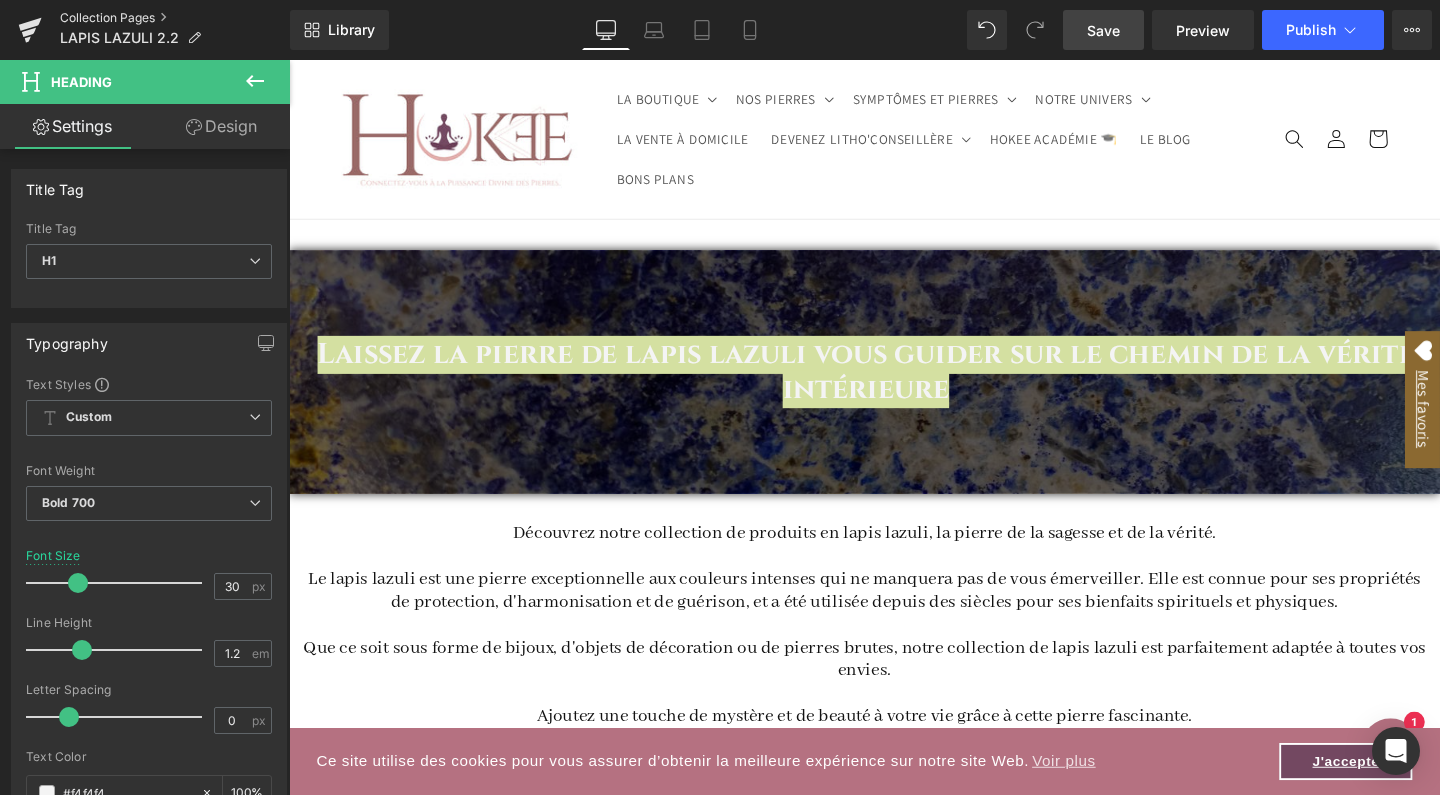 click on "Collection Pages" at bounding box center (175, 18) 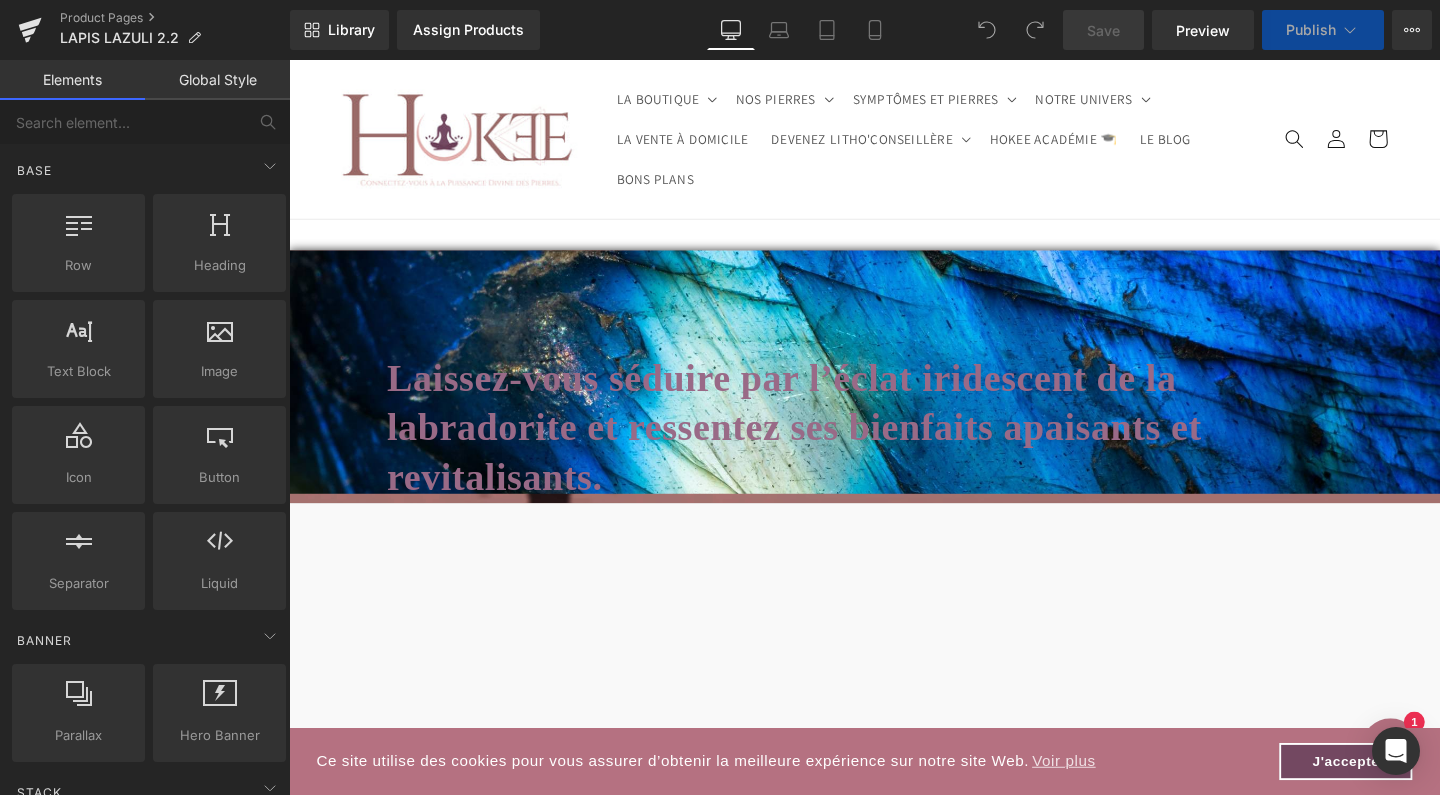 scroll, scrollTop: 0, scrollLeft: 0, axis: both 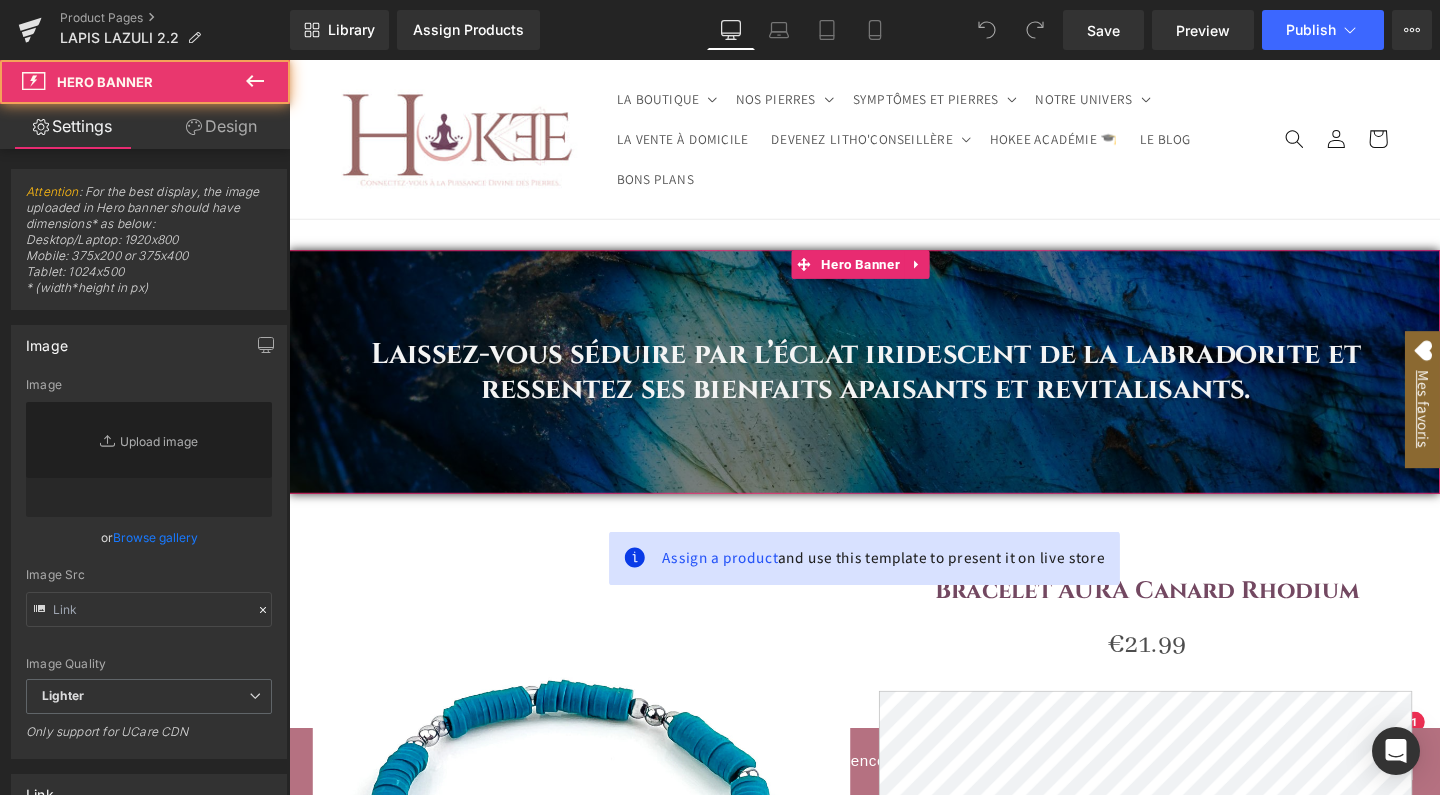 drag, startPoint x: 664, startPoint y: 298, endPoint x: 417, endPoint y: 595, distance: 386.28745 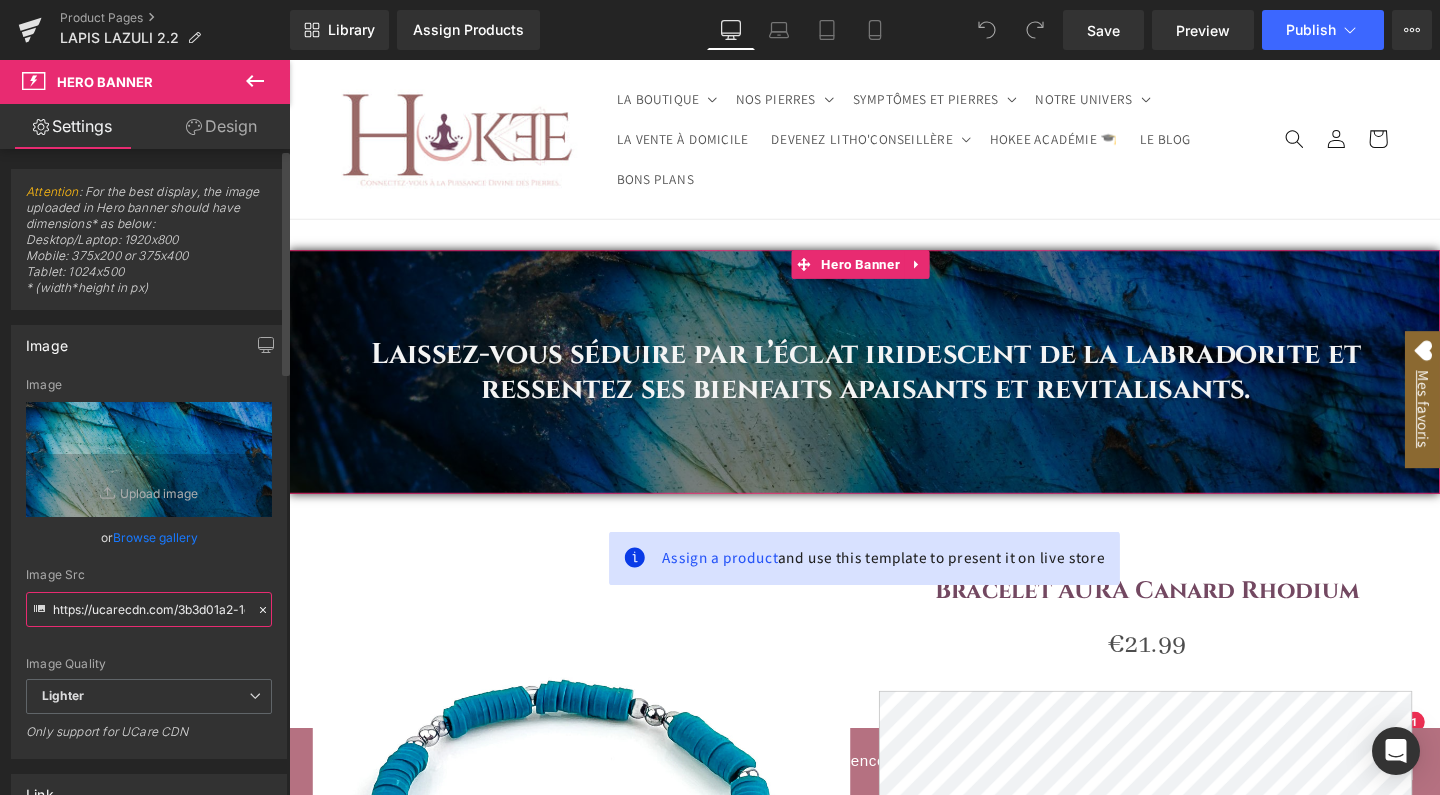 click on "https://ucarecdn.com/3b3d01a2-1eaa-4df2-bcf8-4d58b4550c9c/-/format/auto/-/preview/3000x3000/-/quality/lighter/Banderole%20site-3.jpg" at bounding box center [149, 609] 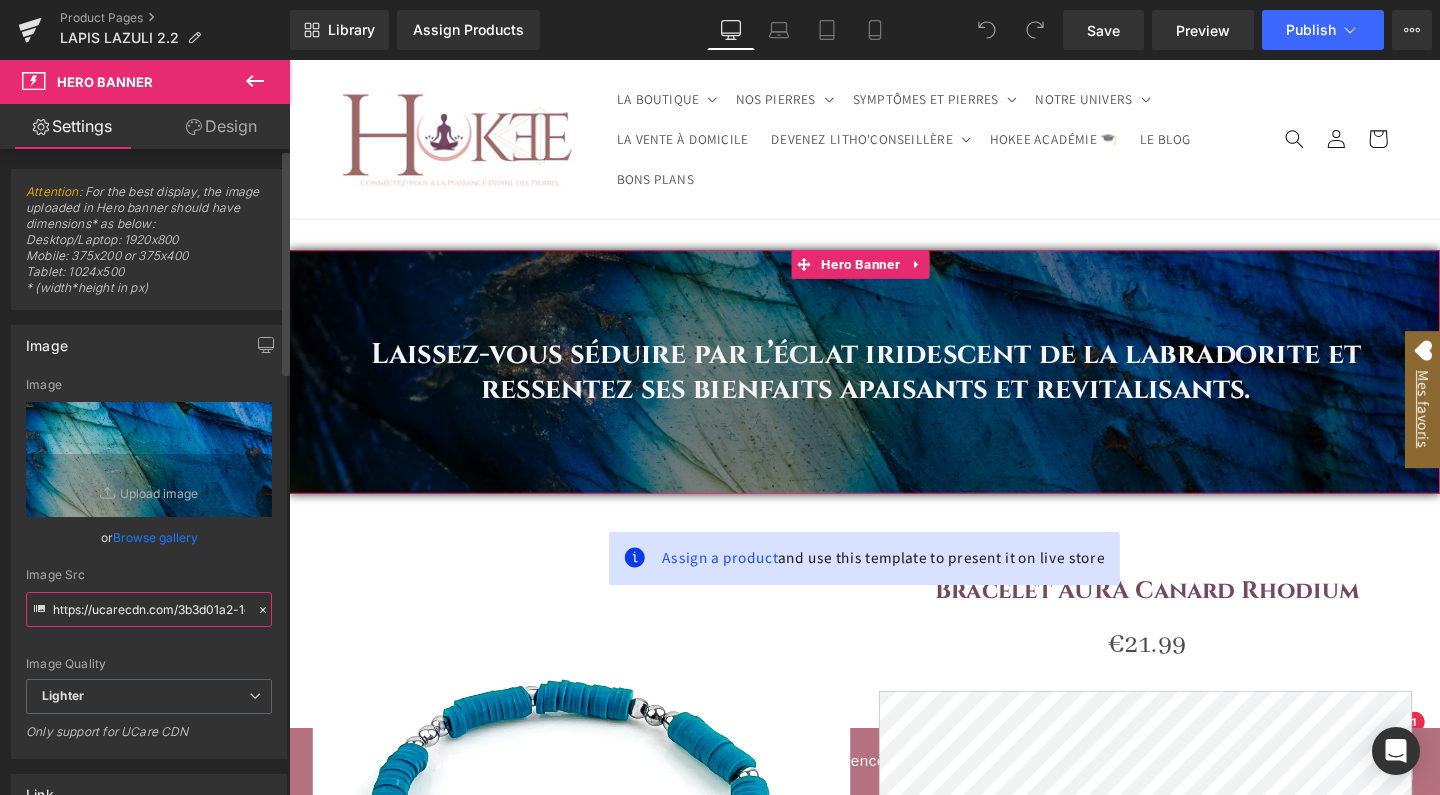 click on "https://ucarecdn.com/3b3d01a2-1eaa-4df2-bcf8-4d58b4550c9c/-/format/auto/-/preview/3000x3000/-/quality/lighter/Banderole%20site-3.jpg" at bounding box center [149, 609] 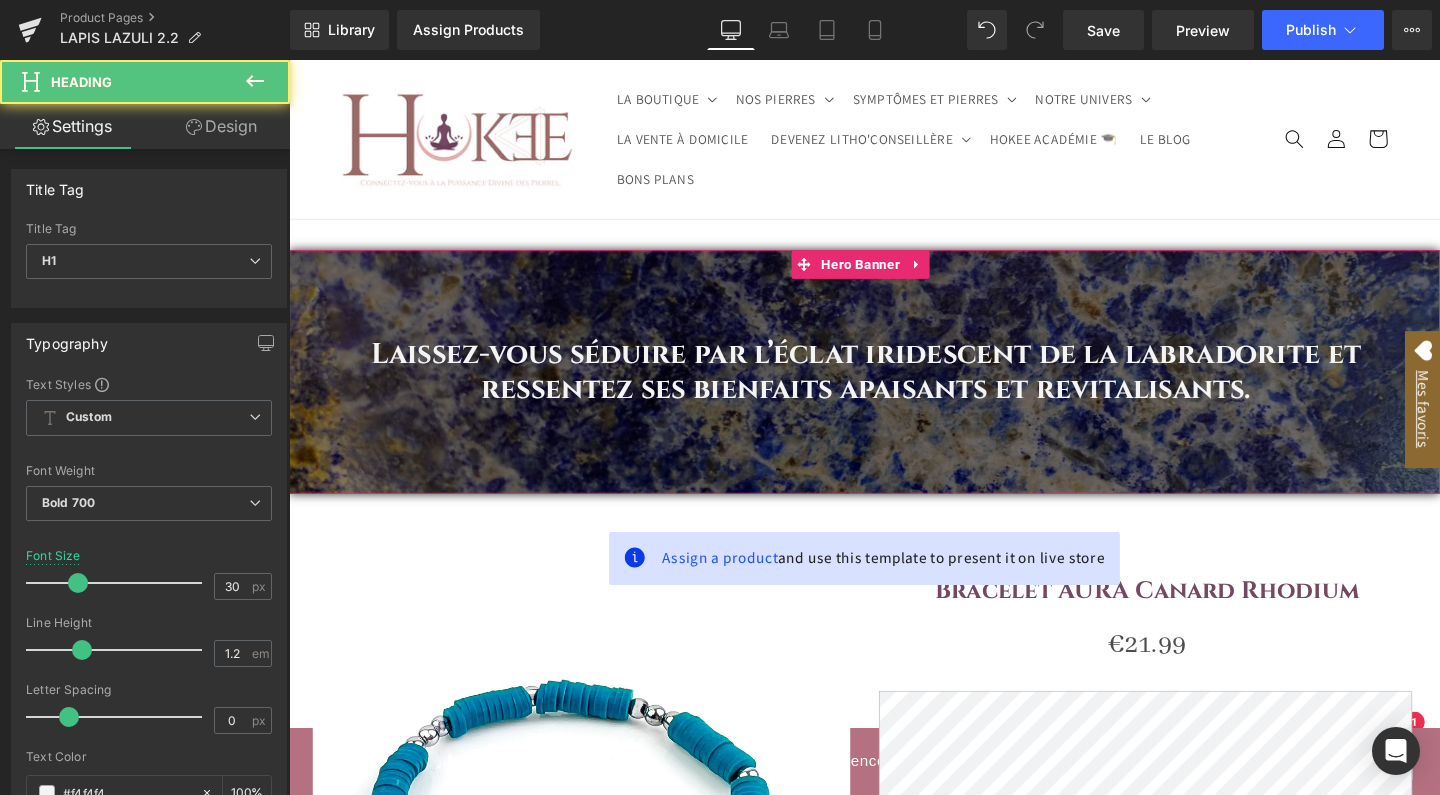 click on "Laissez-vous séduire par l’éclat iridescent de la labradorite et ressentez ses bienfaits apaisants et revitalisants." at bounding box center (896, 388) 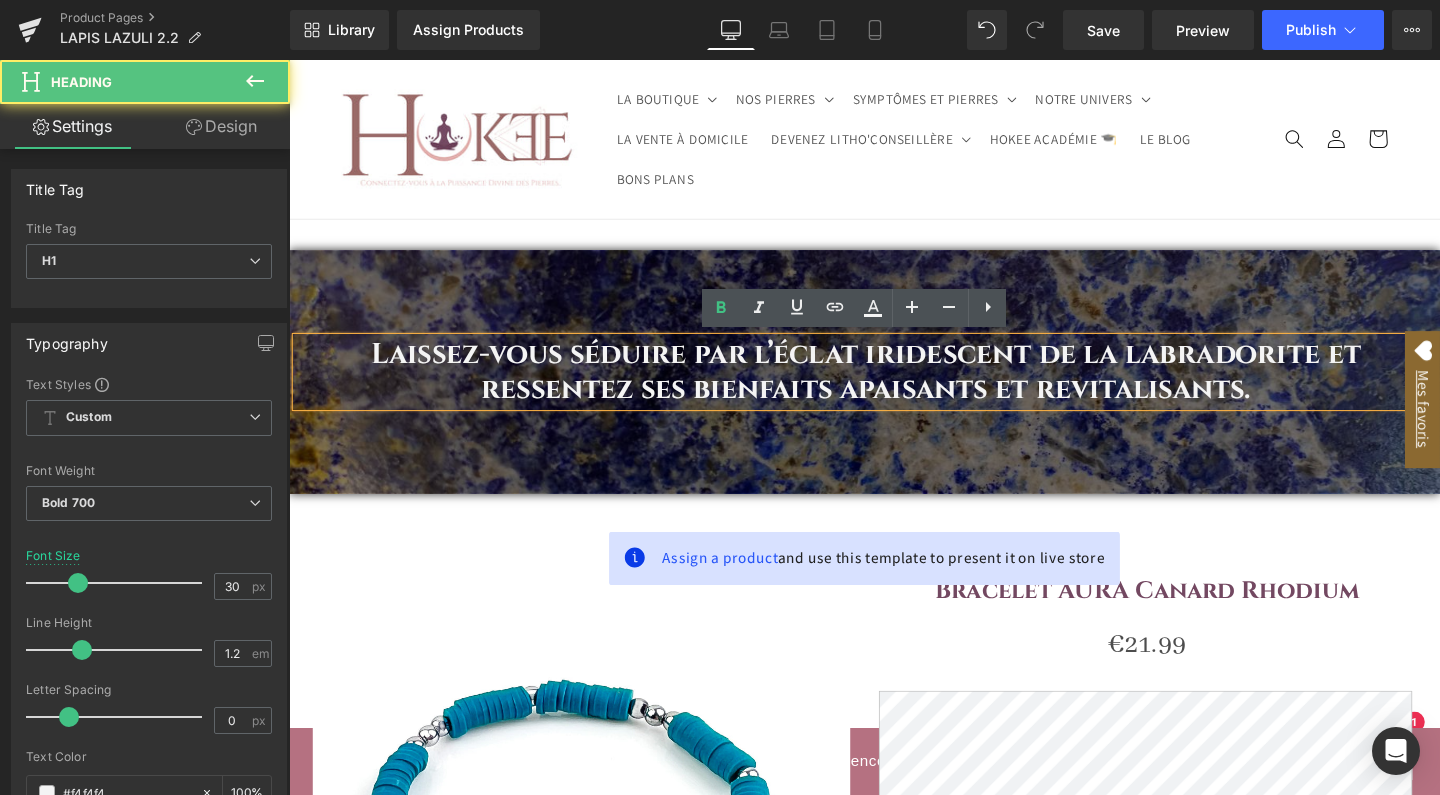 click on "Laissez-vous séduire par l’éclat iridescent de la labradorite et ressentez ses bienfaits apaisants et revitalisants." at bounding box center (896, 388) 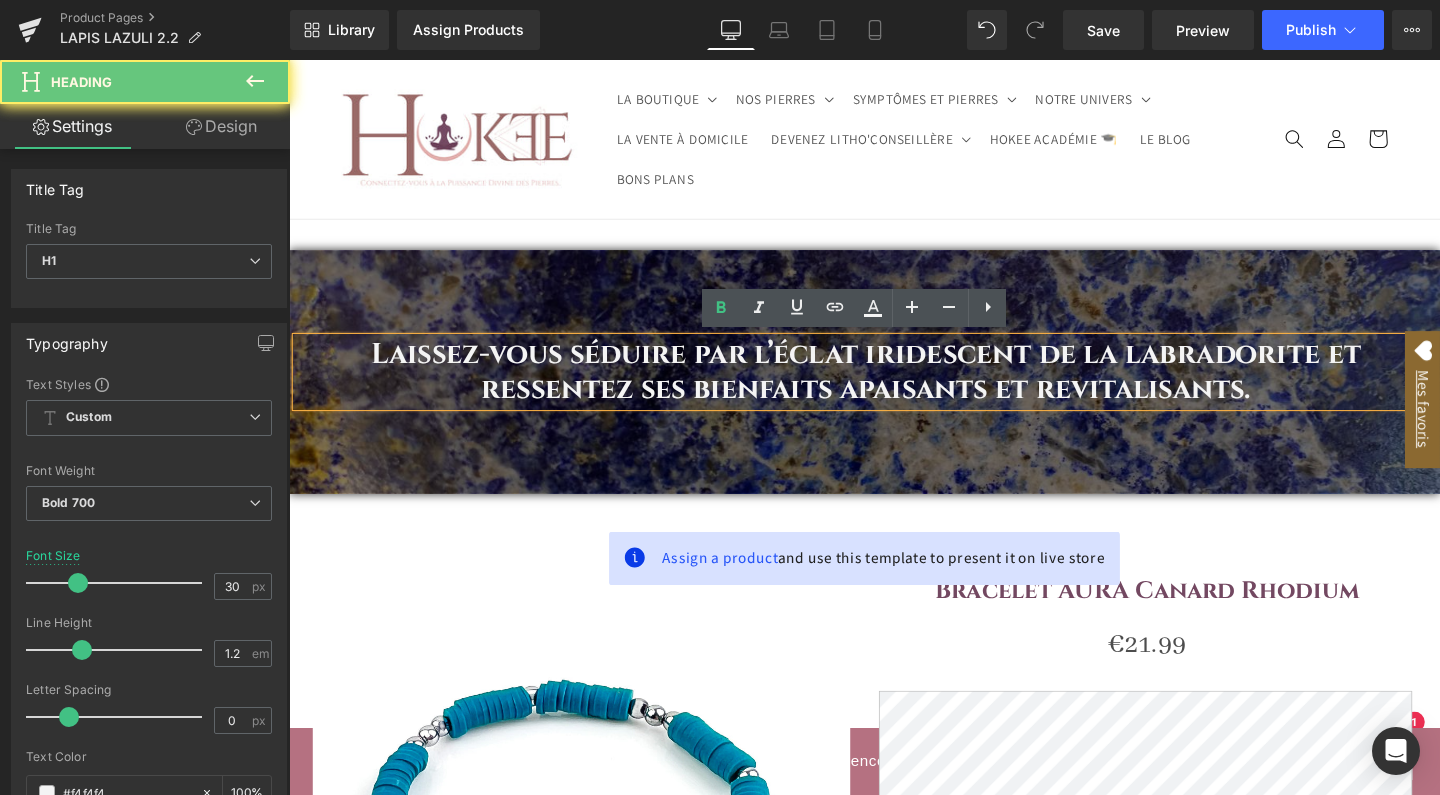 click on "Laissez-vous séduire par l’éclat iridescent de la labradorite et ressentez ses bienfaits apaisants et revitalisants." at bounding box center (896, 388) 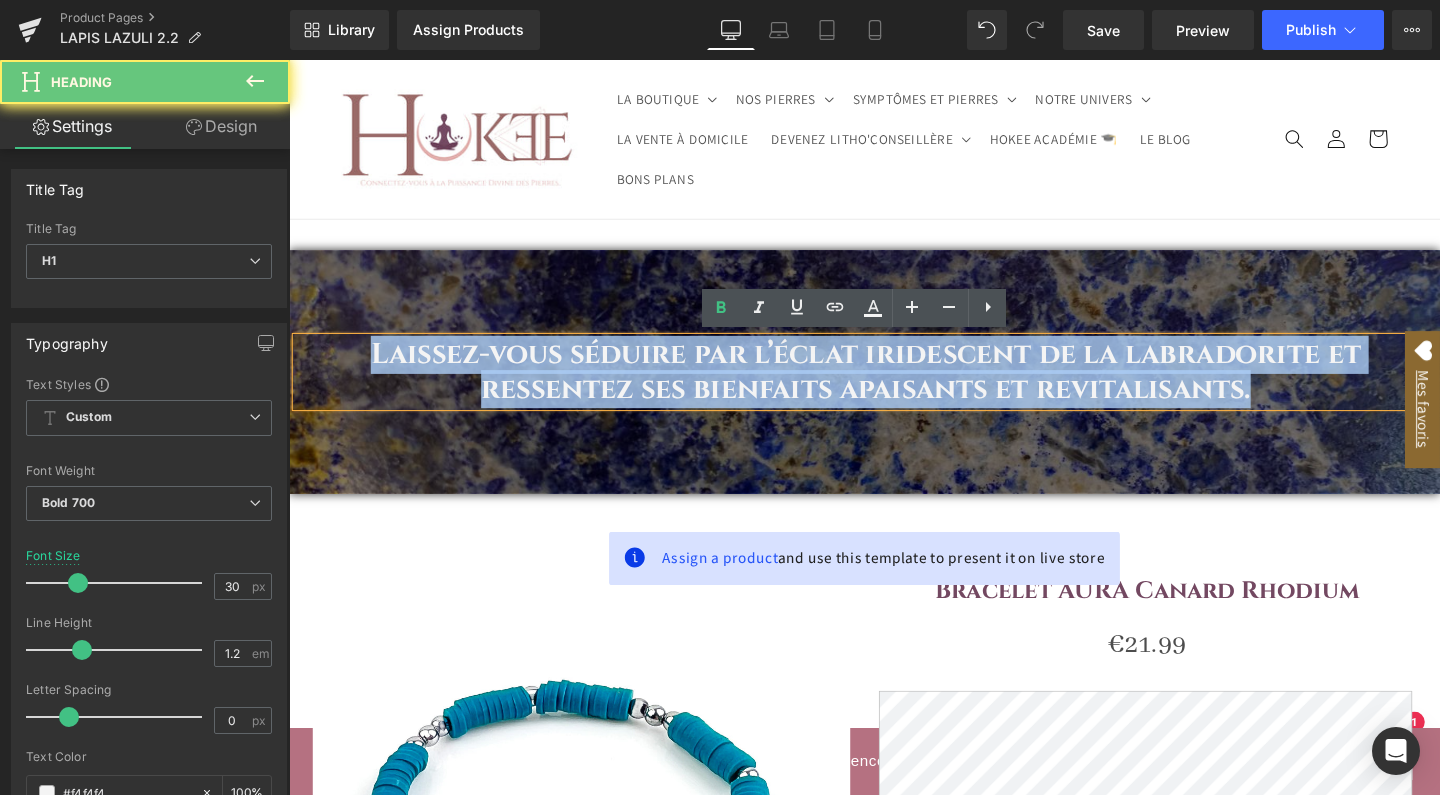 click on "Laissez-vous séduire par l’éclat iridescent de la labradorite et ressentez ses bienfaits apaisants et revitalisants." at bounding box center [896, 388] 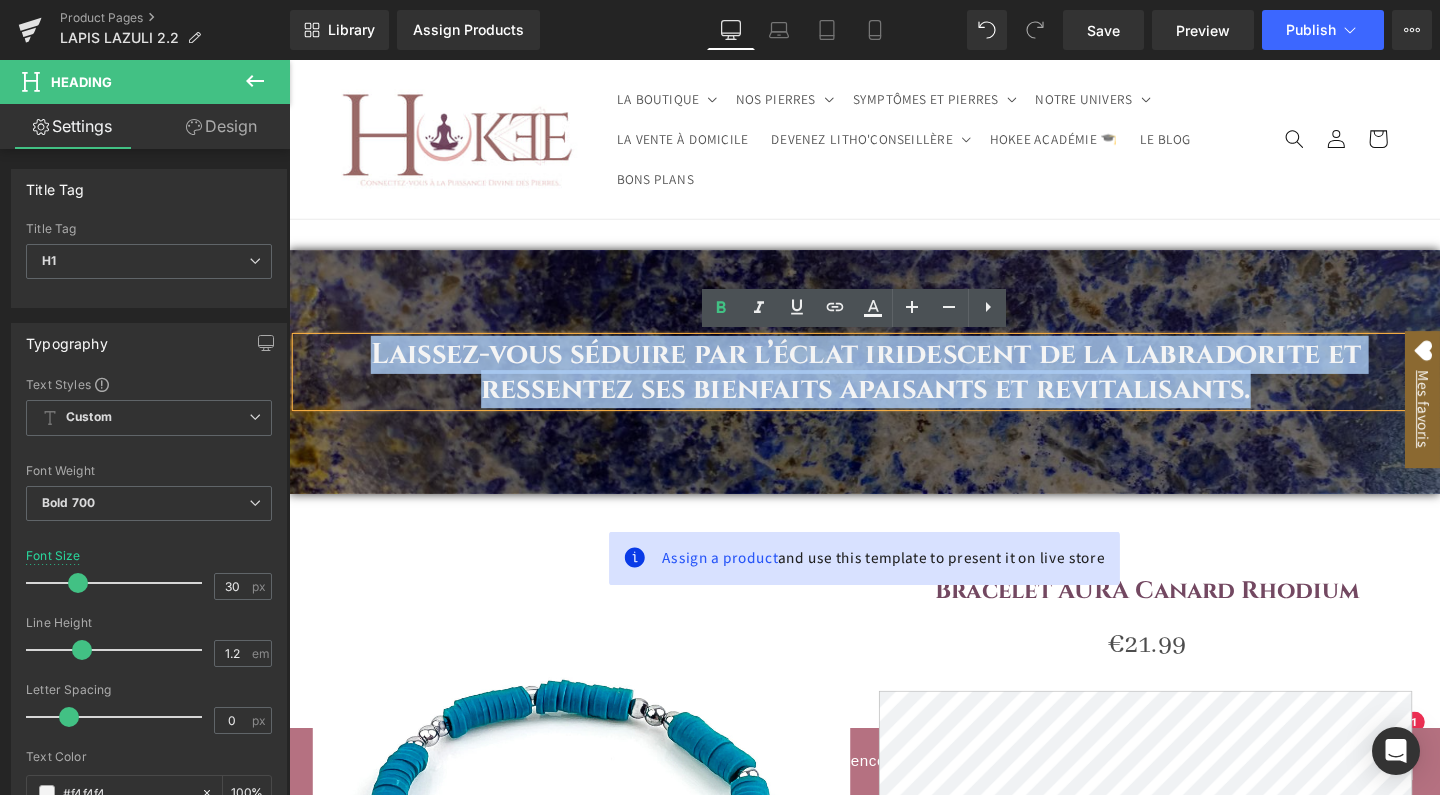 paste 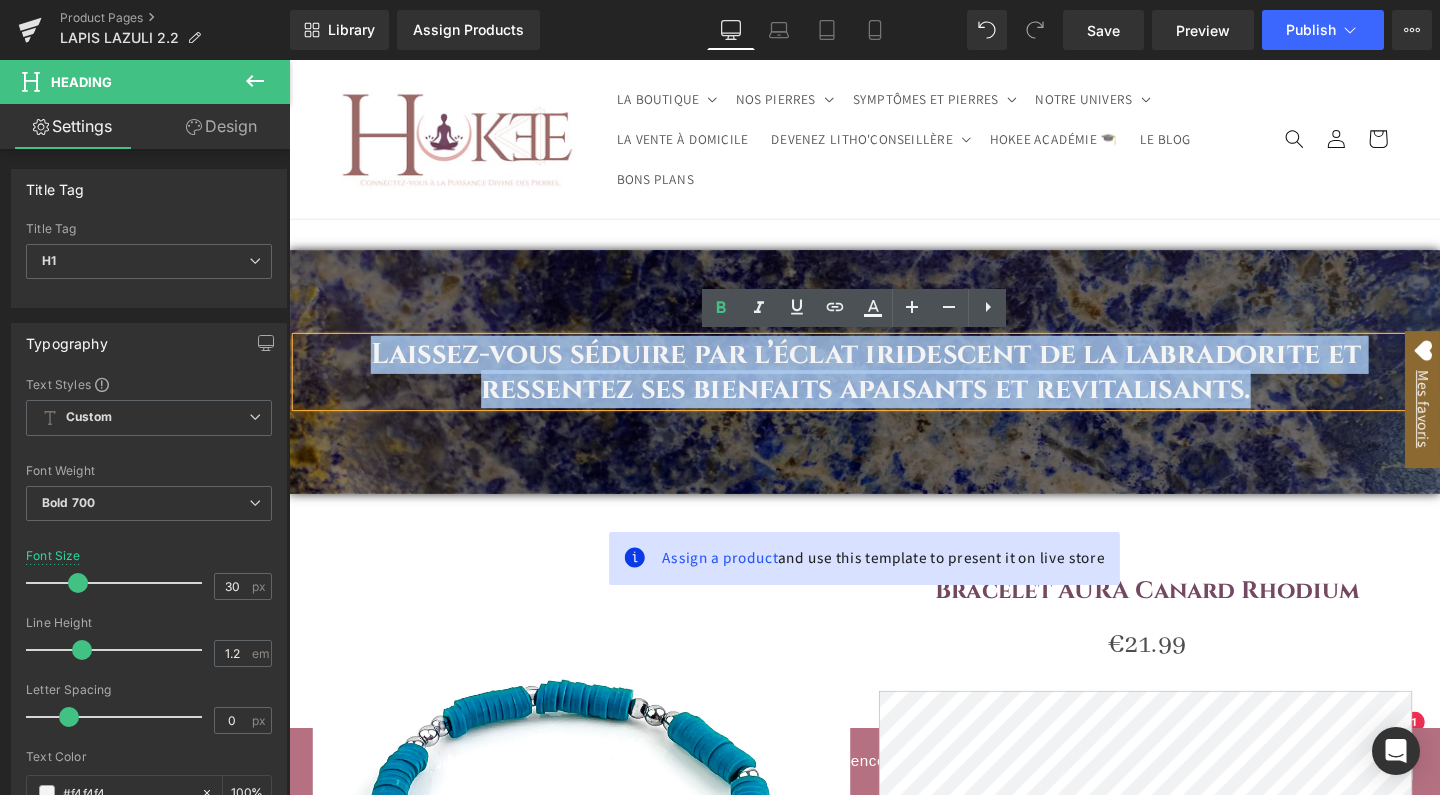 type 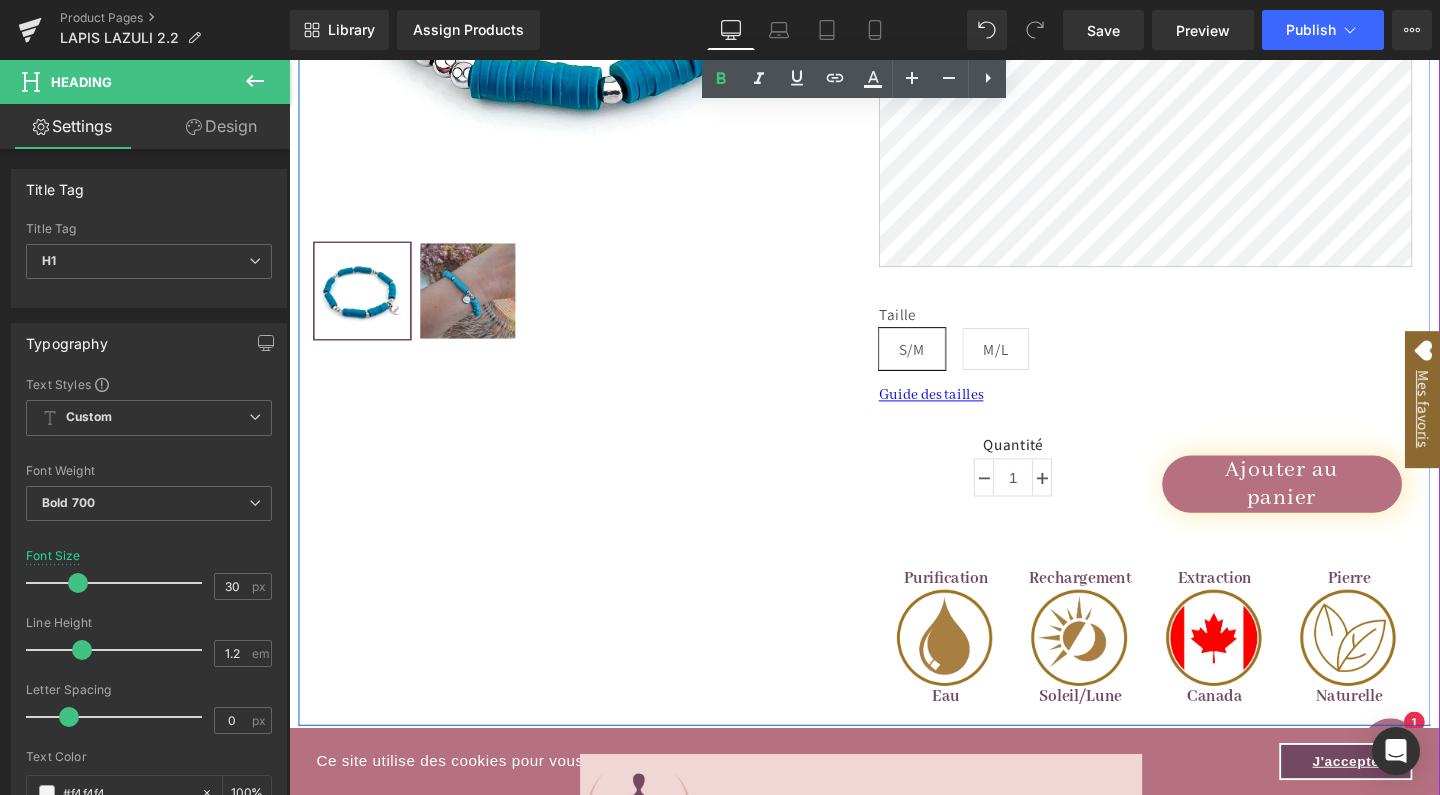 scroll, scrollTop: 910, scrollLeft: 0, axis: vertical 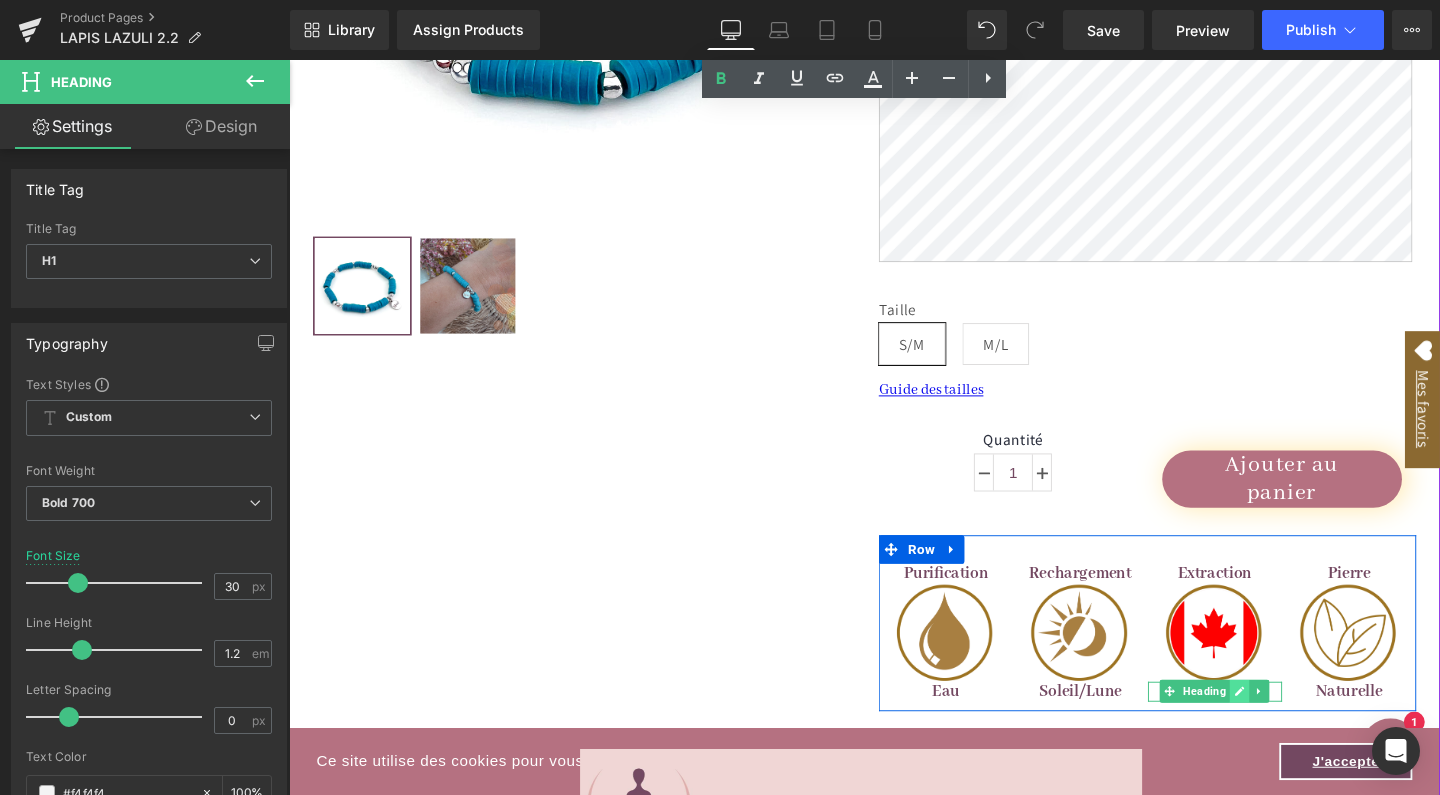 click 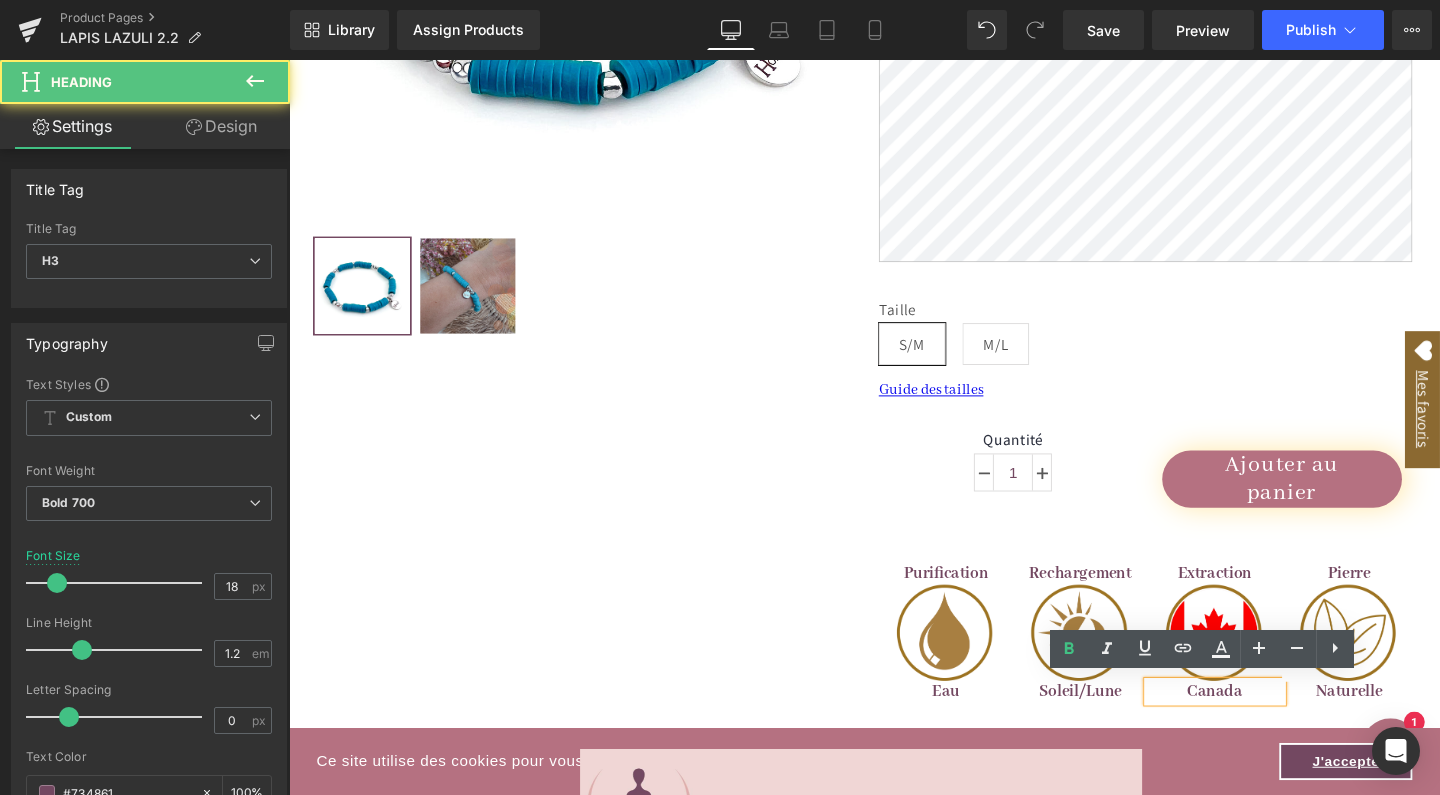click on "Canada" at bounding box center (1262, 725) 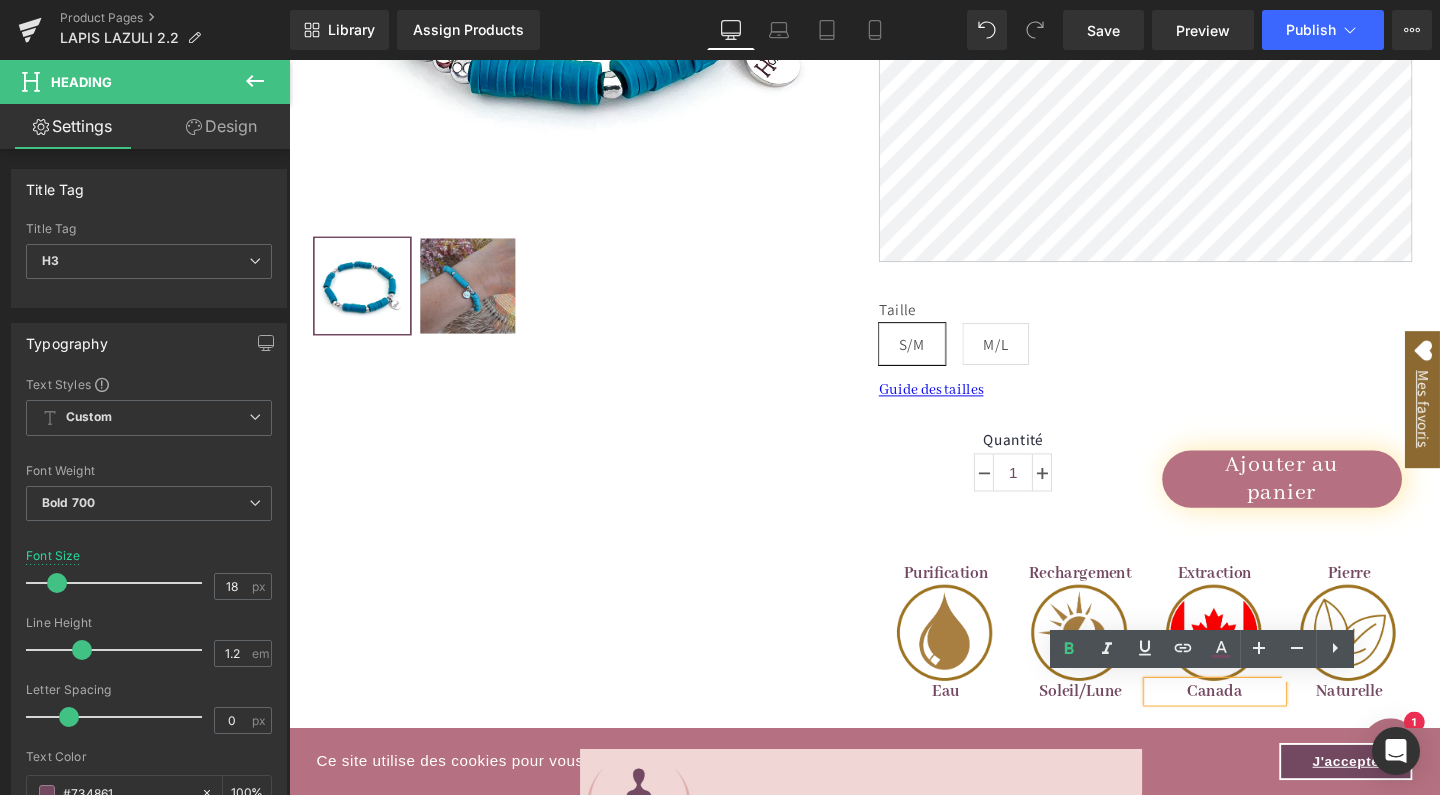 click on "Canada" at bounding box center [1262, 725] 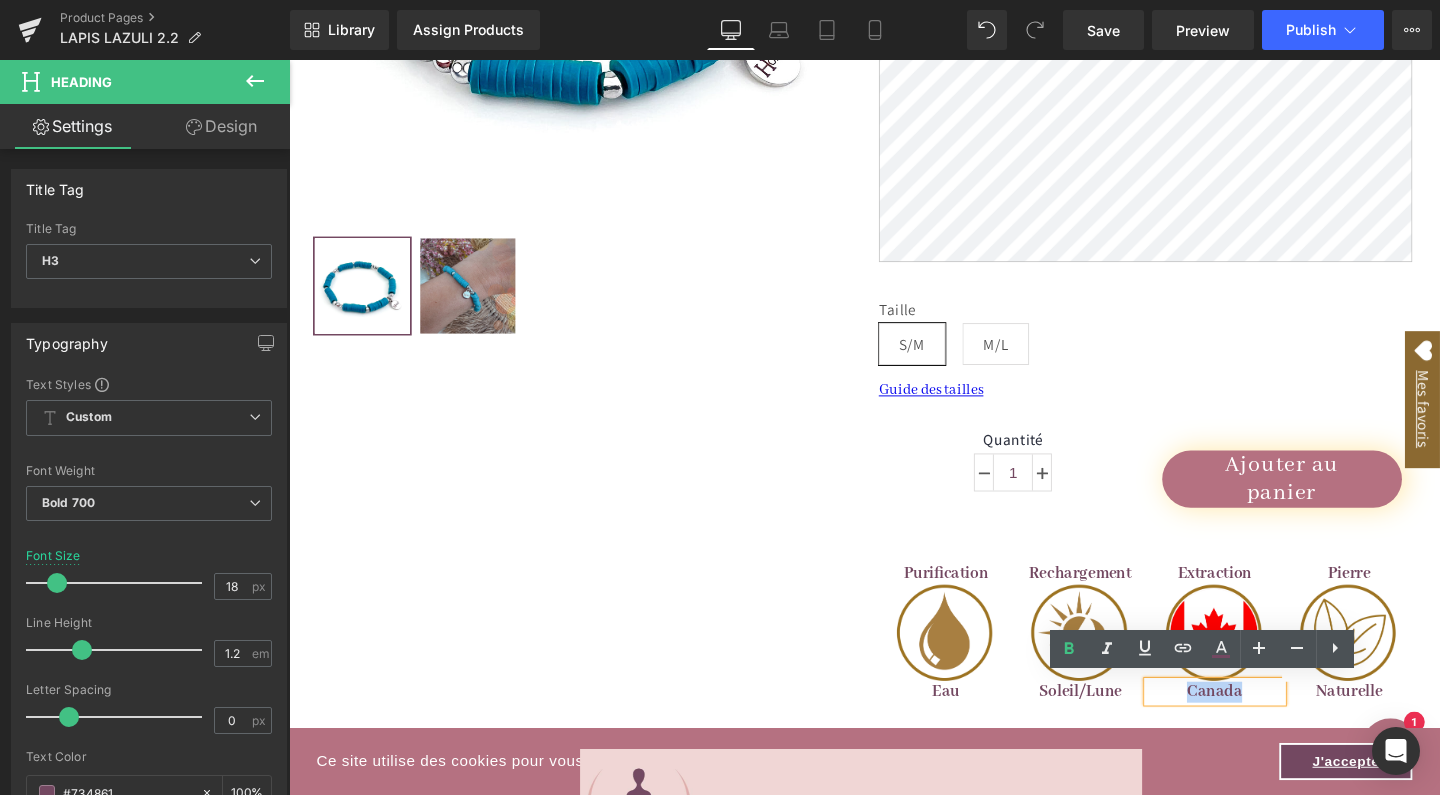 click on "Canada" at bounding box center [1262, 725] 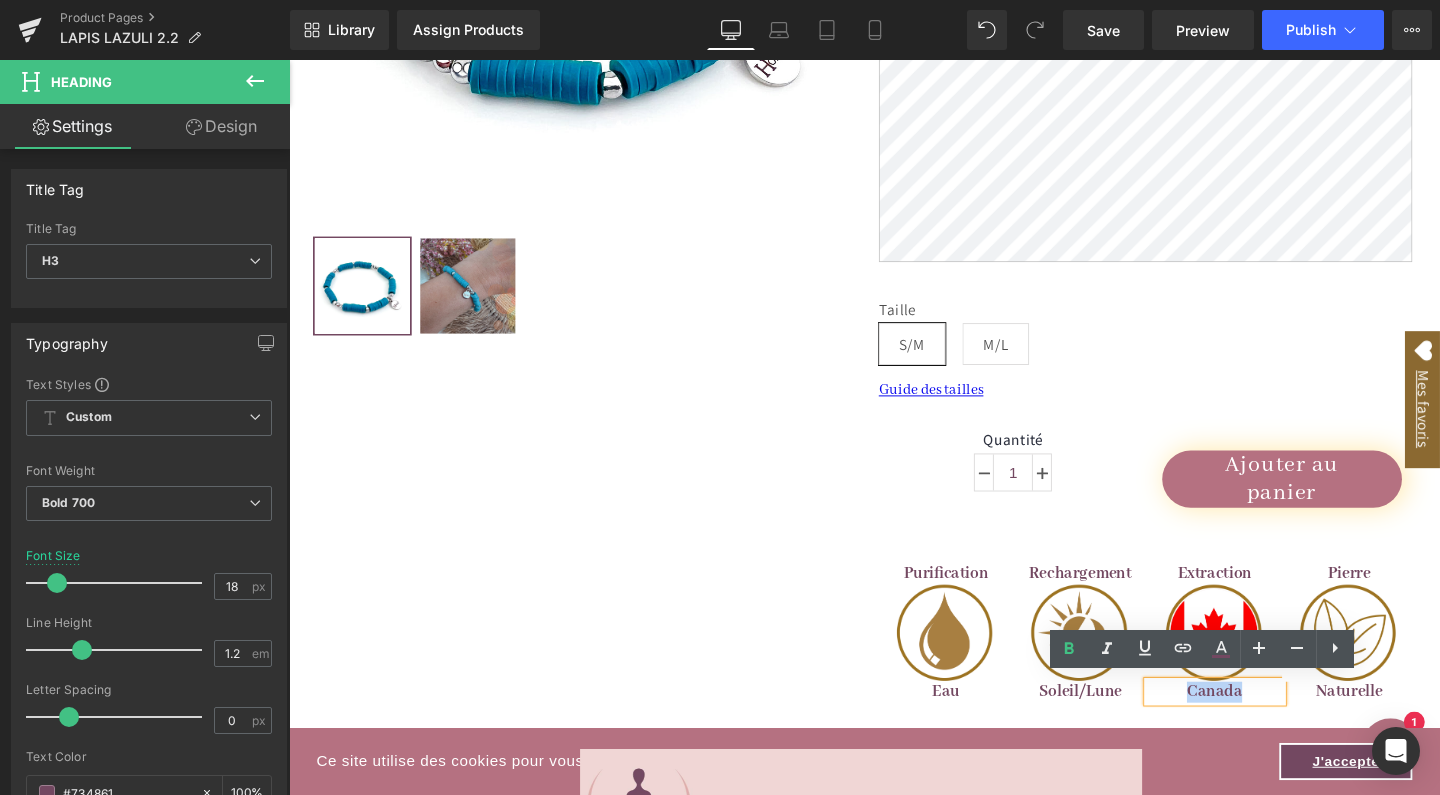type 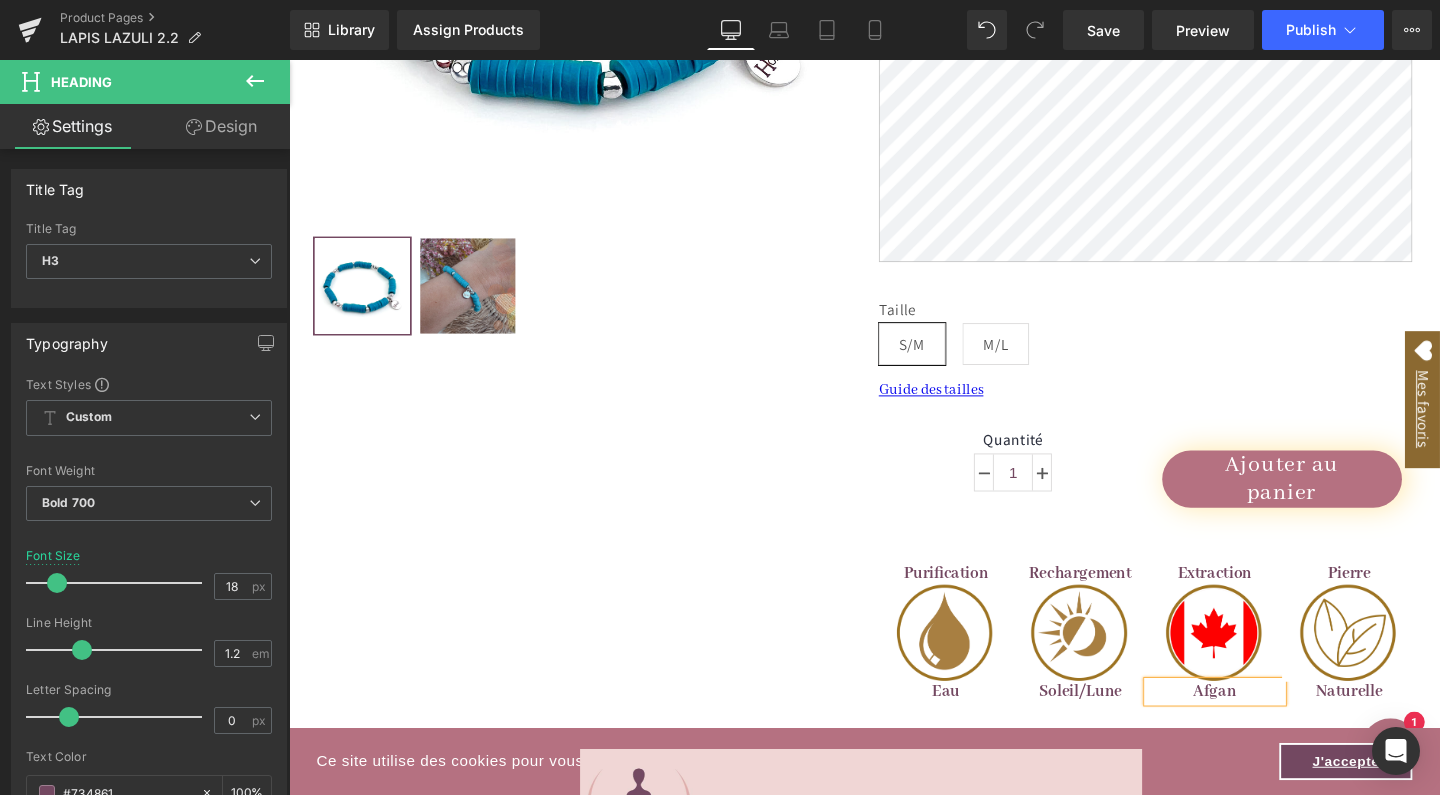 click on "Afgan" at bounding box center [1262, 725] 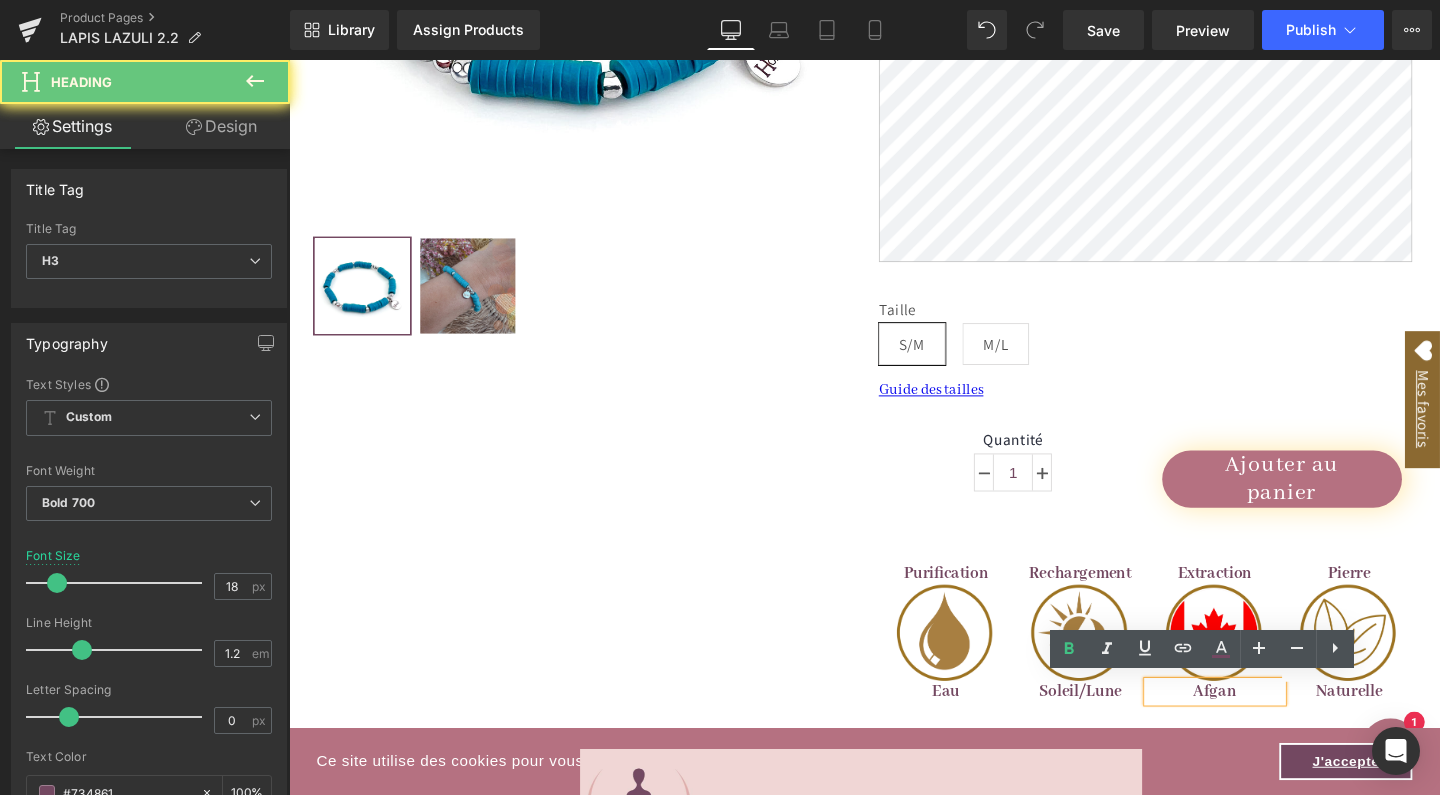 click on "Afgan" at bounding box center [1262, 725] 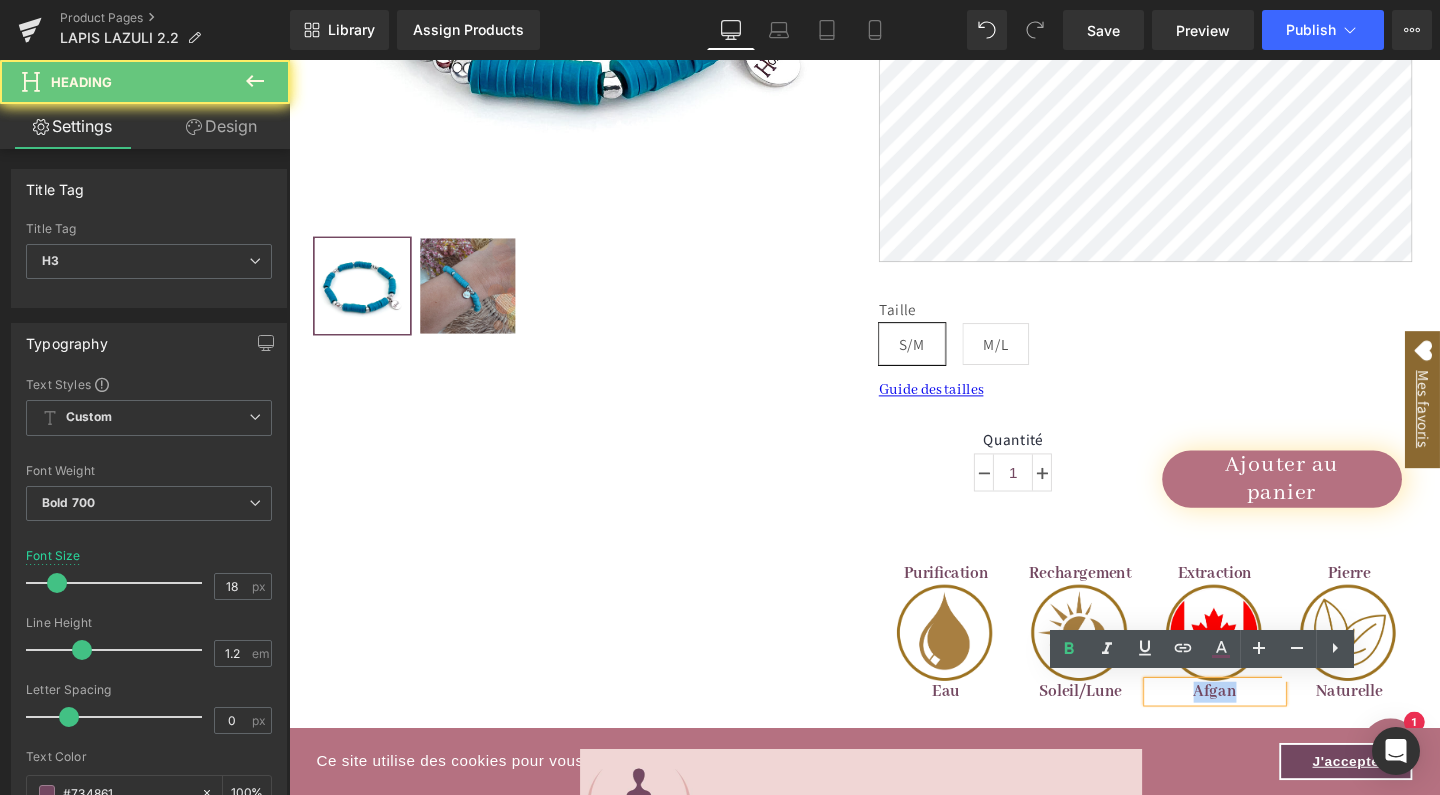 click on "Afgan" at bounding box center [1262, 725] 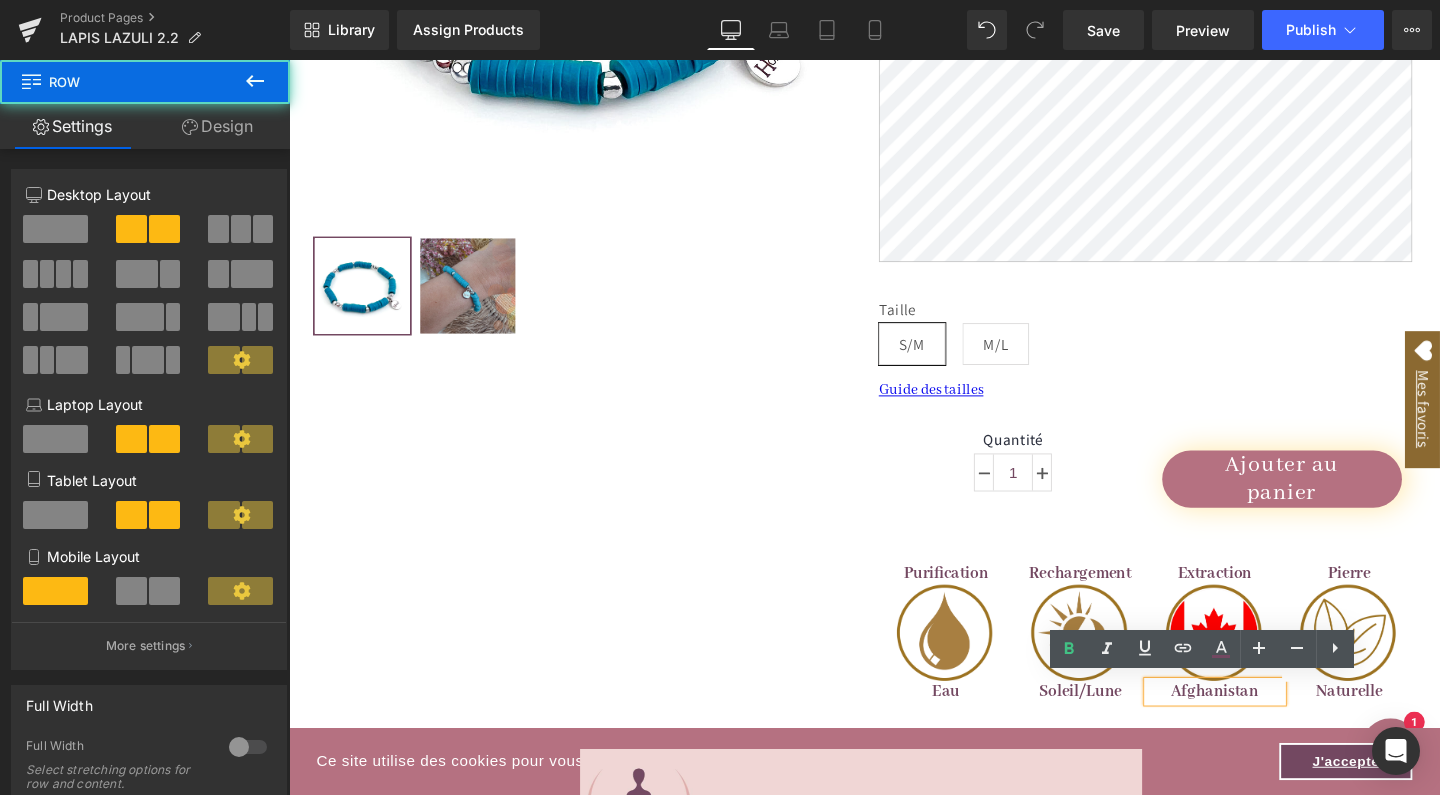 click on "Sale Off
(P) Image
(P) Image List Separator
Bracelet AURA Canard Rhodium
(P) Title
€0" at bounding box center [894, 195] 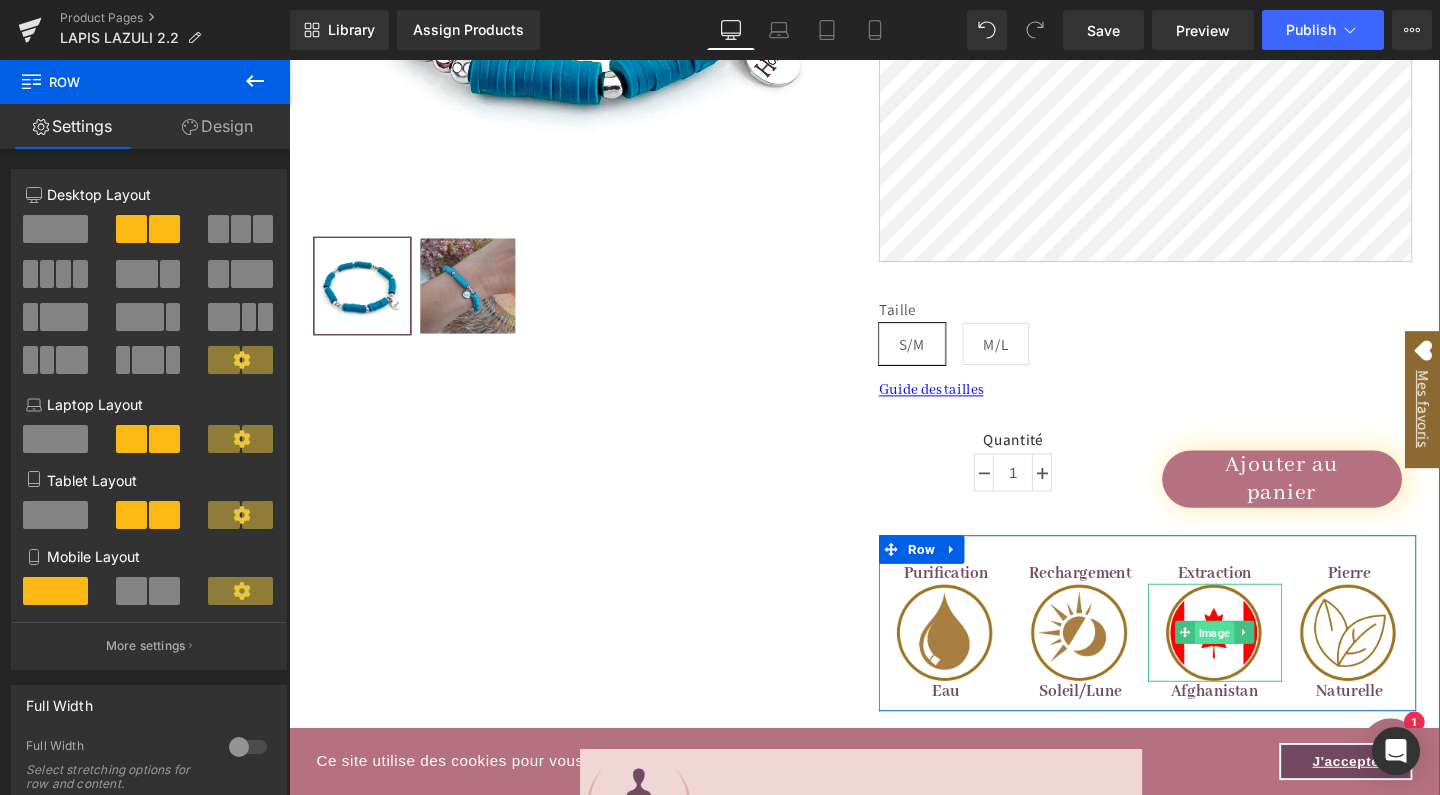 click on "Image" at bounding box center [1261, 663] 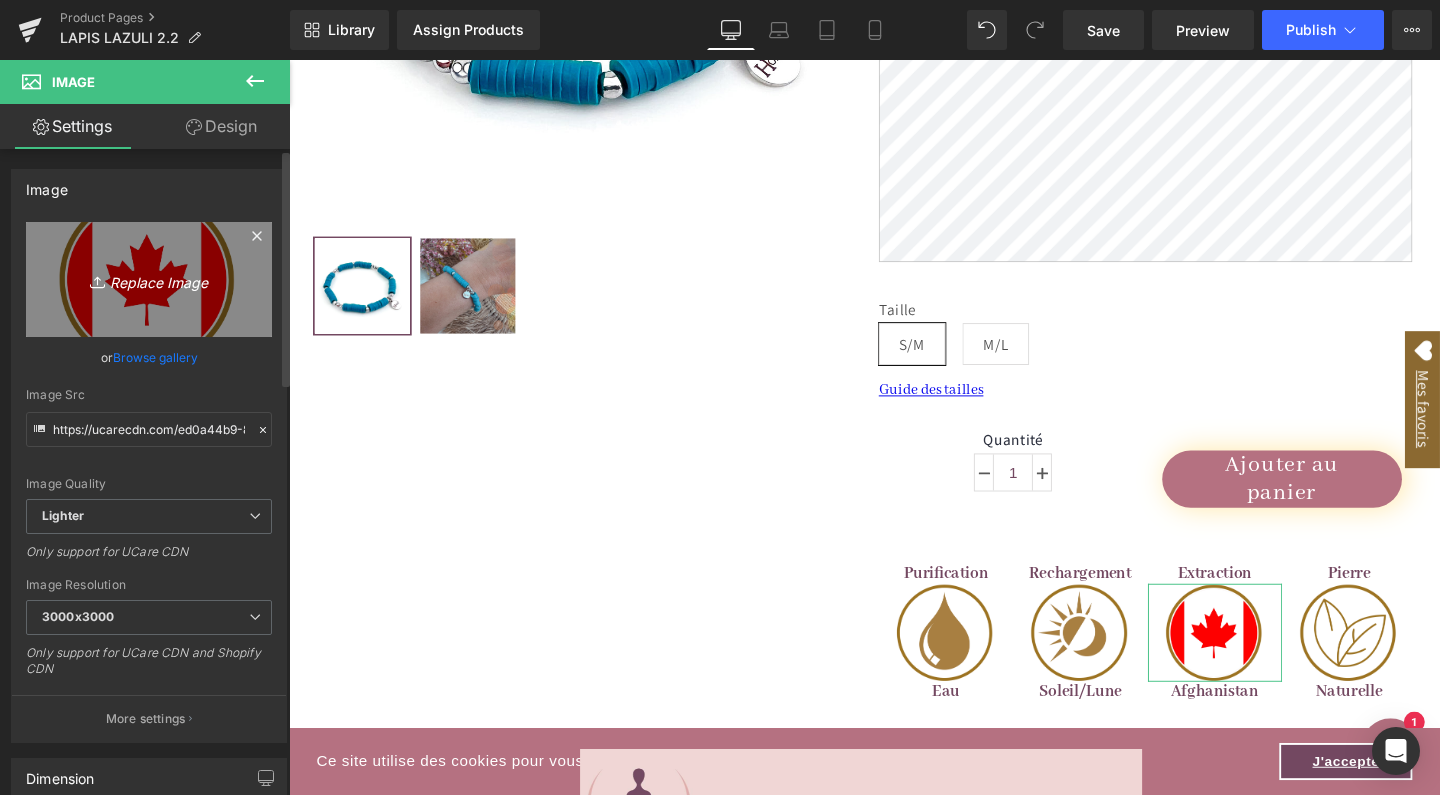 click on "Replace Image" at bounding box center (149, 279) 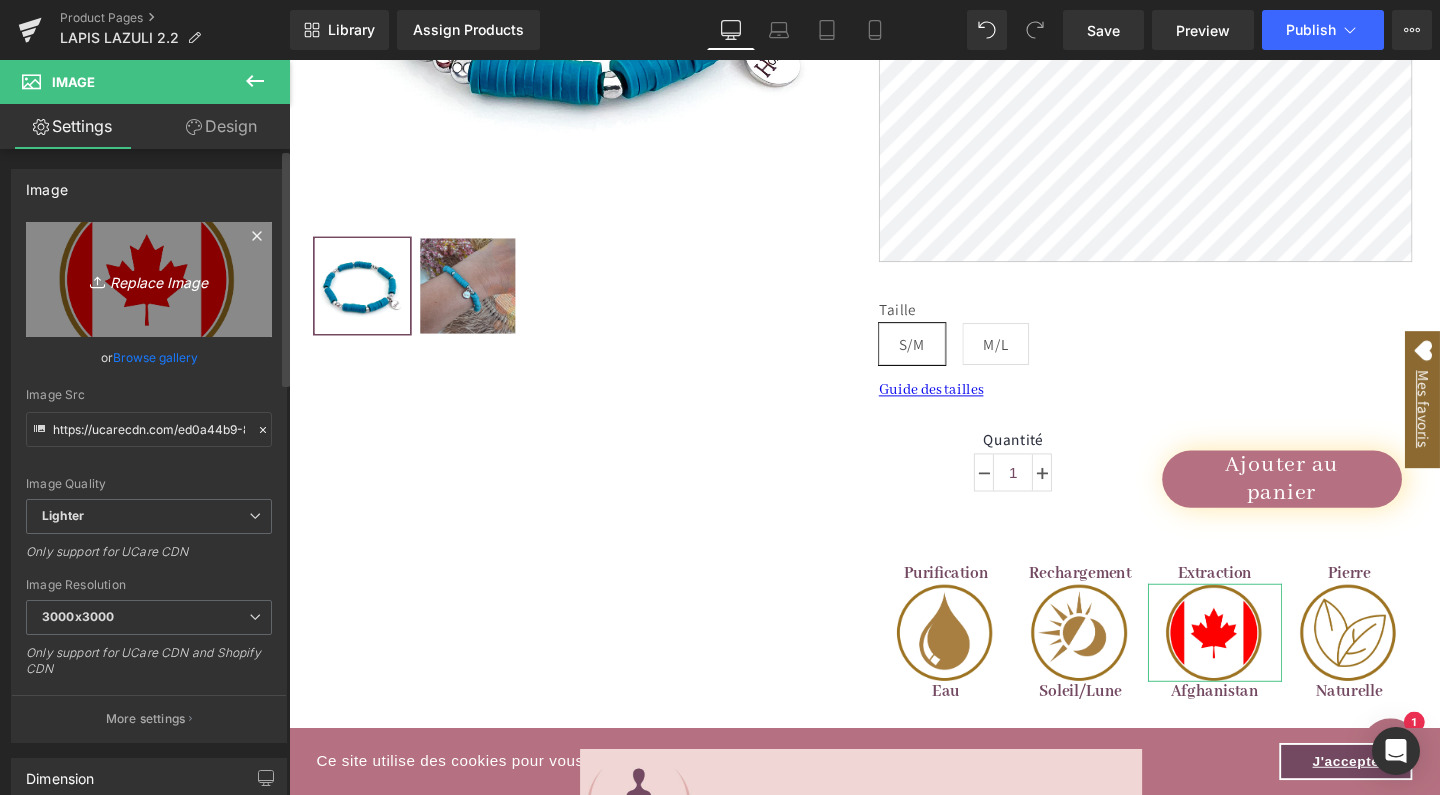 type on "C:\fakepath\action-3.jpg" 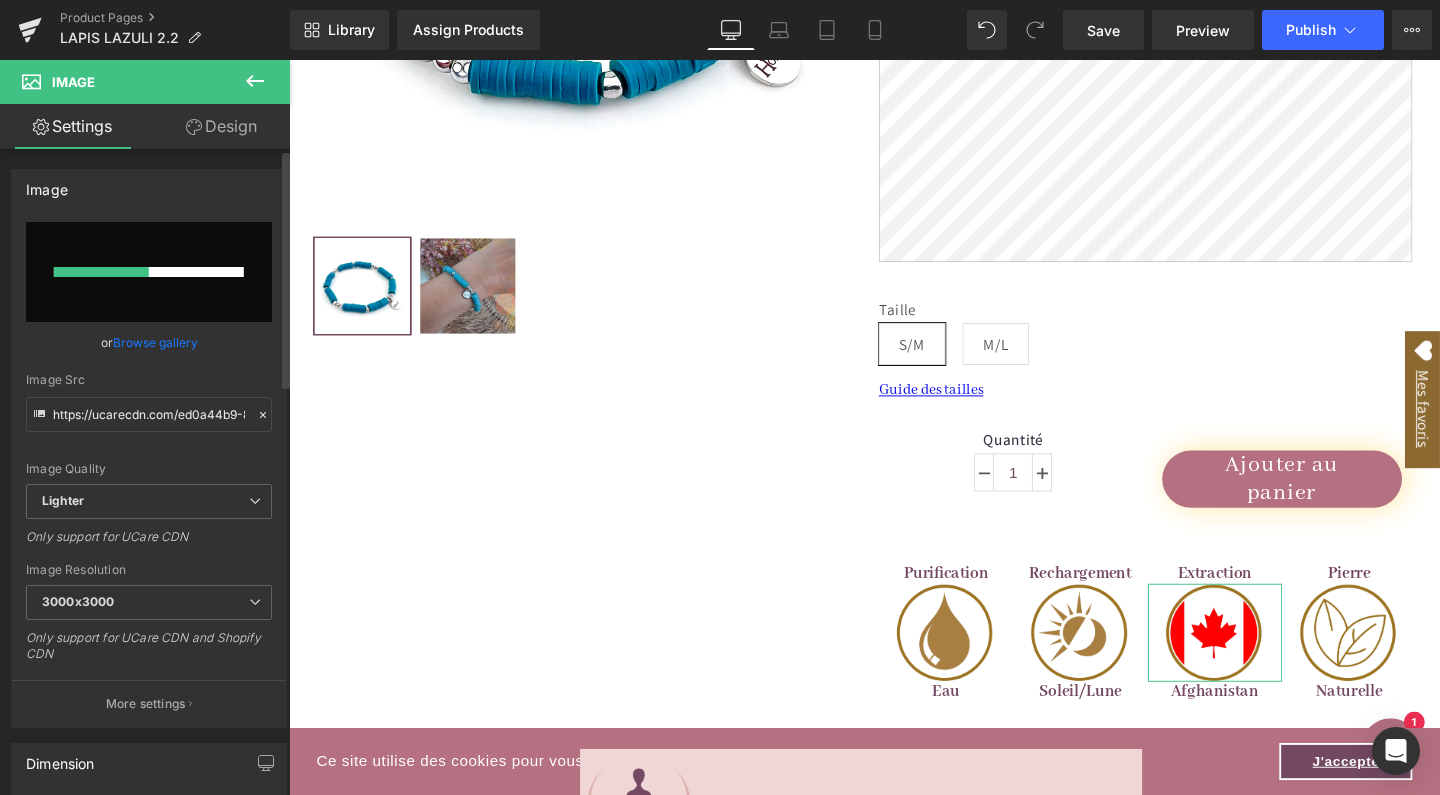type 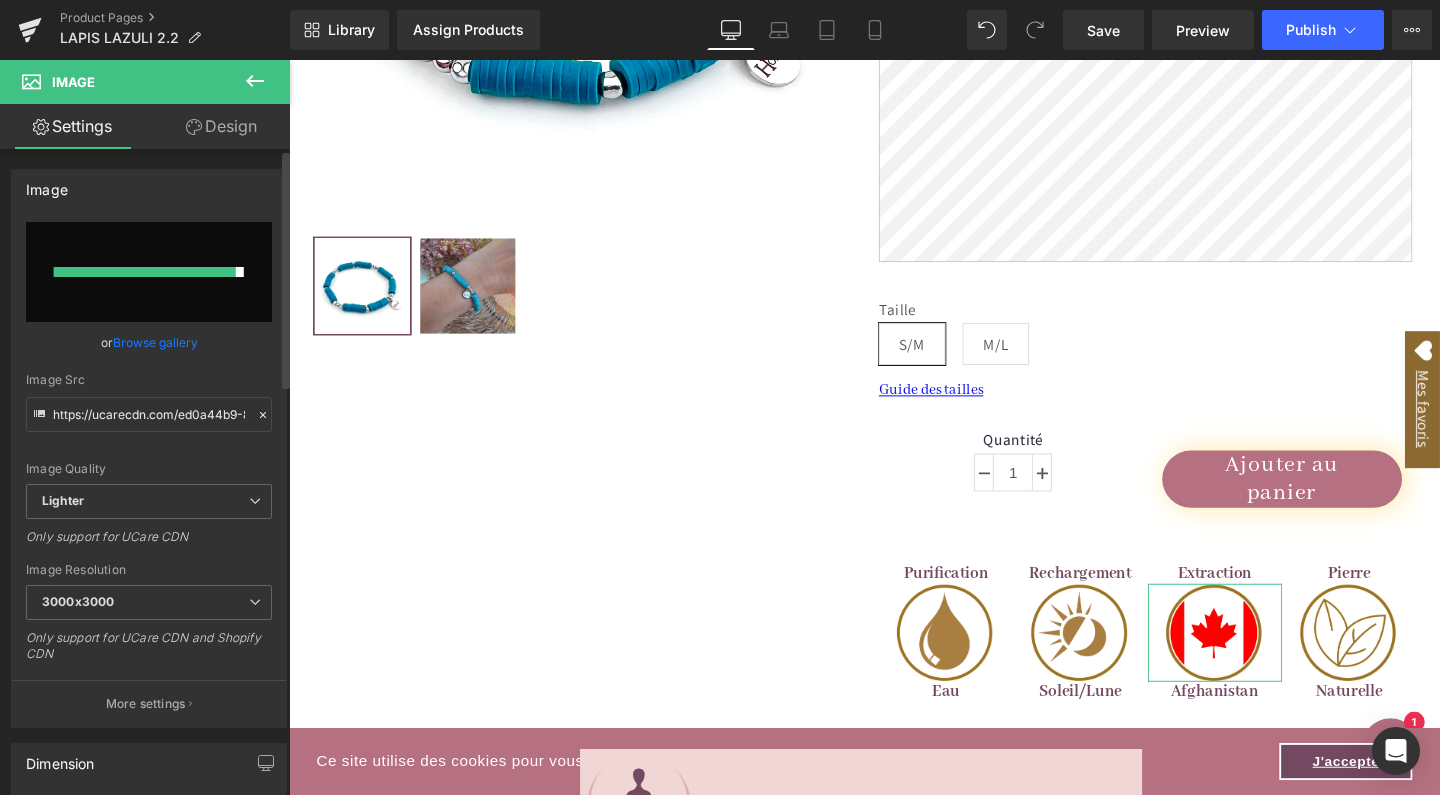 type on "https://ucarecdn.com/a40f40d7-be8a-4ca1-95ac-b25e5c57ac57/-/format/auto/-/preview/3000x3000/-/quality/lighter/action-3.jpg" 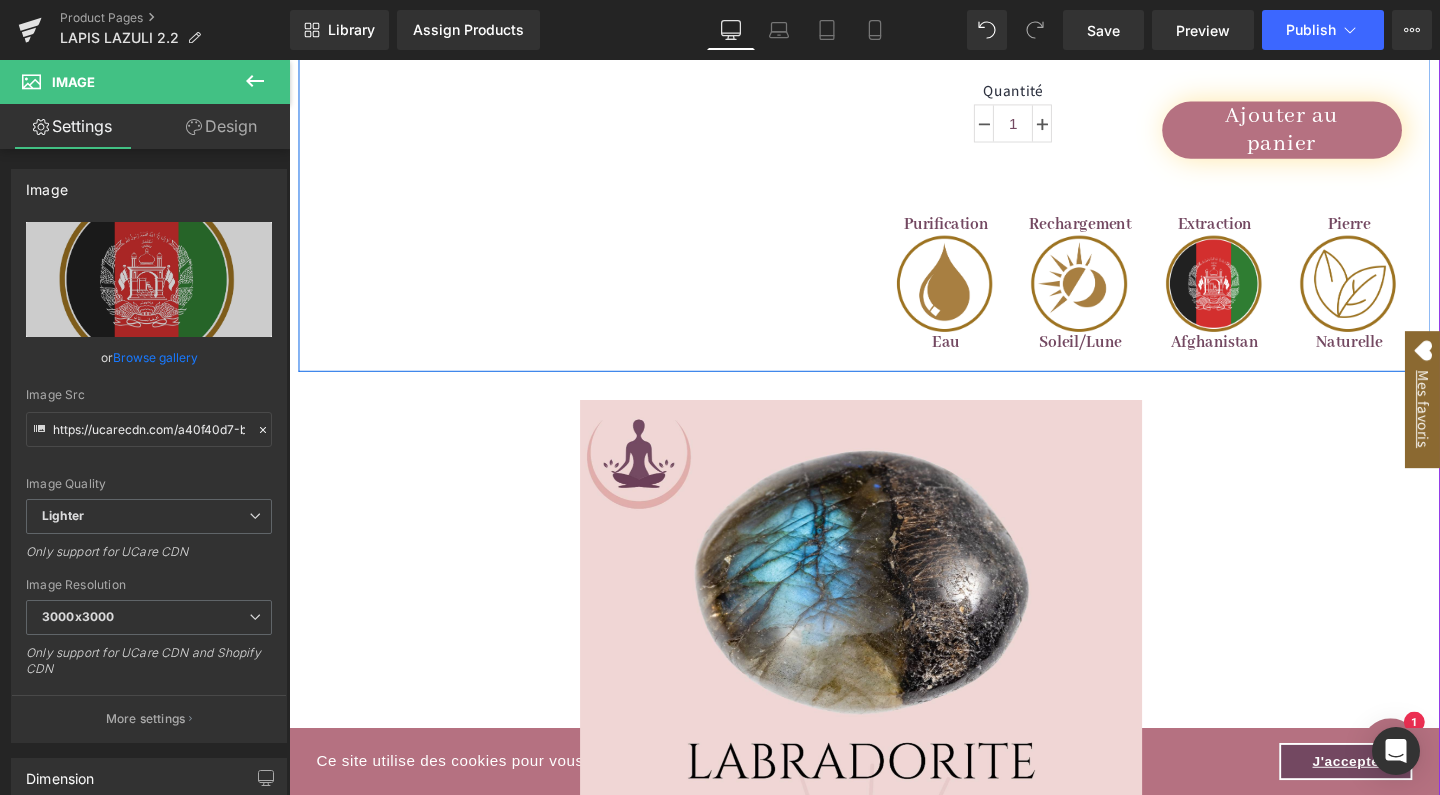scroll, scrollTop: 1392, scrollLeft: 0, axis: vertical 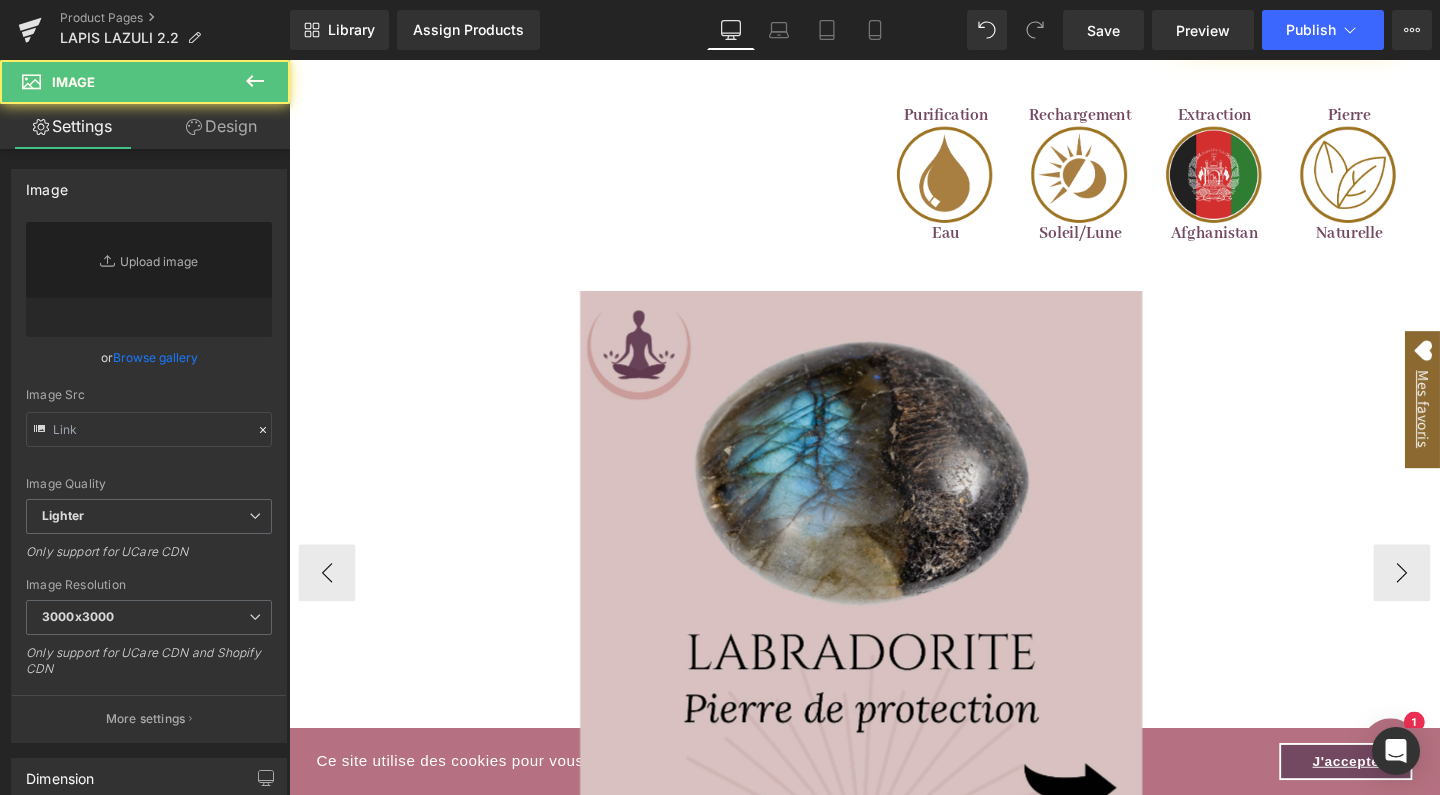 click at bounding box center [890, 598] 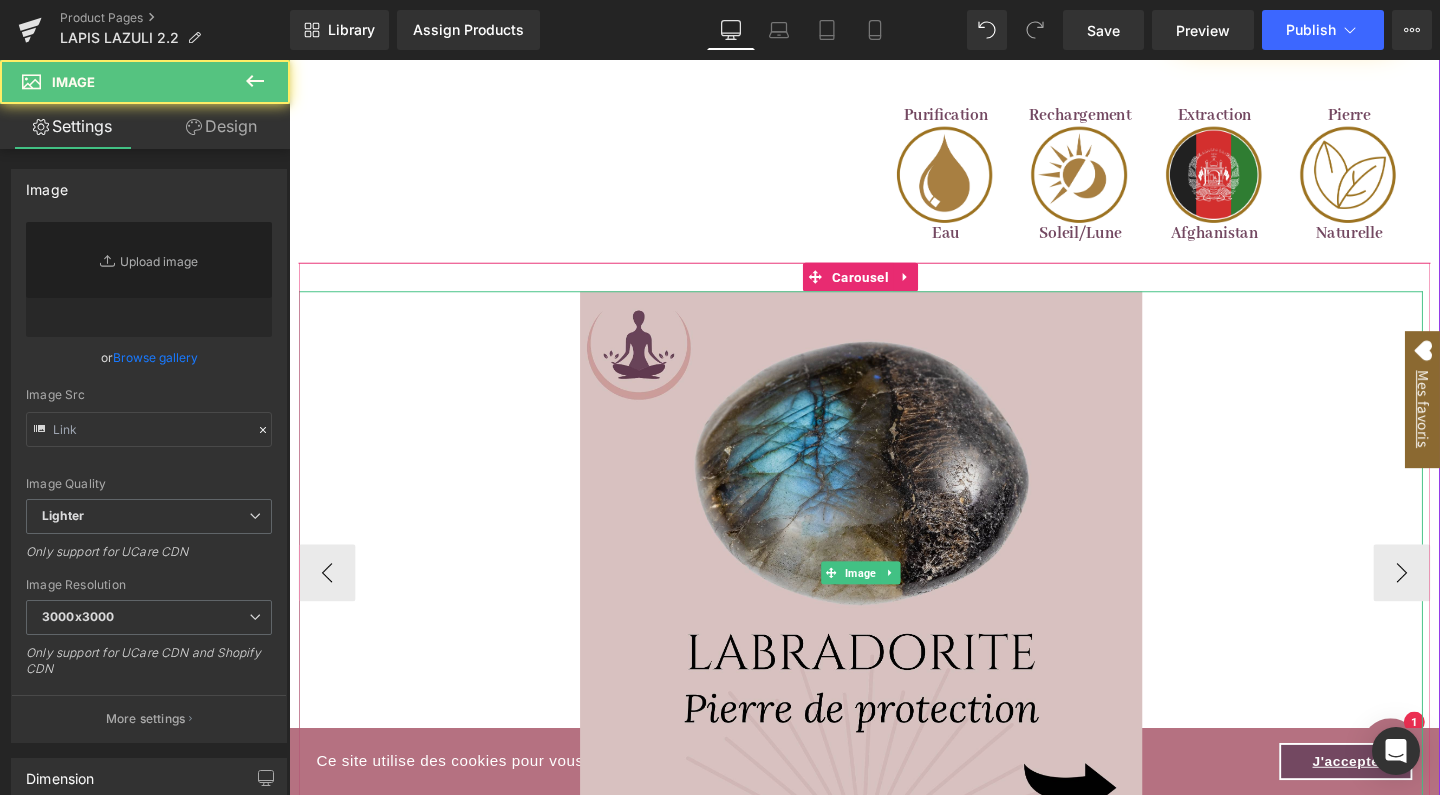 type on "https://ucarecdn.com/a01d6f33-bb03-4227-b0e2-7e1c4e95427f/-/format/auto/-/preview/3000x3000/-/quality/lighter/1.jpg" 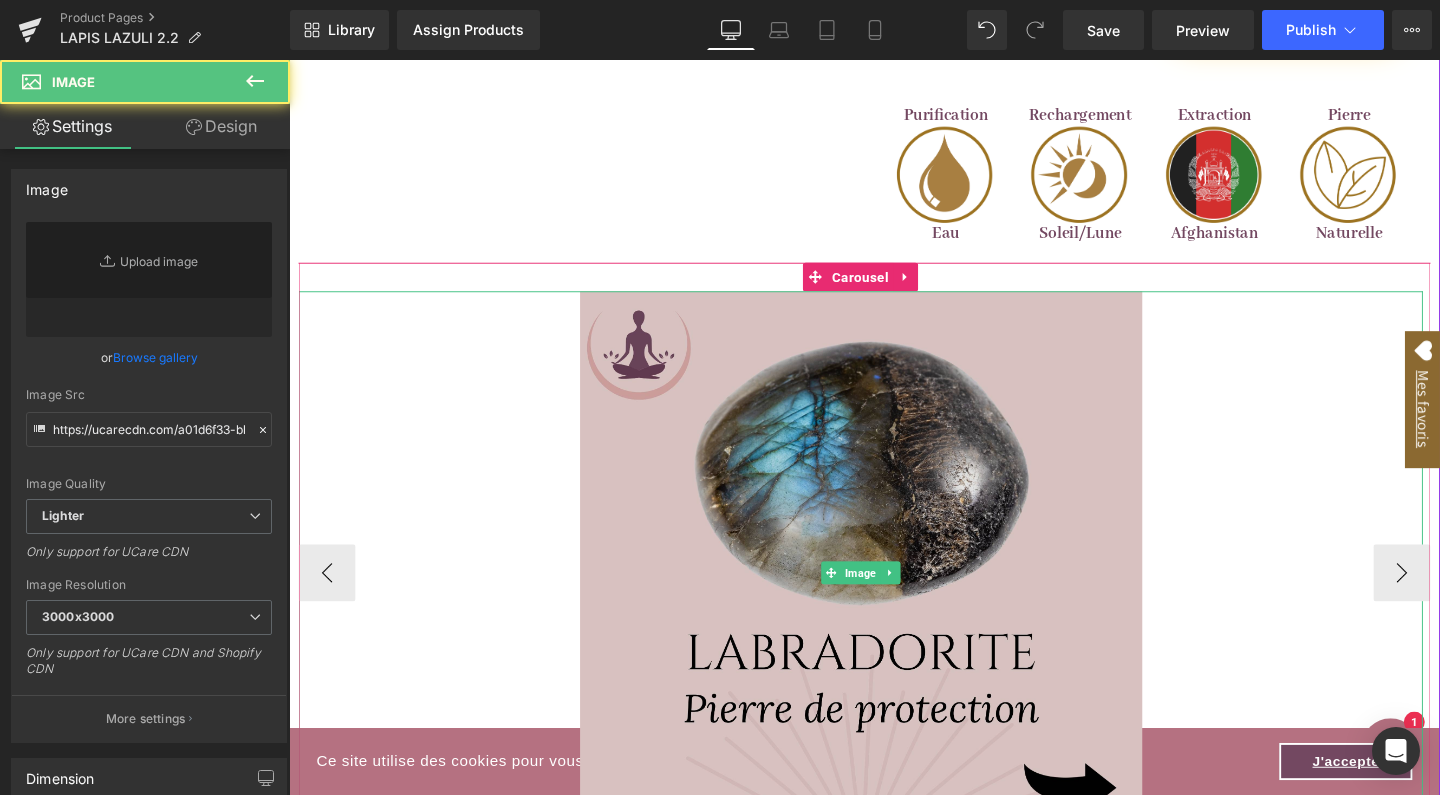 scroll, scrollTop: 1640, scrollLeft: 0, axis: vertical 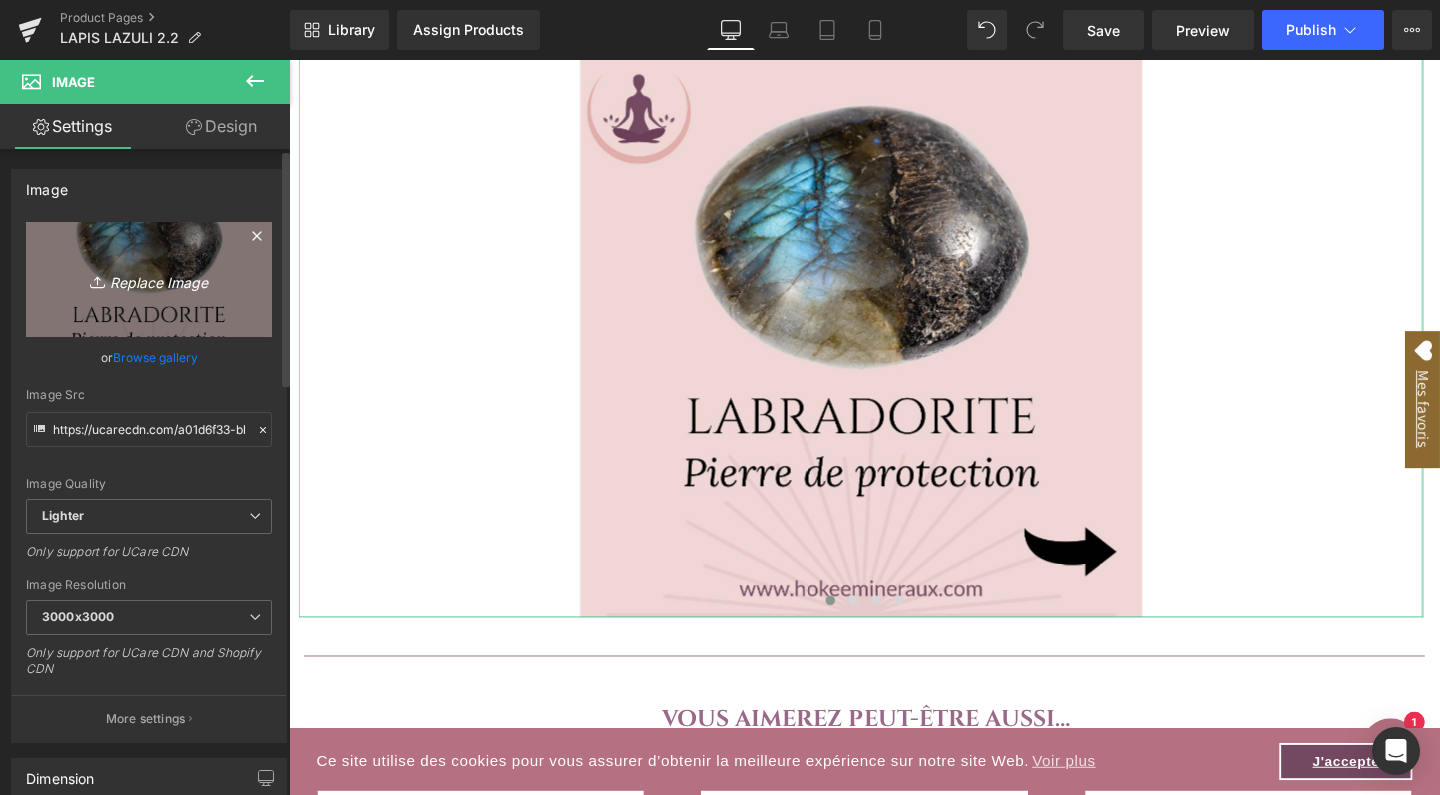 click on "Replace Image" at bounding box center (149, 279) 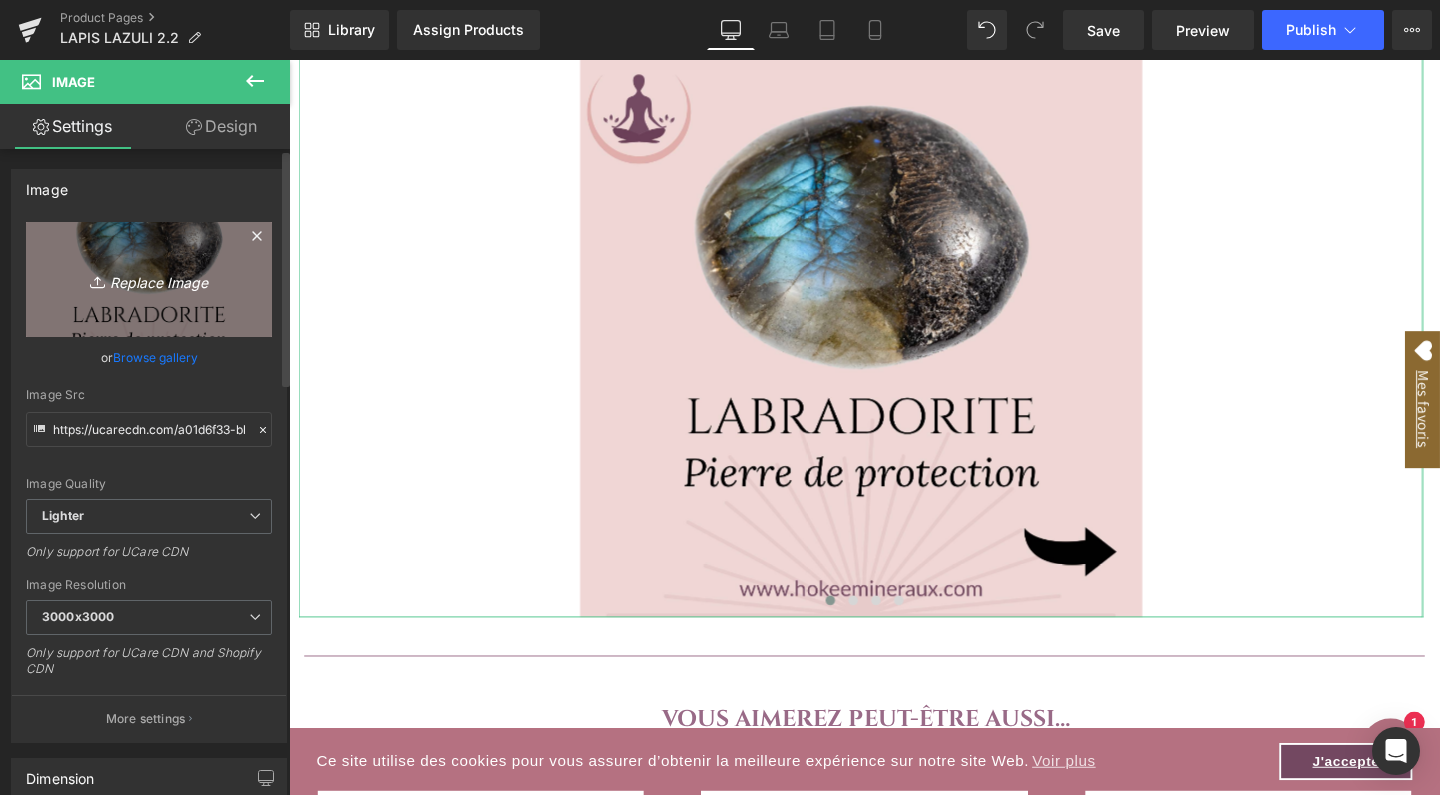 type on "C:\fakepath\1.jpg" 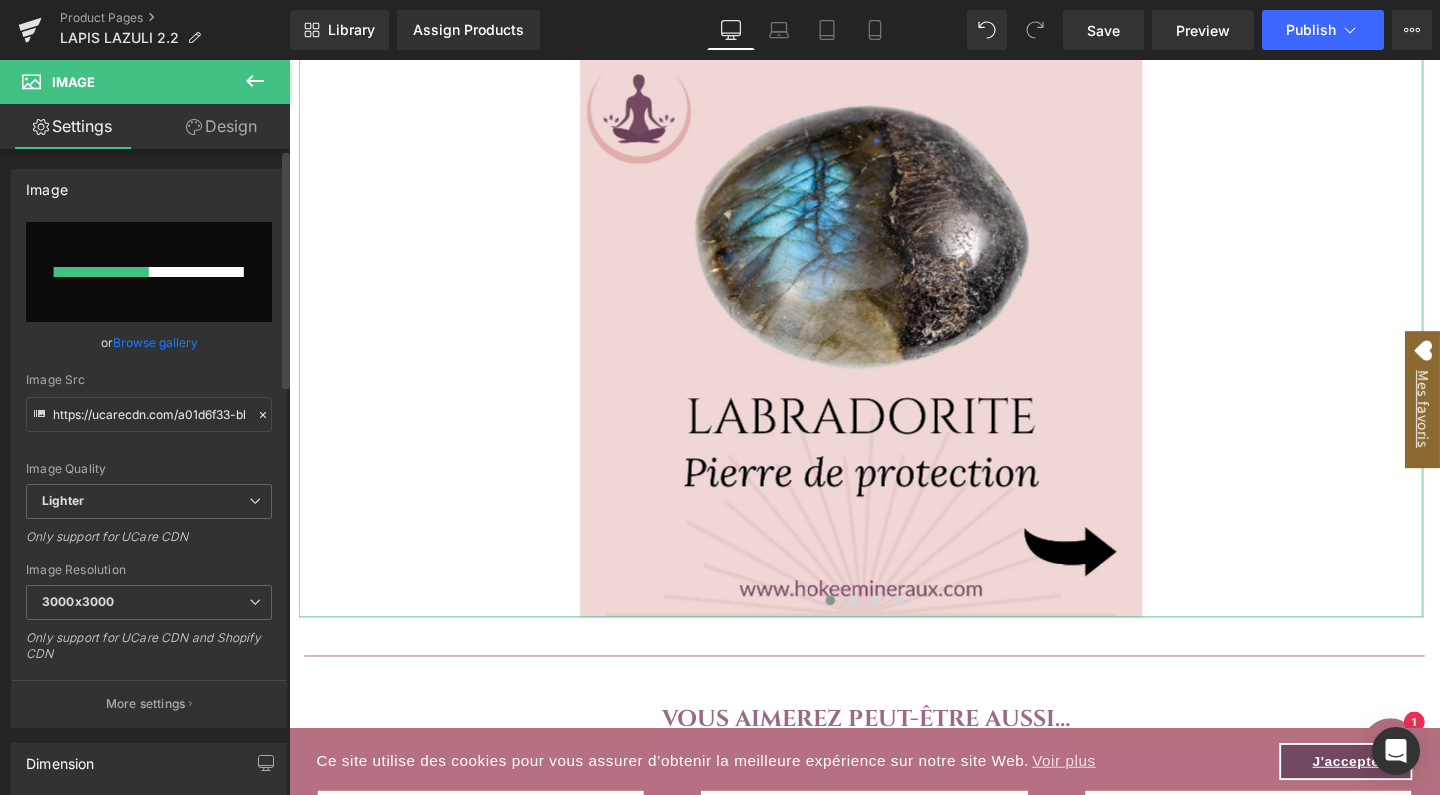 type 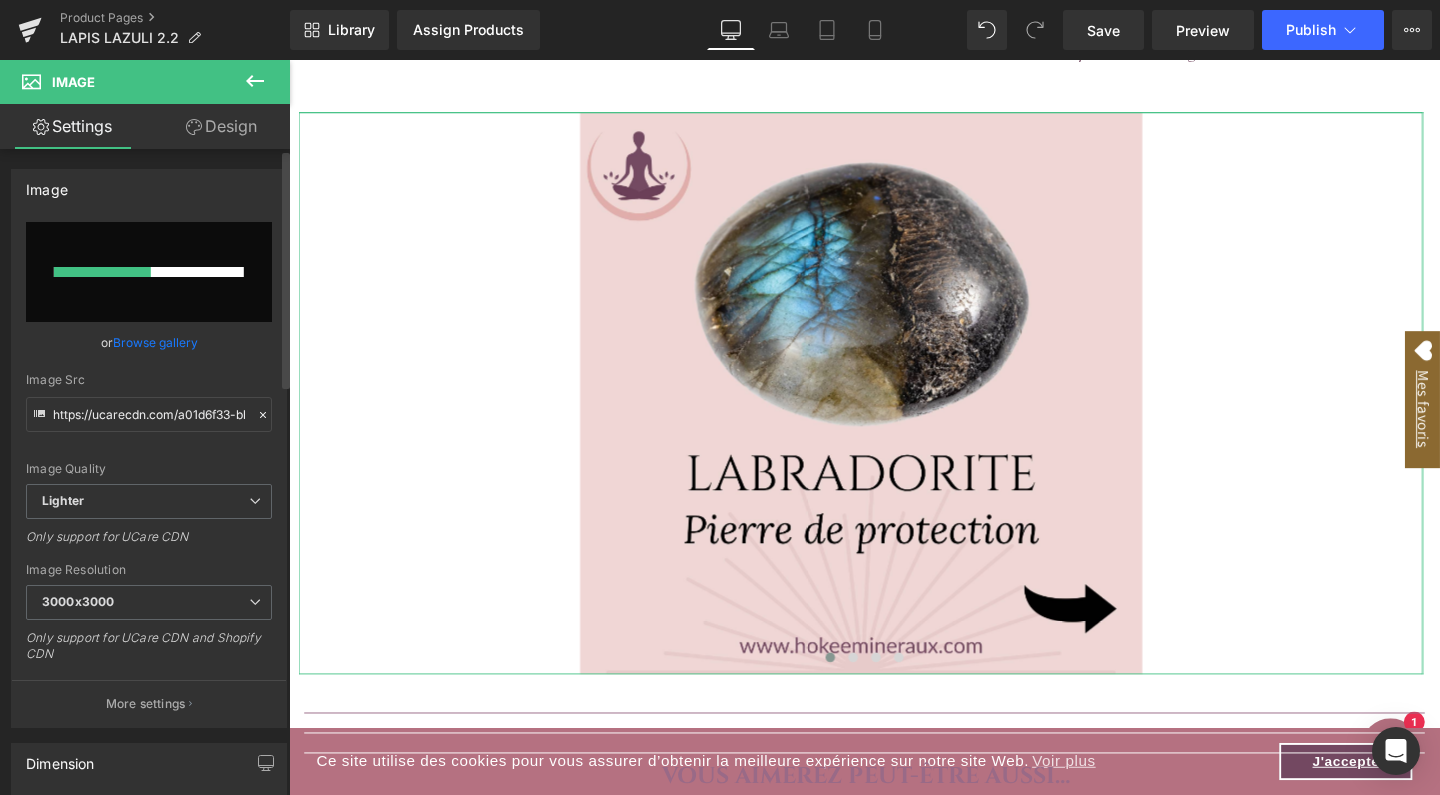 scroll, scrollTop: 1578, scrollLeft: 0, axis: vertical 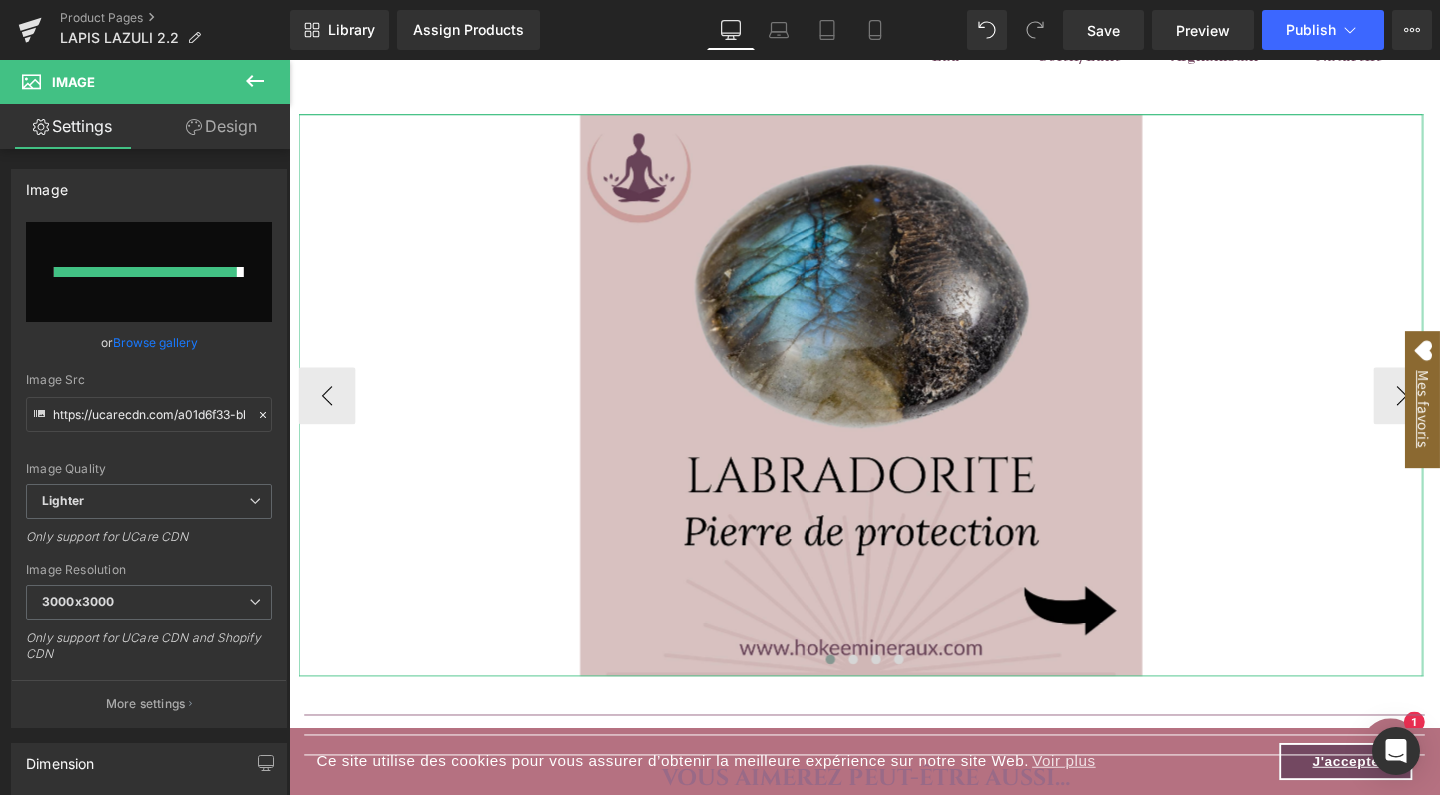 type on "https://ucarecdn.com/0f64484f-5019-4784-bd56-0bc7c2901f5a/-/format/auto/-/preview/3000x3000/-/quality/lighter/1.jpg" 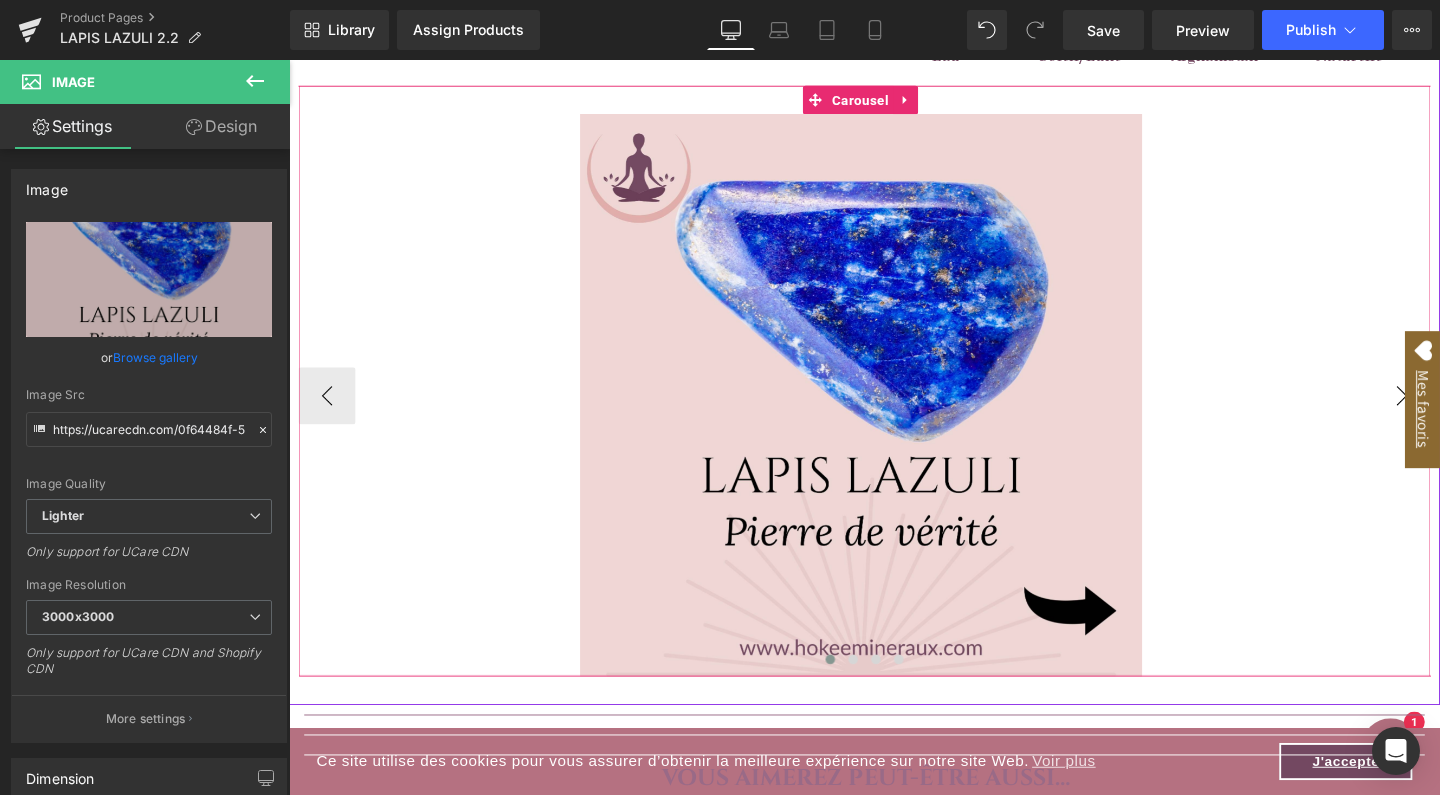 click on "›" at bounding box center (1459, 413) 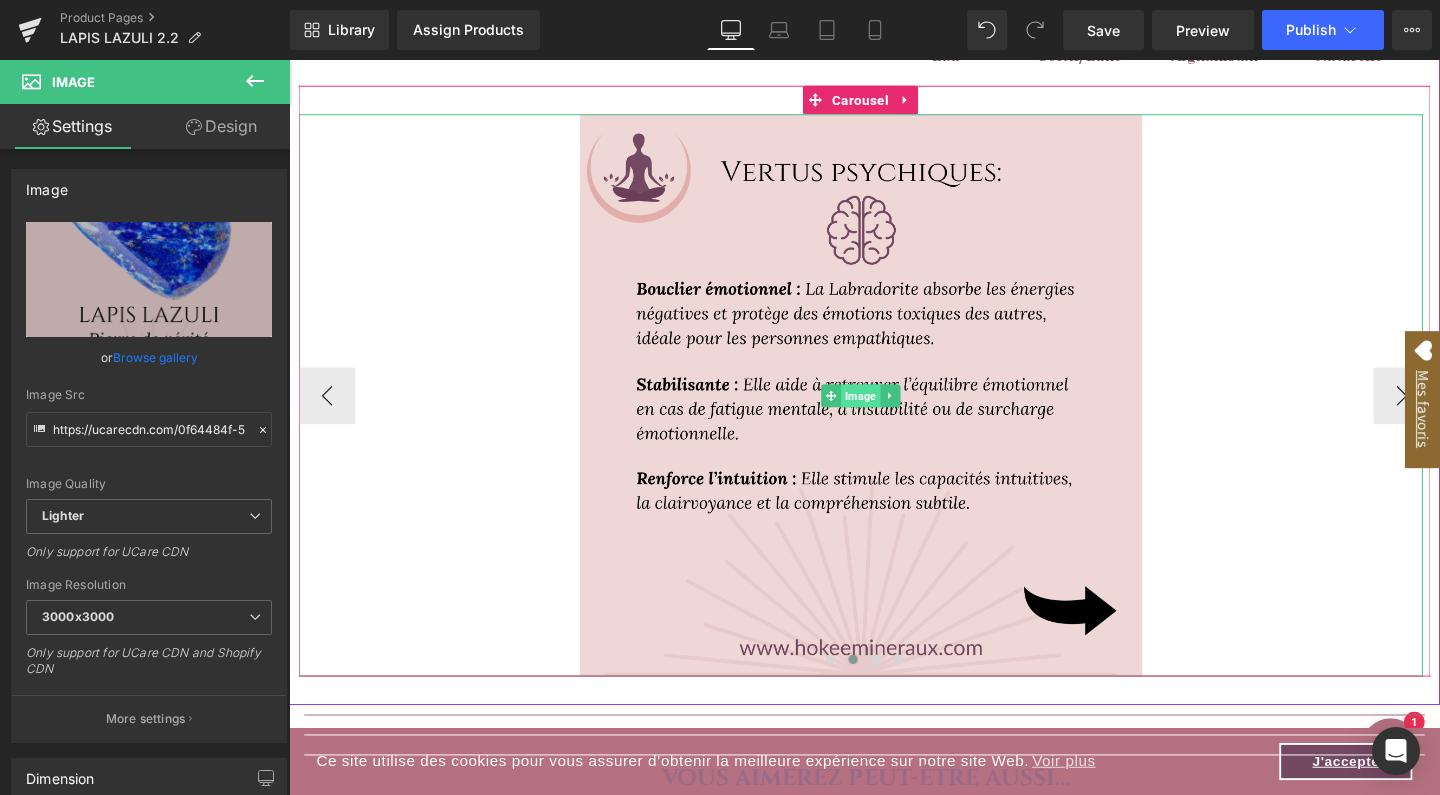 click on "Image" at bounding box center (889, 413) 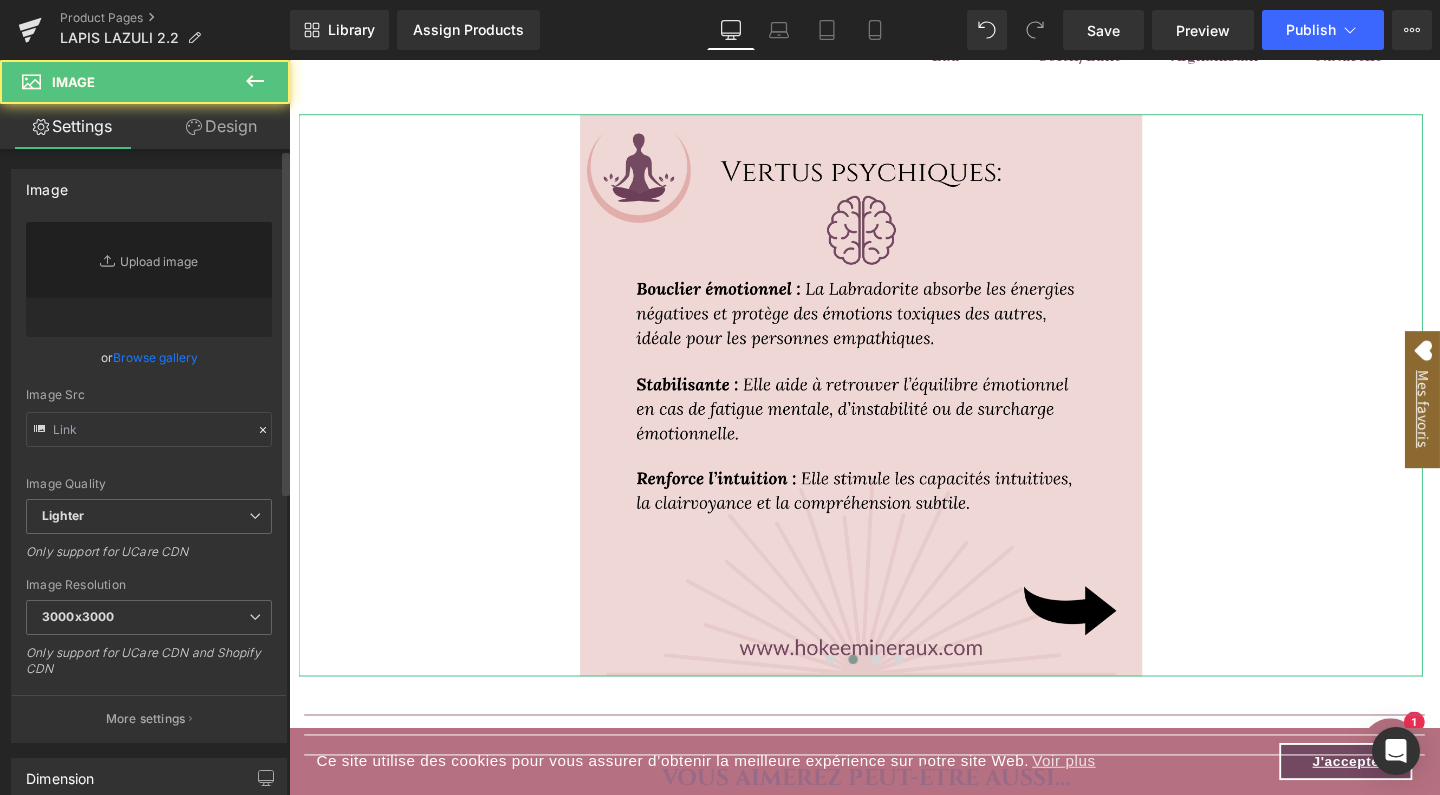 type on "https://ucarecdn.com/663173ac-1421-4b35-9291-5a288f5dd39f/-/format/auto/-/preview/3000x3000/-/quality/lighter/2.jpg" 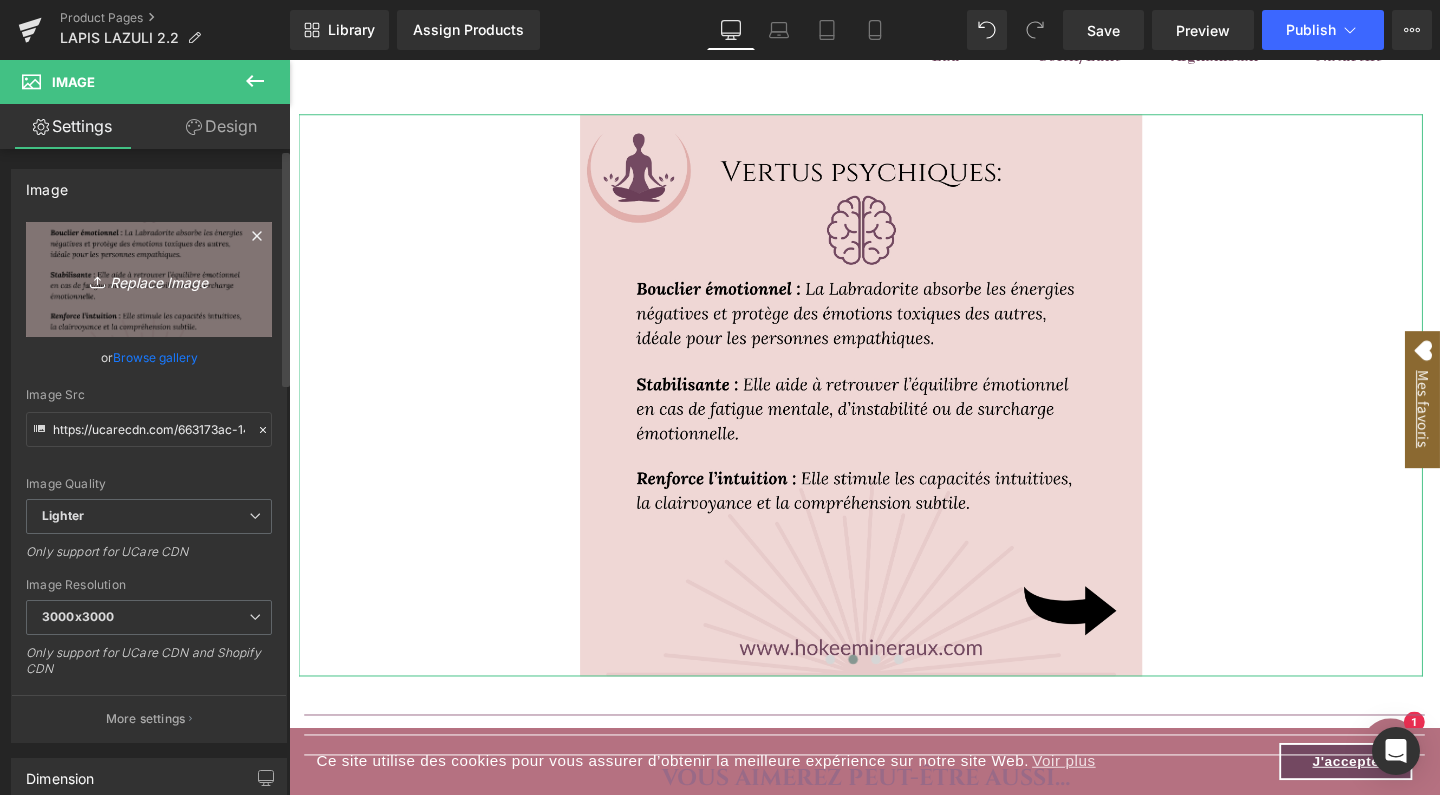 click on "Replace Image" at bounding box center [149, 279] 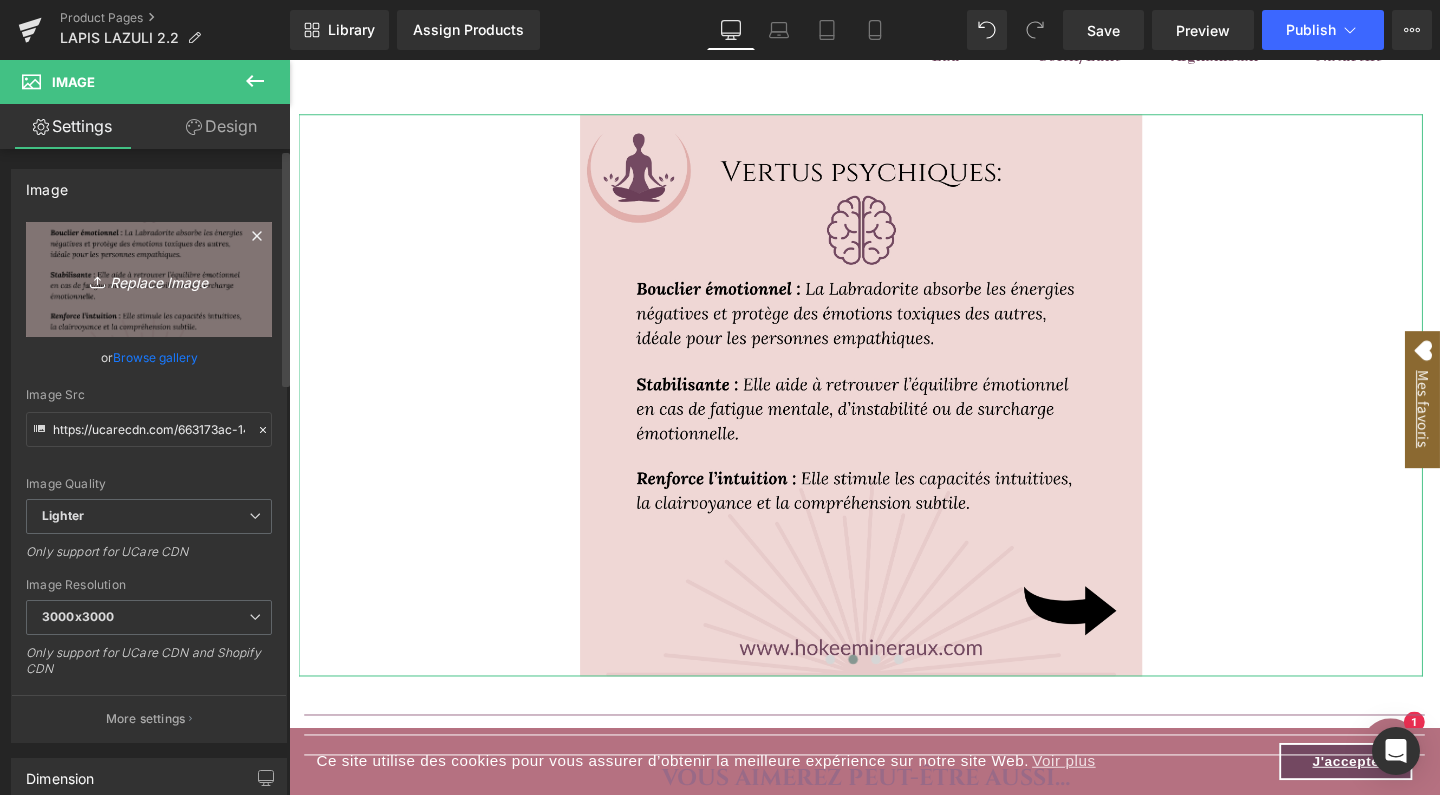 type on "C:\fakepath\2.jpg" 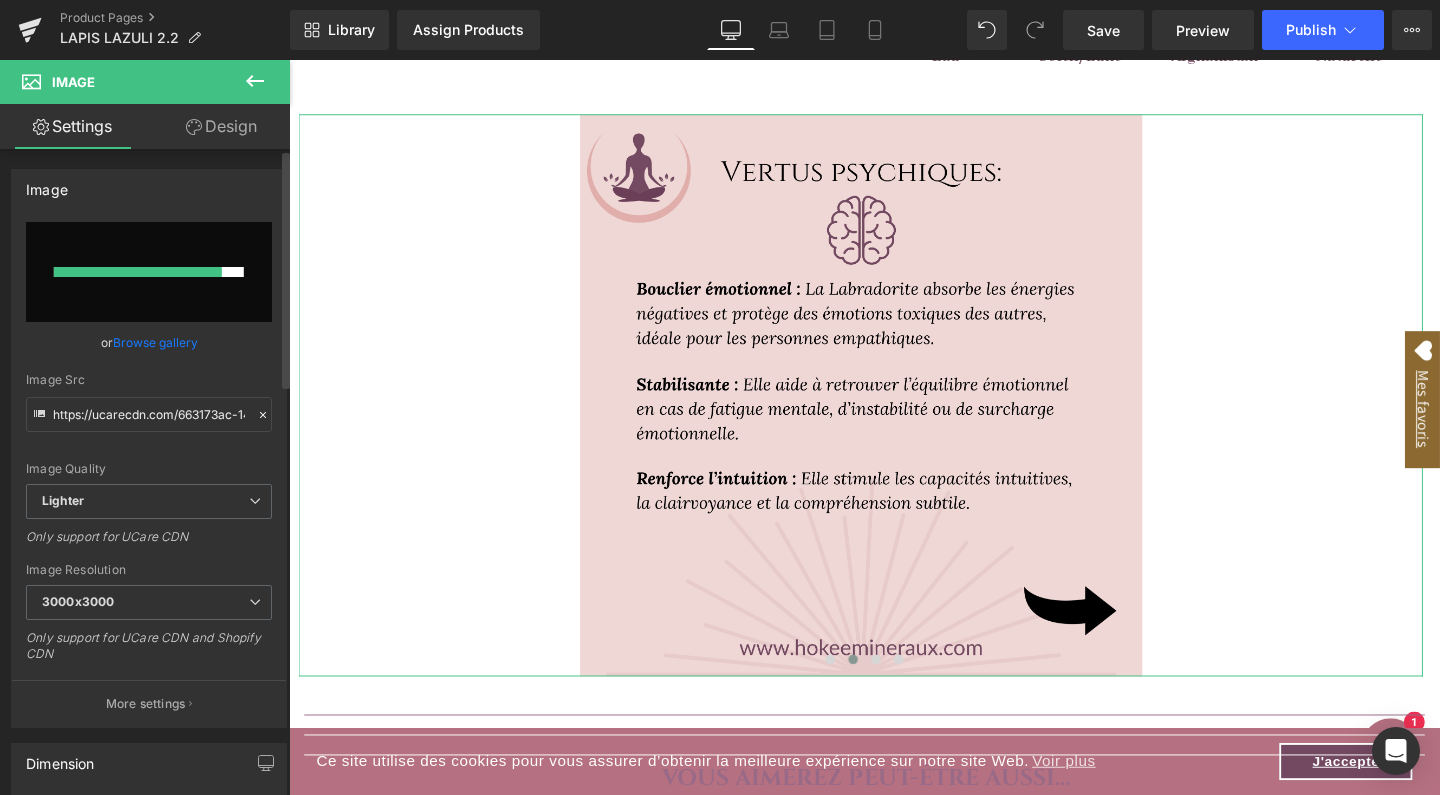 click at bounding box center [149, 272] 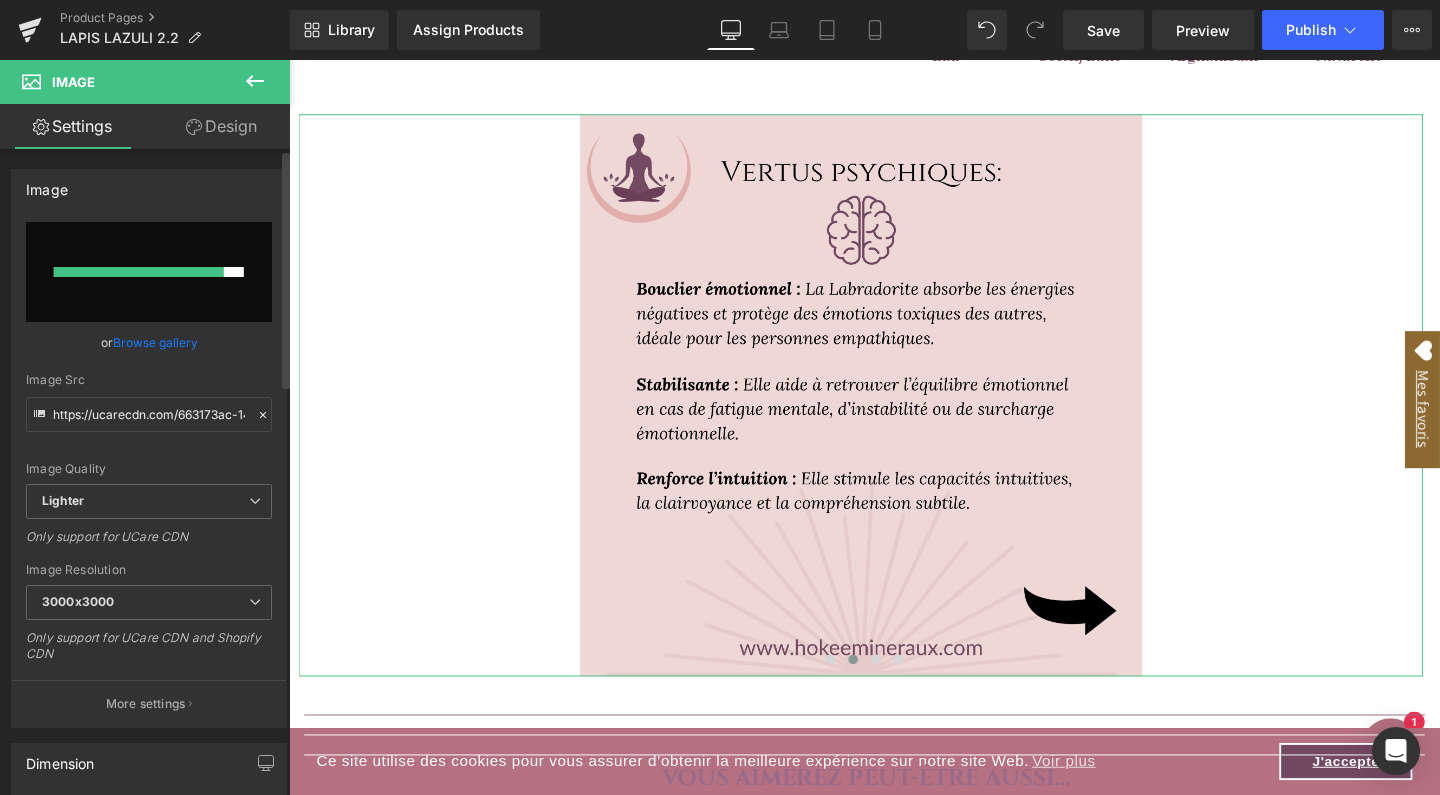 type on "C:\fakepath\2.jpg" 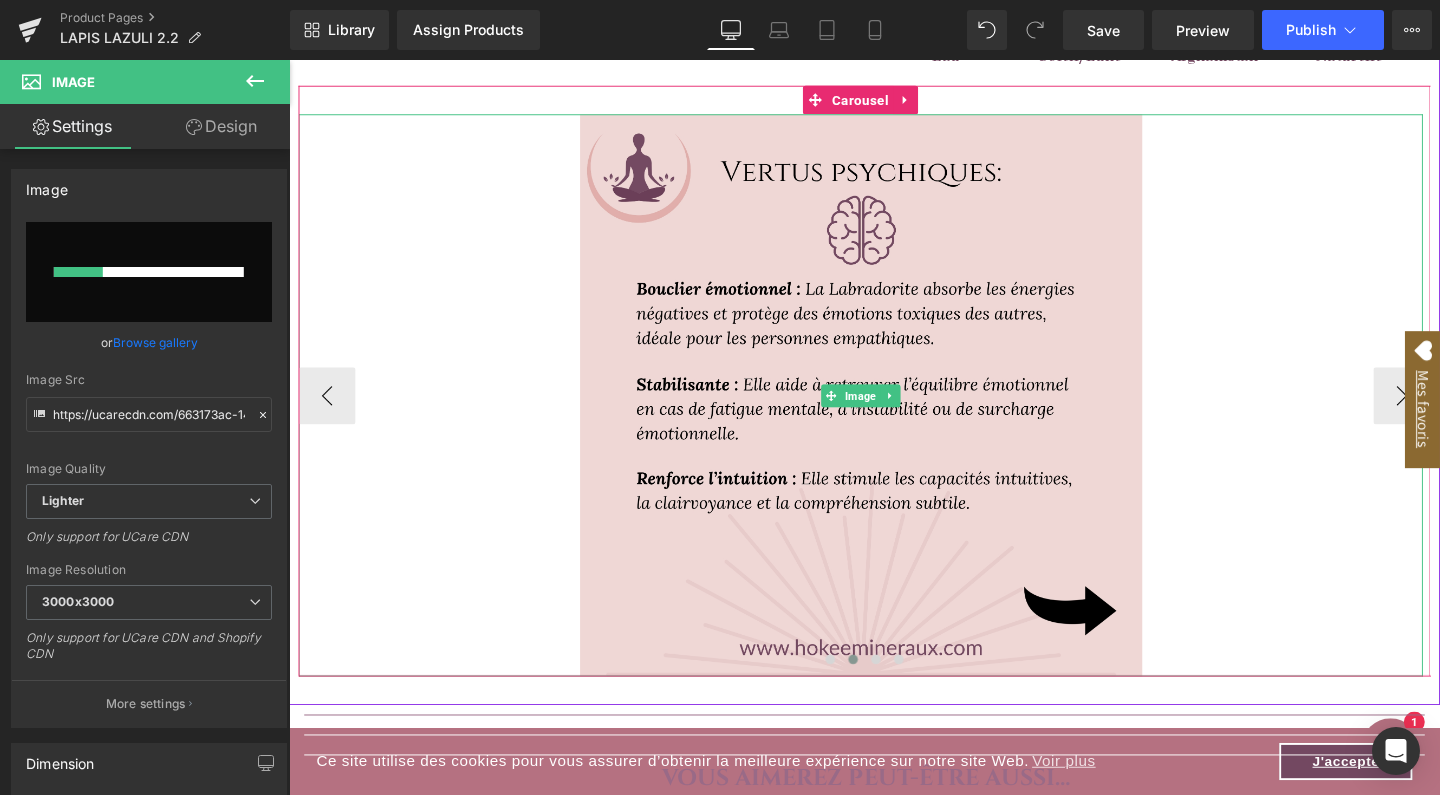 type 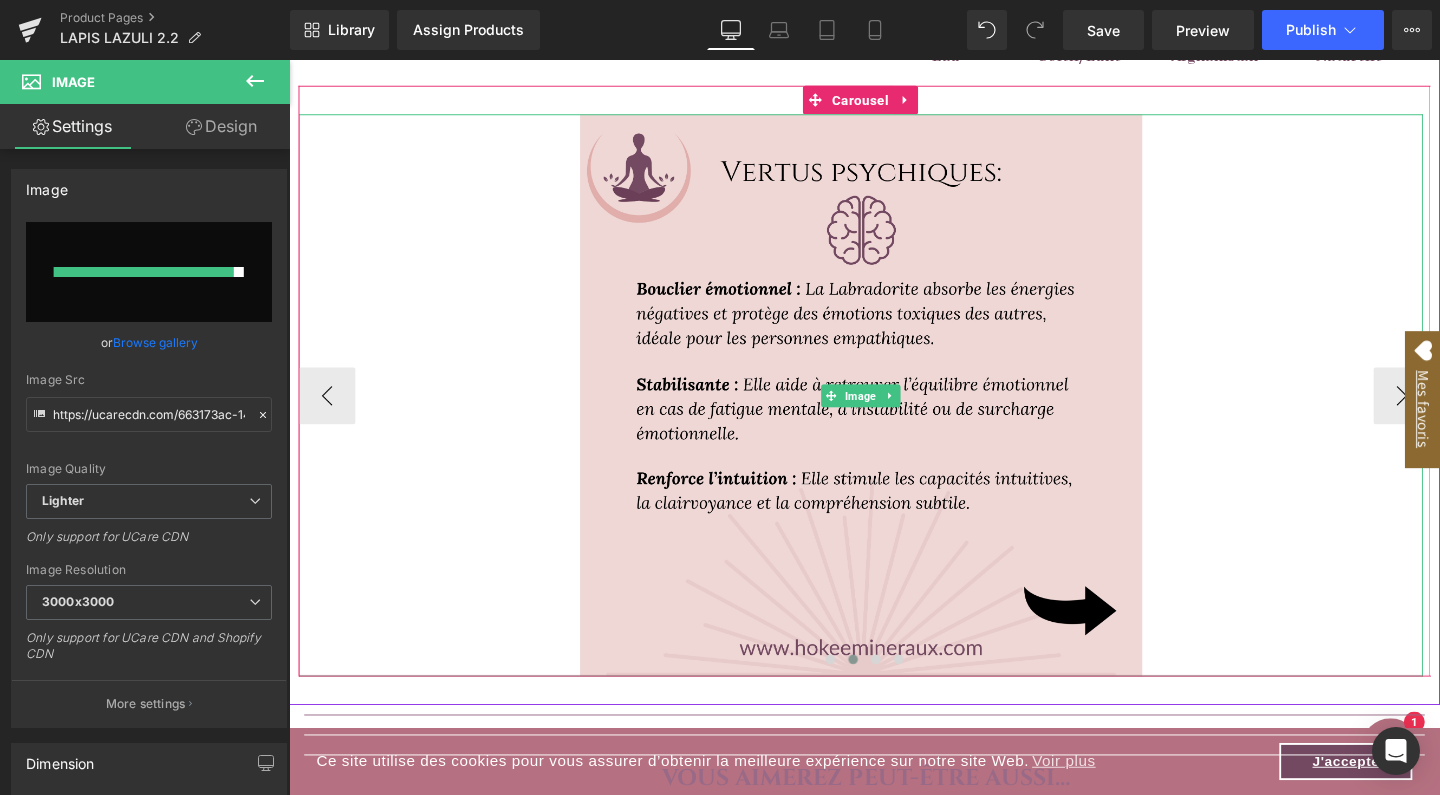 type on "https://ucarecdn.com/de942e9b-a810-4d83-8c3e-2f7b89707c3c/-/format/auto/-/preview/3000x3000/-/quality/lighter/2.jpg" 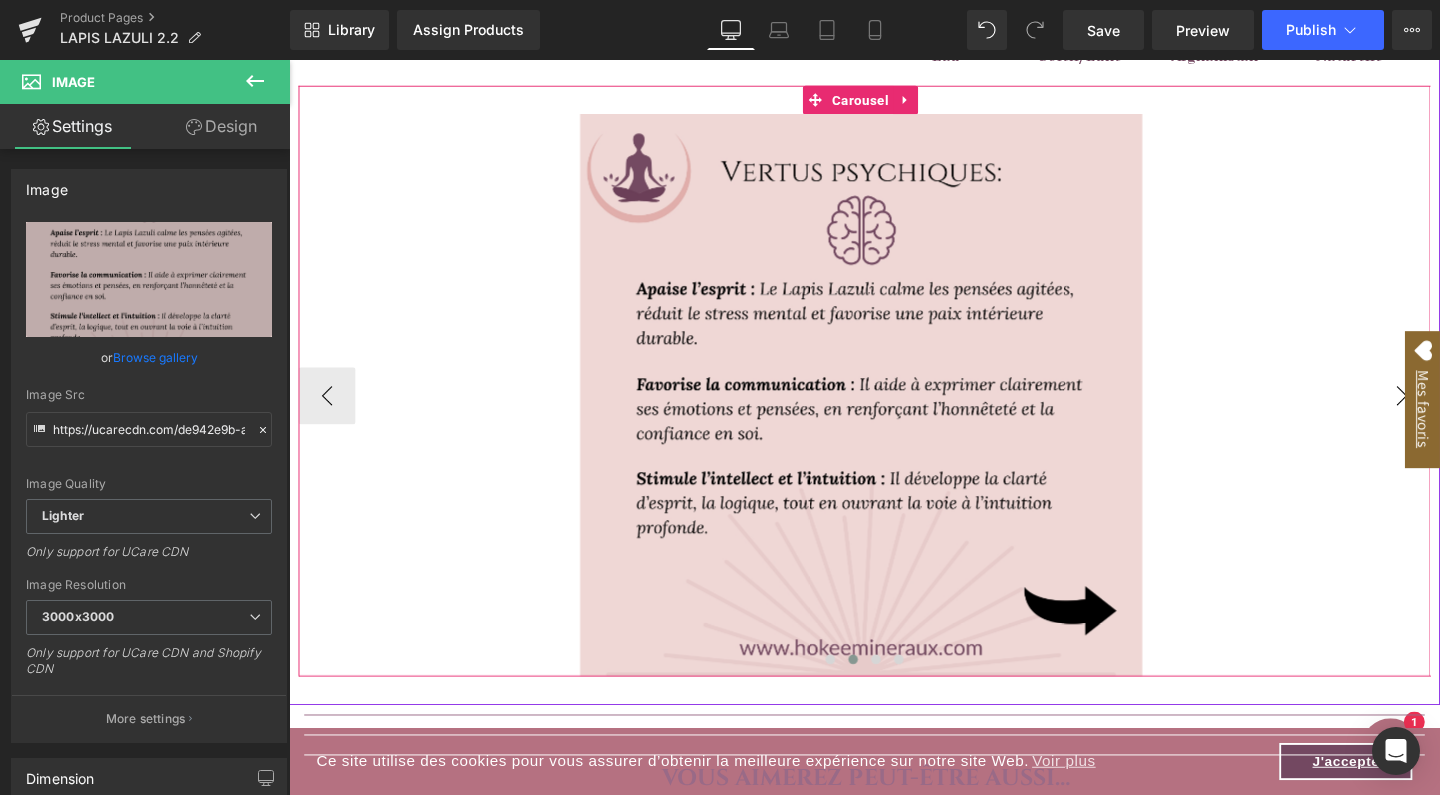 click on "›" at bounding box center [1459, 413] 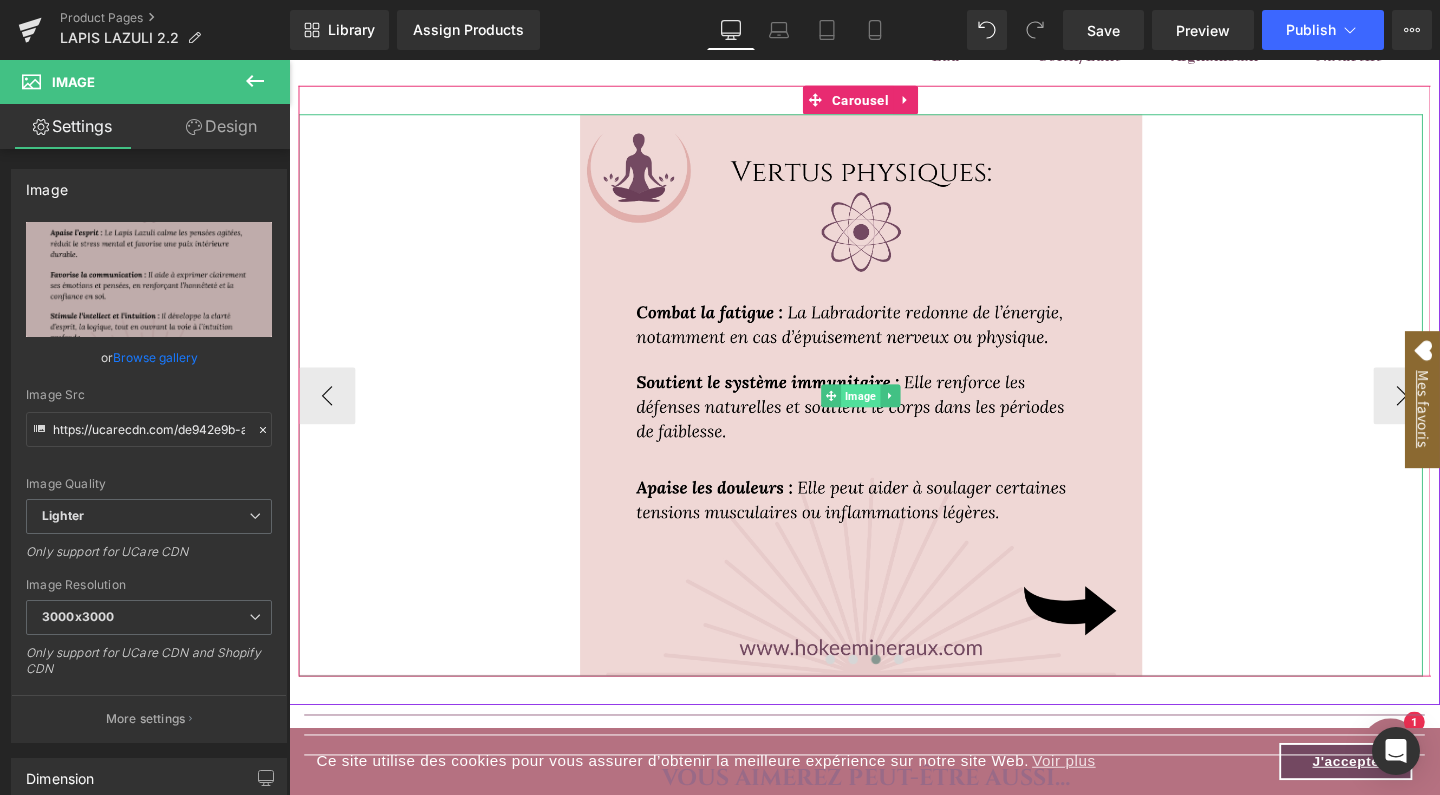 click on "Image" at bounding box center (889, 413) 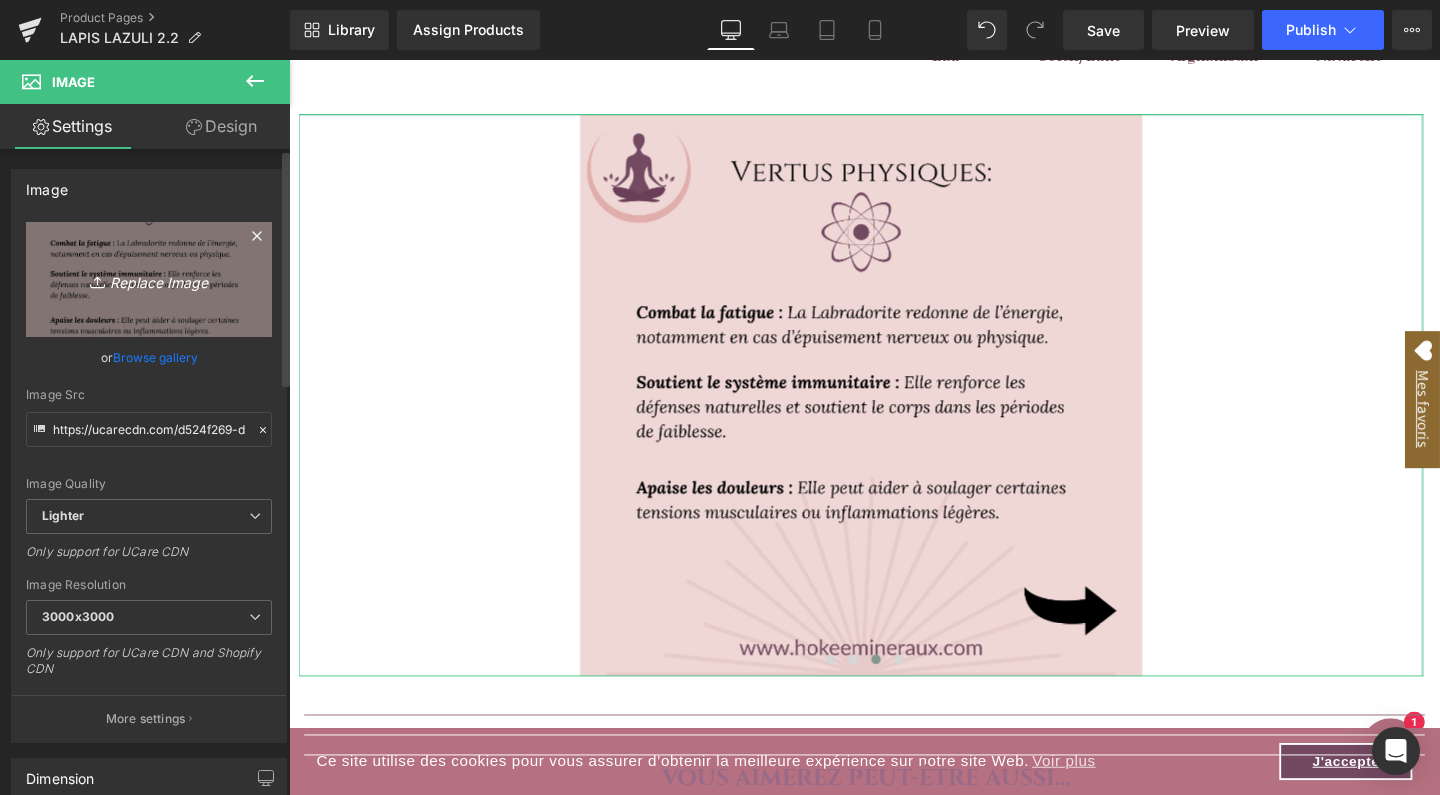 click on "Replace Image" at bounding box center [149, 279] 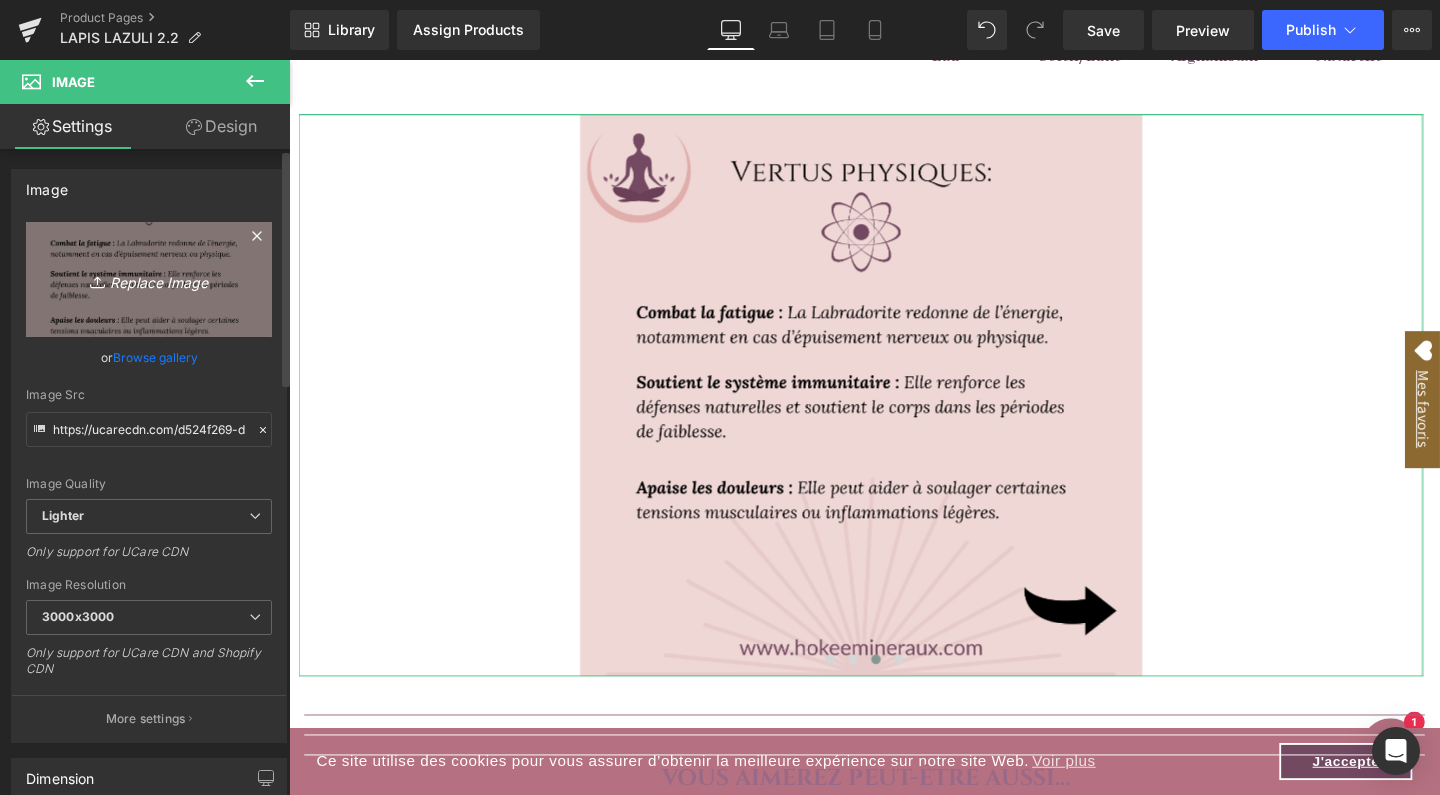 type on "C:\fakepath\3.jpg" 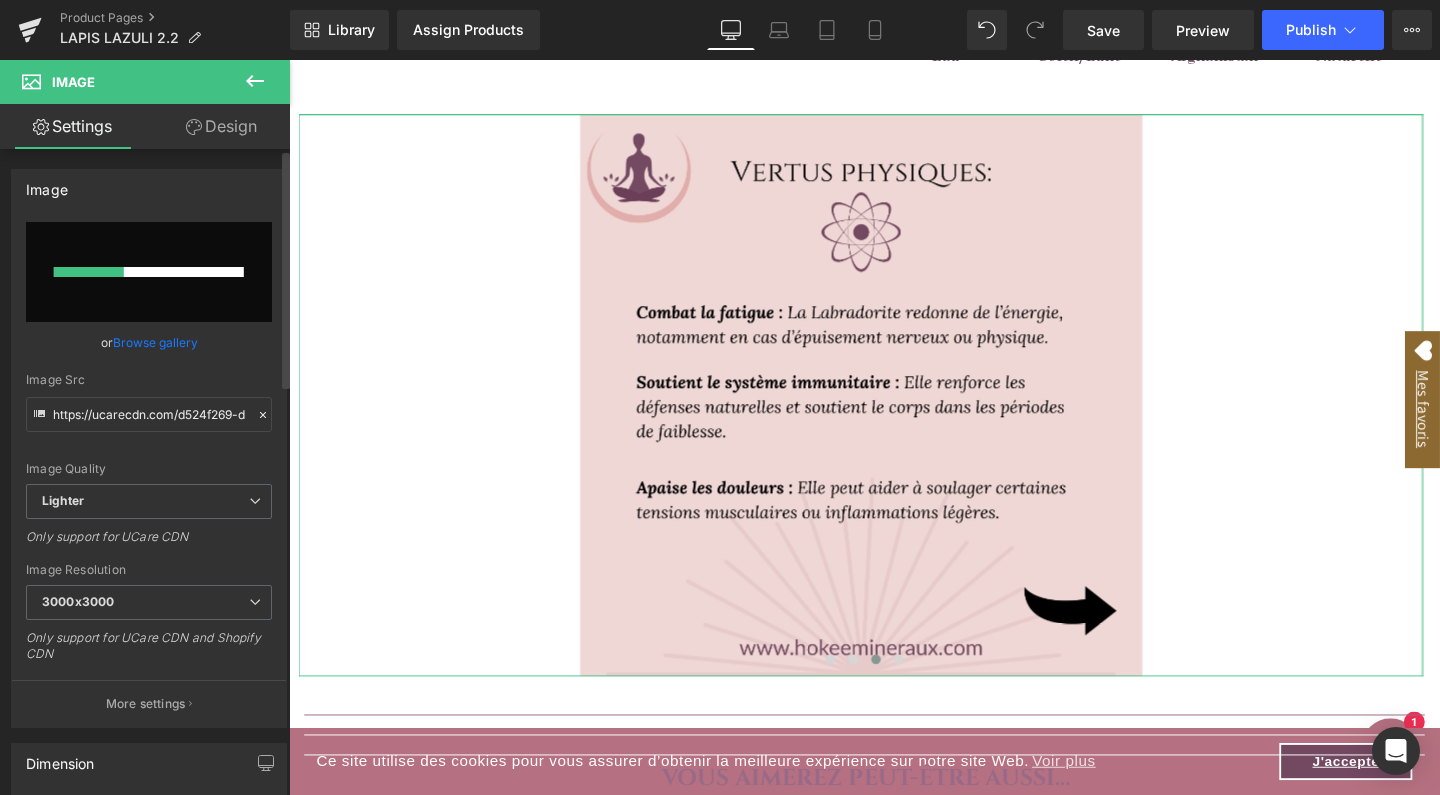 type 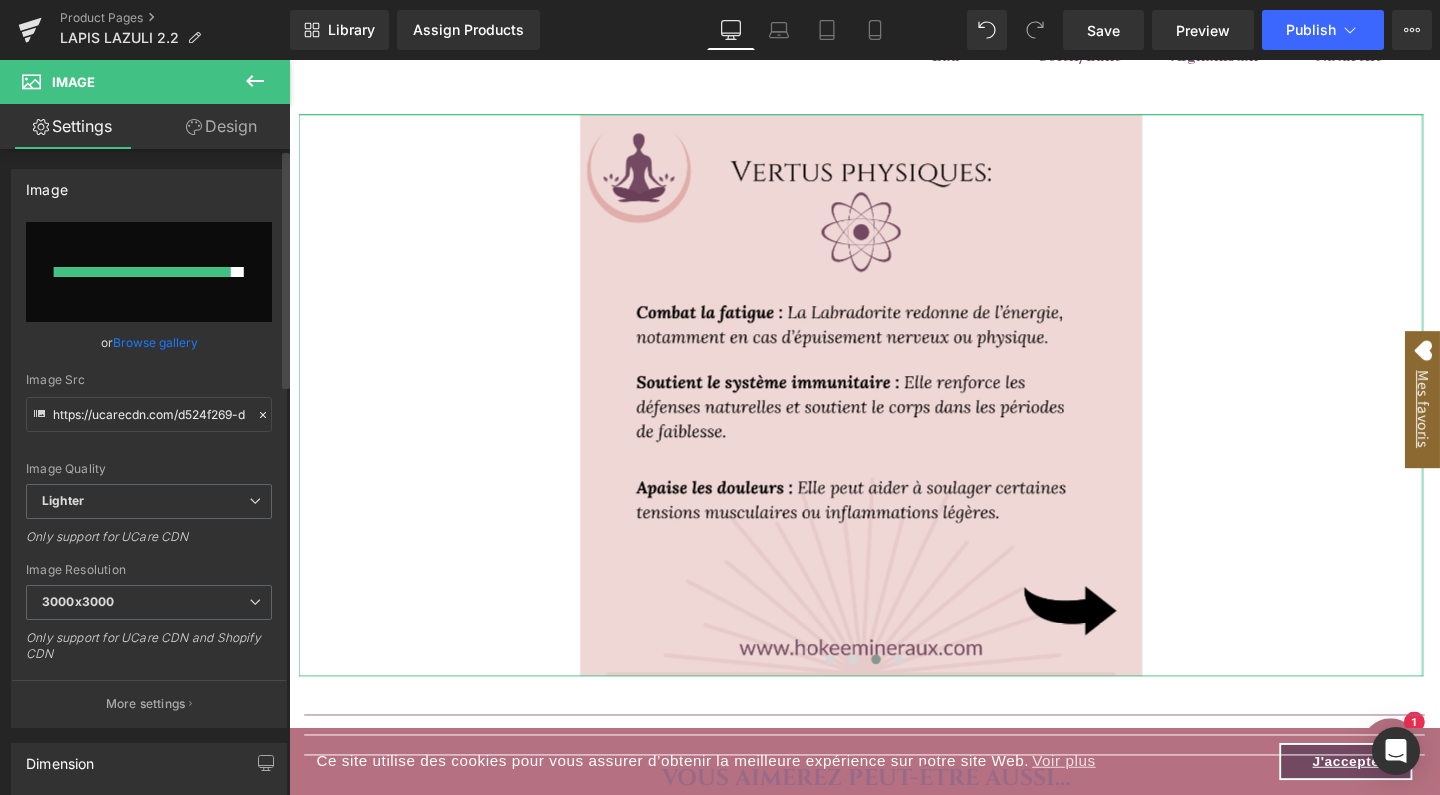 type on "https://ucarecdn.com/c92e8c24-3450-46c8-8f31-133c9ad71dc9/-/format/auto/-/preview/3000x3000/-/quality/lighter/3.jpg" 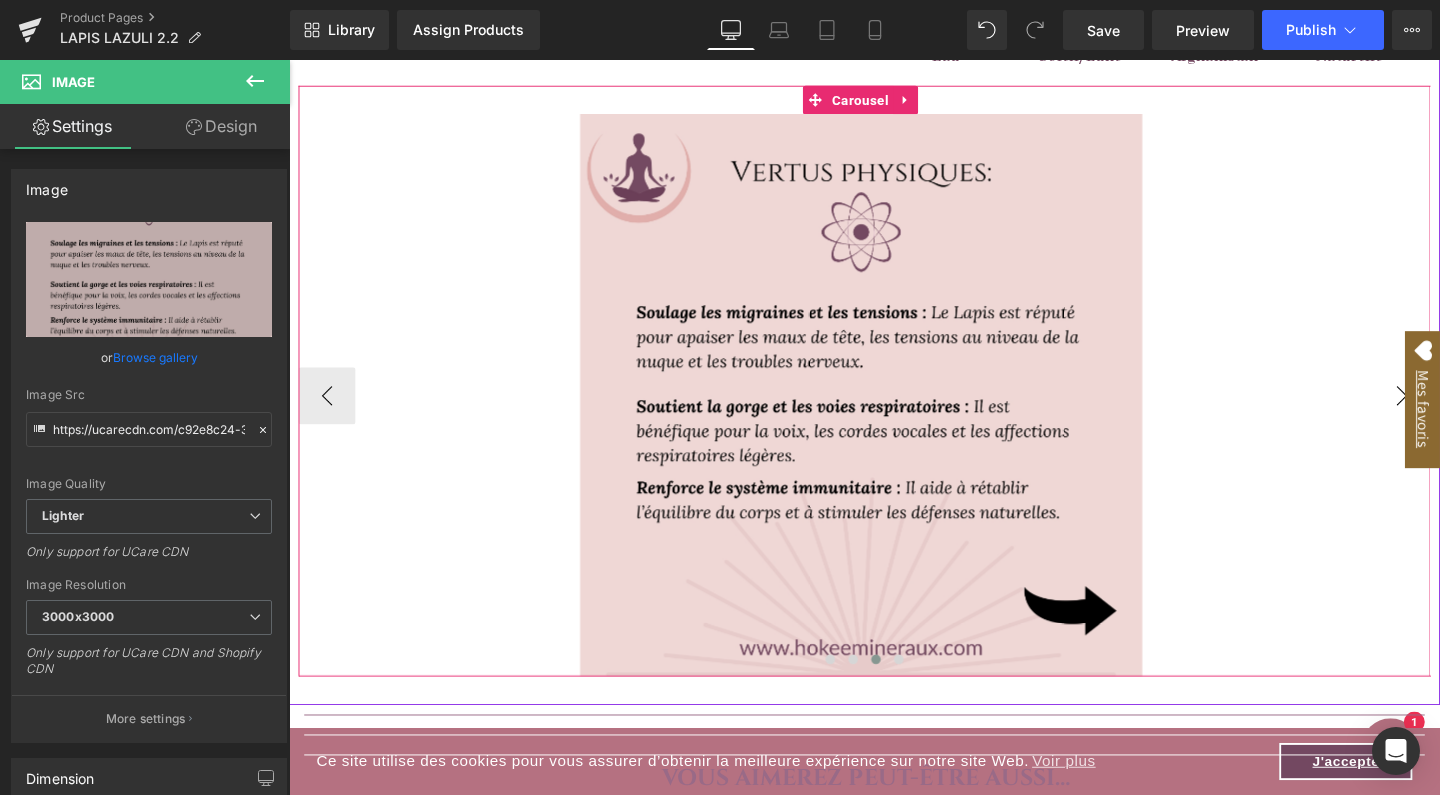 click on "›" at bounding box center [1459, 413] 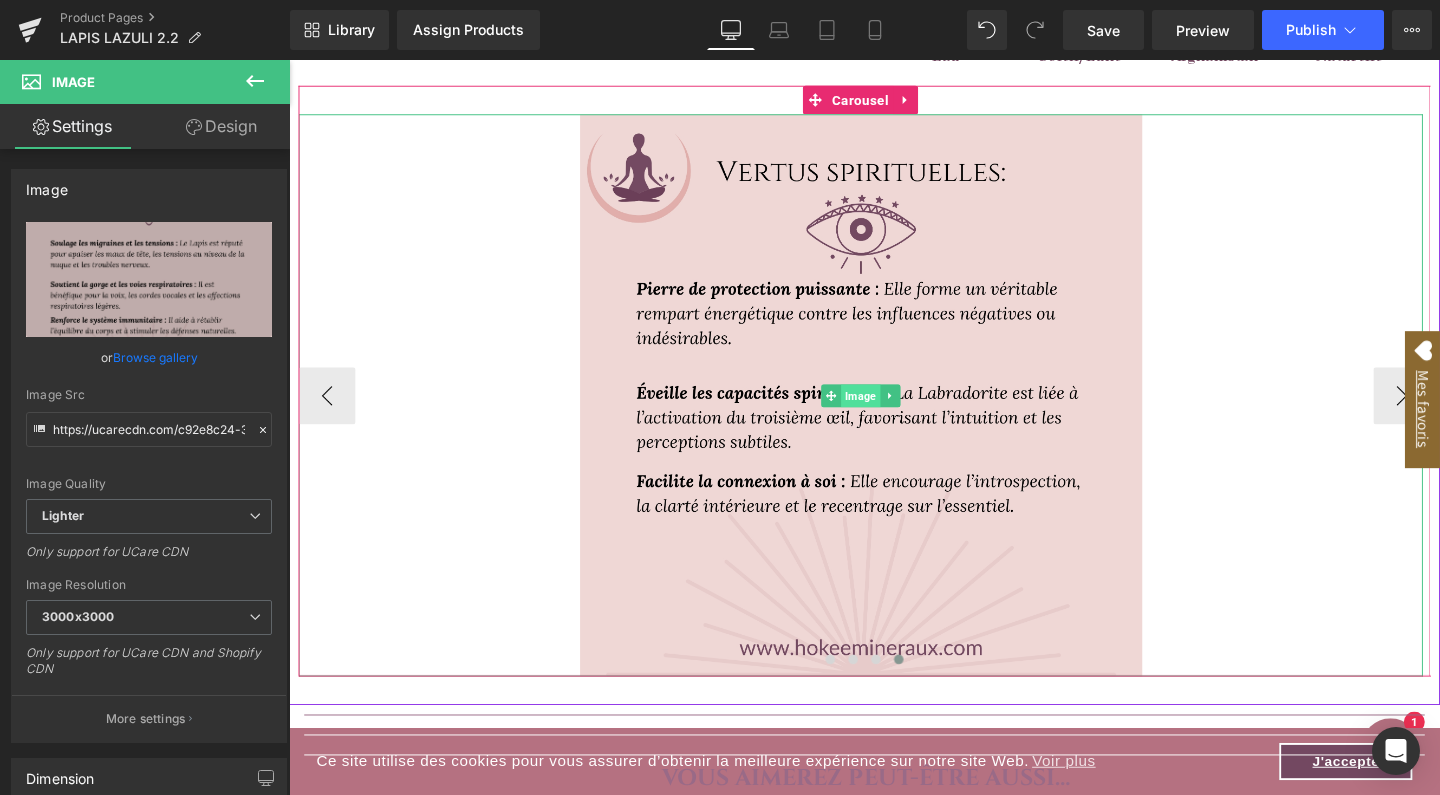 click on "Image" at bounding box center (889, 413) 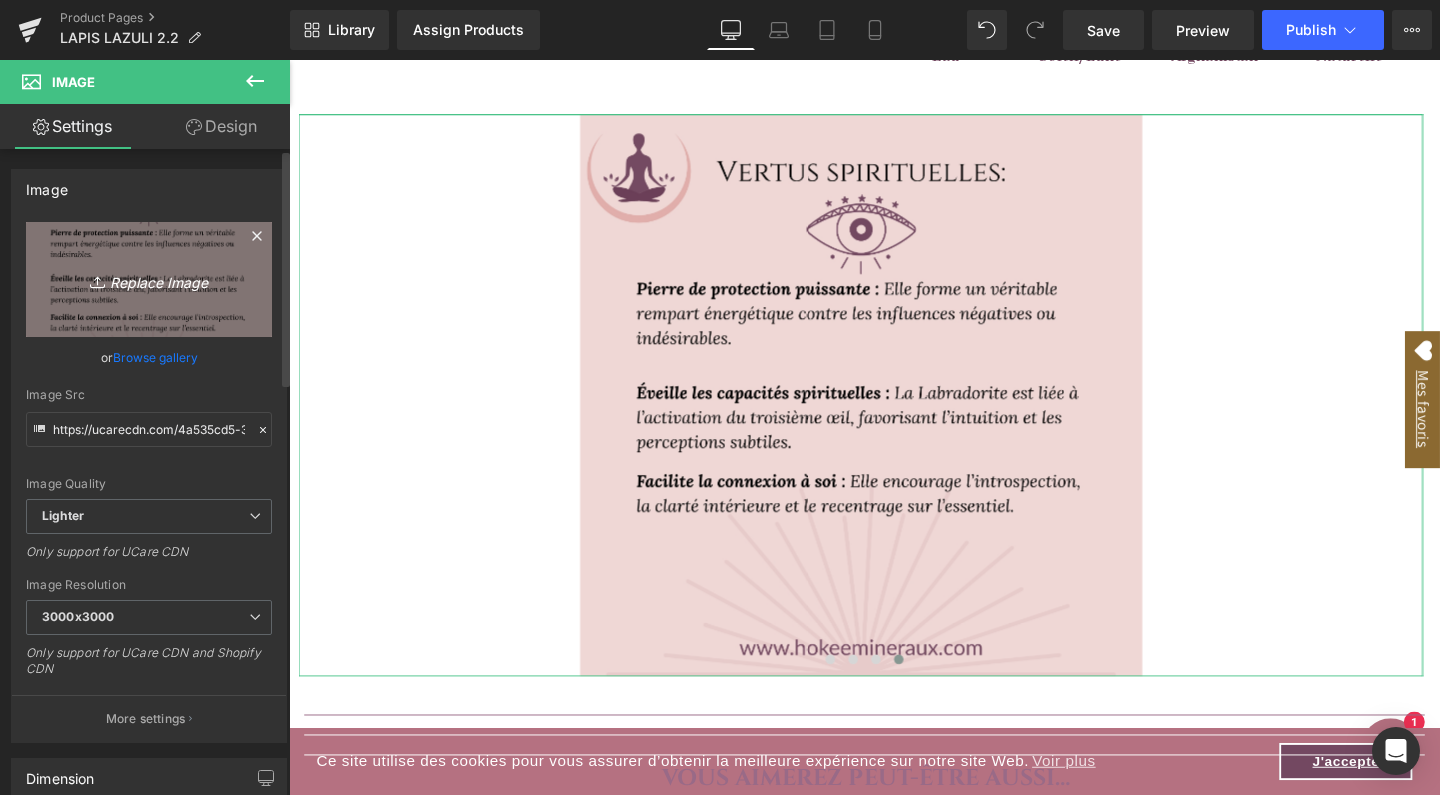 click on "Replace Image" at bounding box center (149, 279) 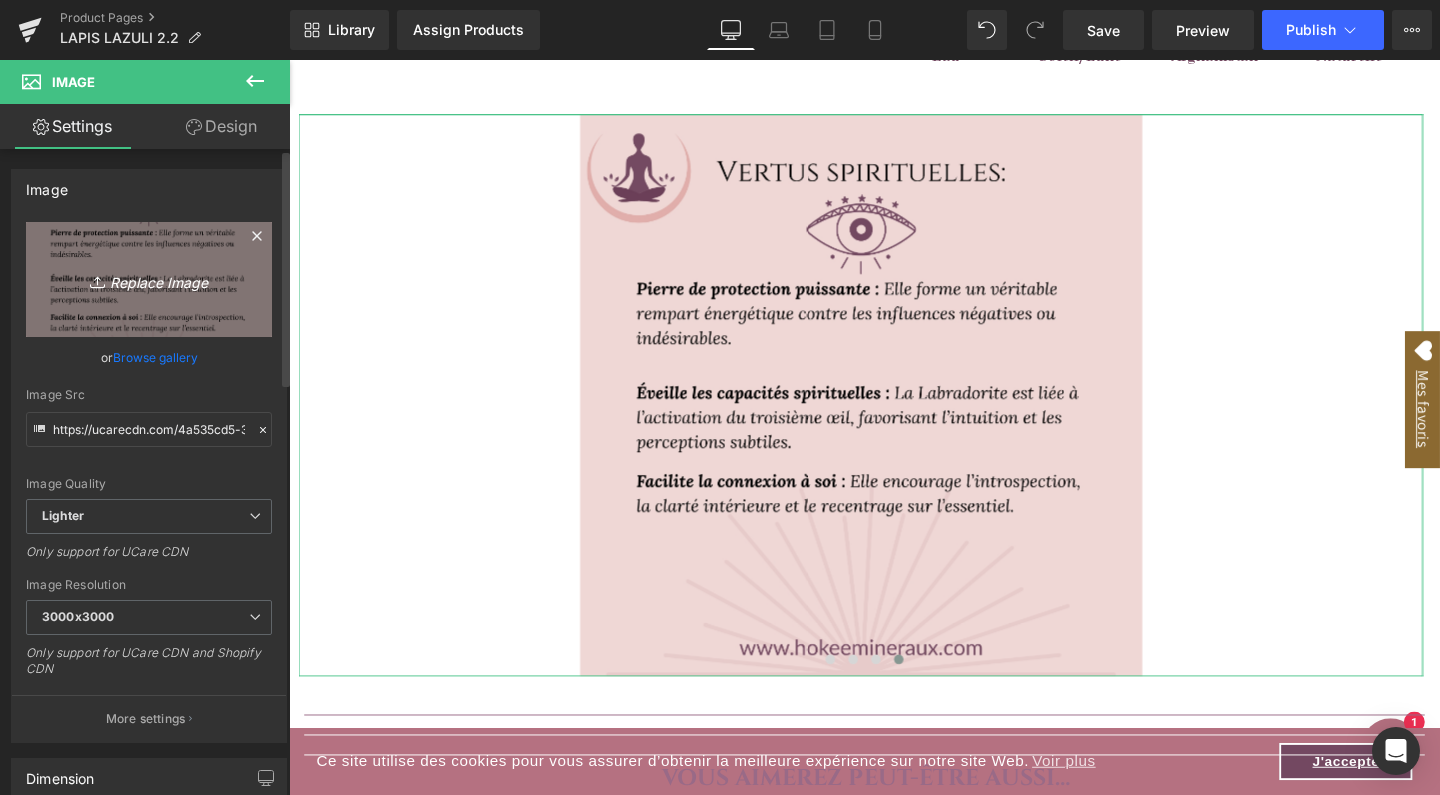 type on "C:\fakepath\4.jpg" 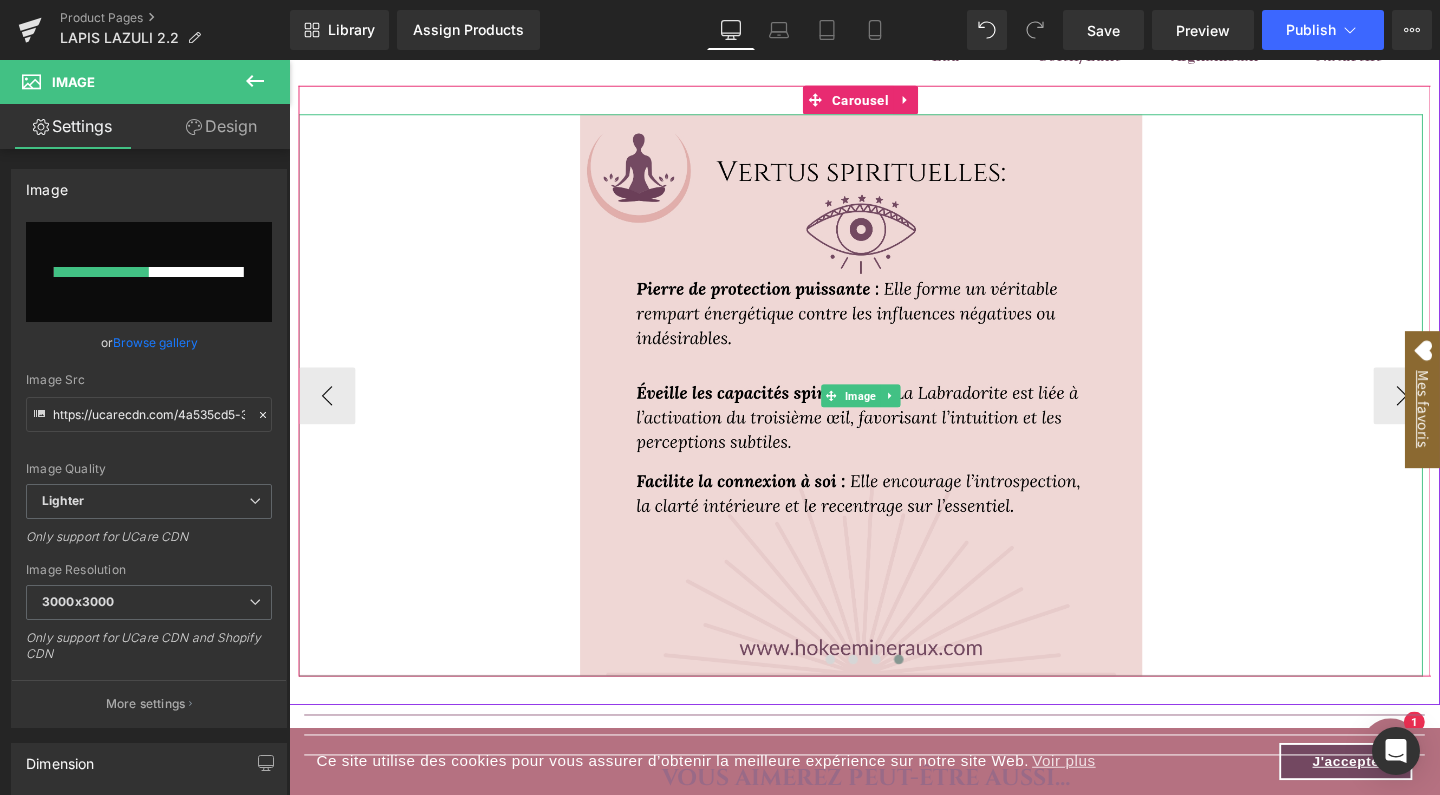 type 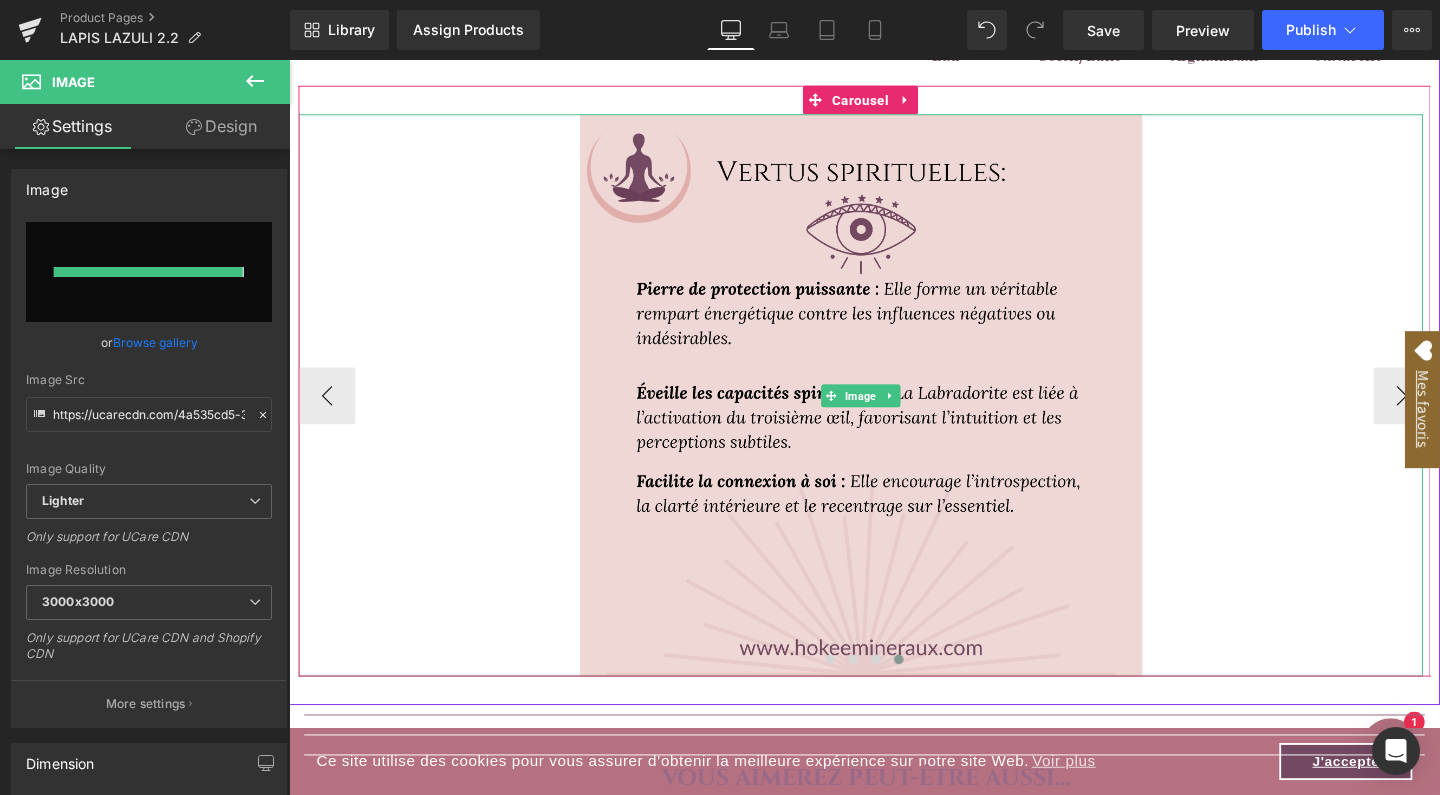 type on "https://ucarecdn.com/0153939e-b826-4523-80df-136cf8dbe1e6/-/format/auto/-/preview/3000x3000/-/quality/lighter/4.jpg" 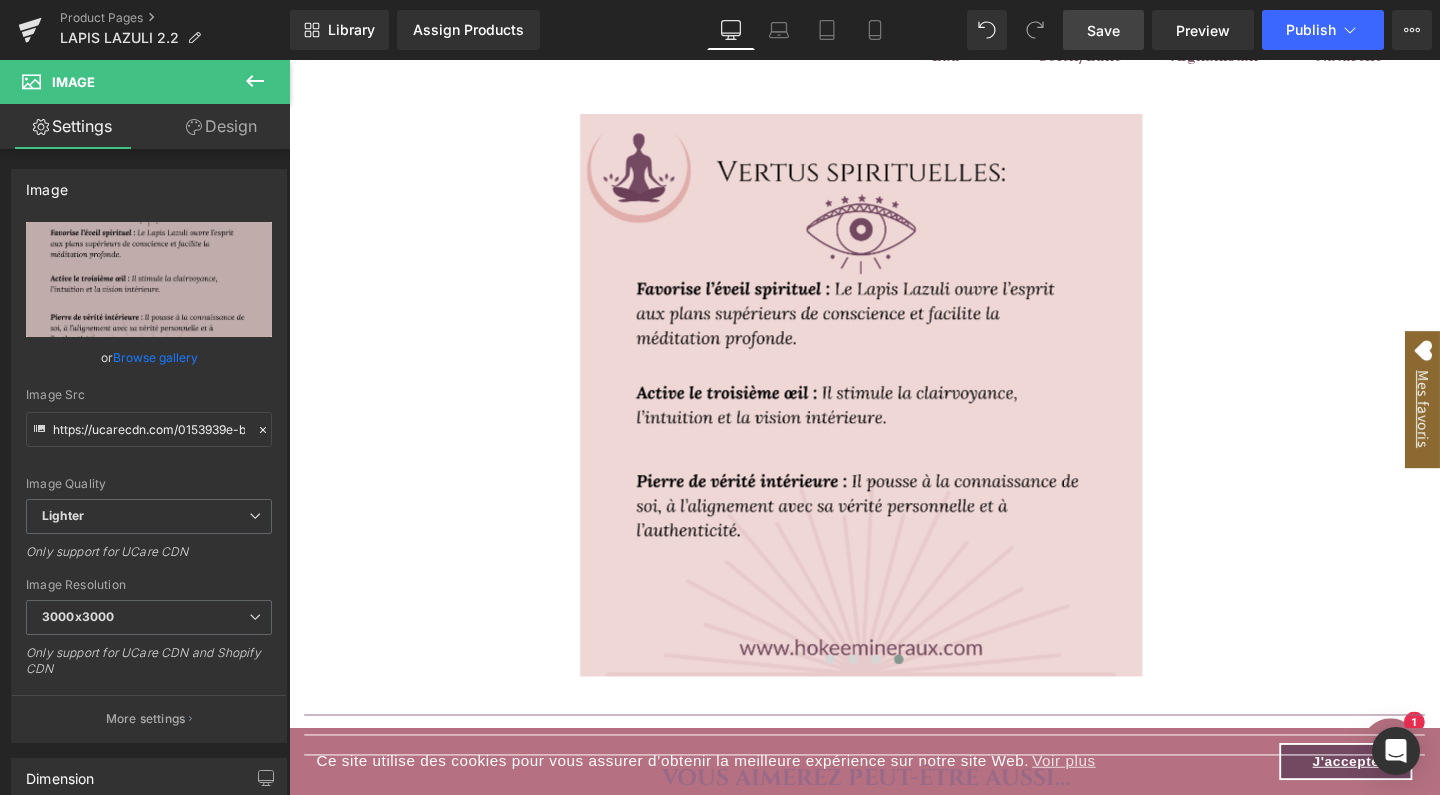 click on "Save" at bounding box center [1103, 30] 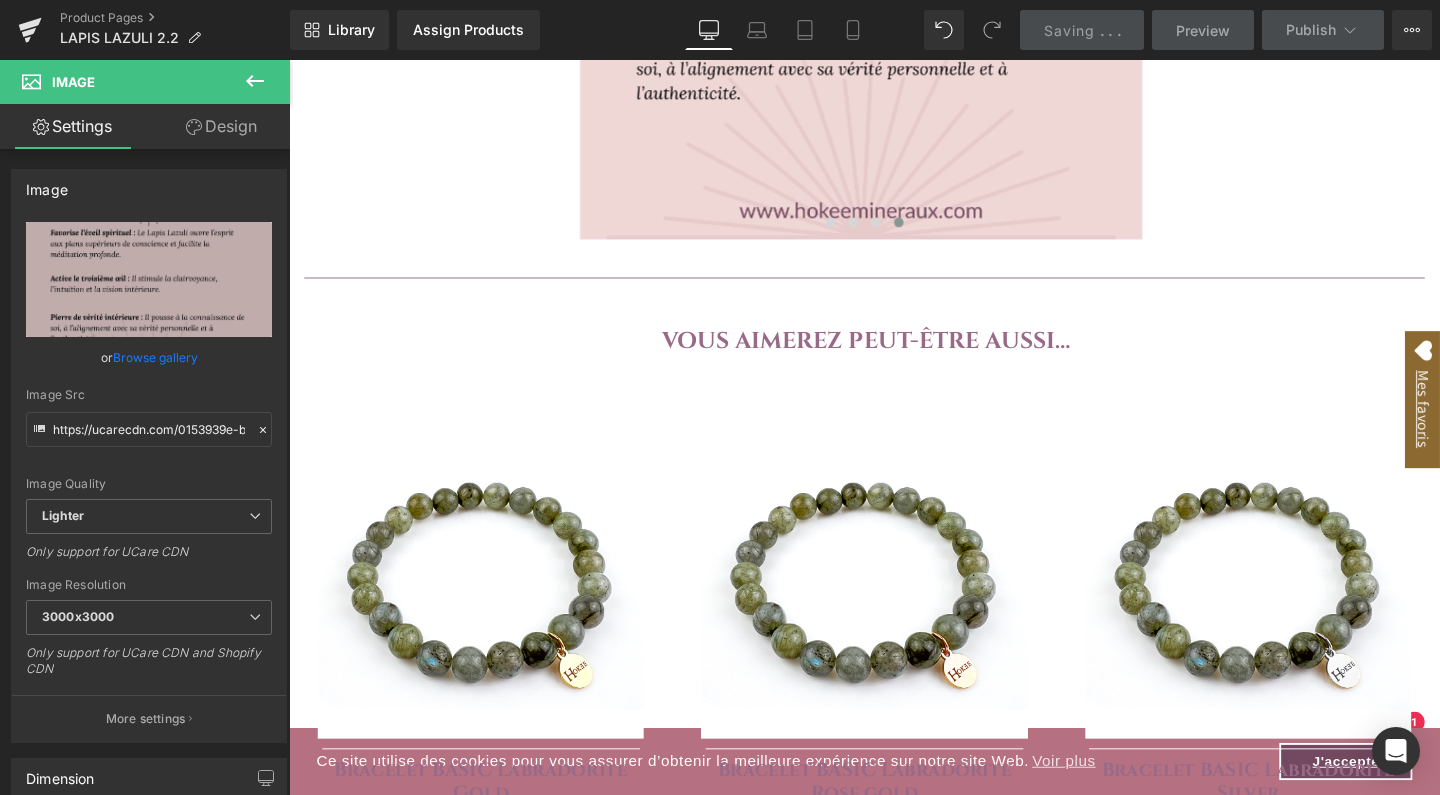 scroll, scrollTop: 2063, scrollLeft: 0, axis: vertical 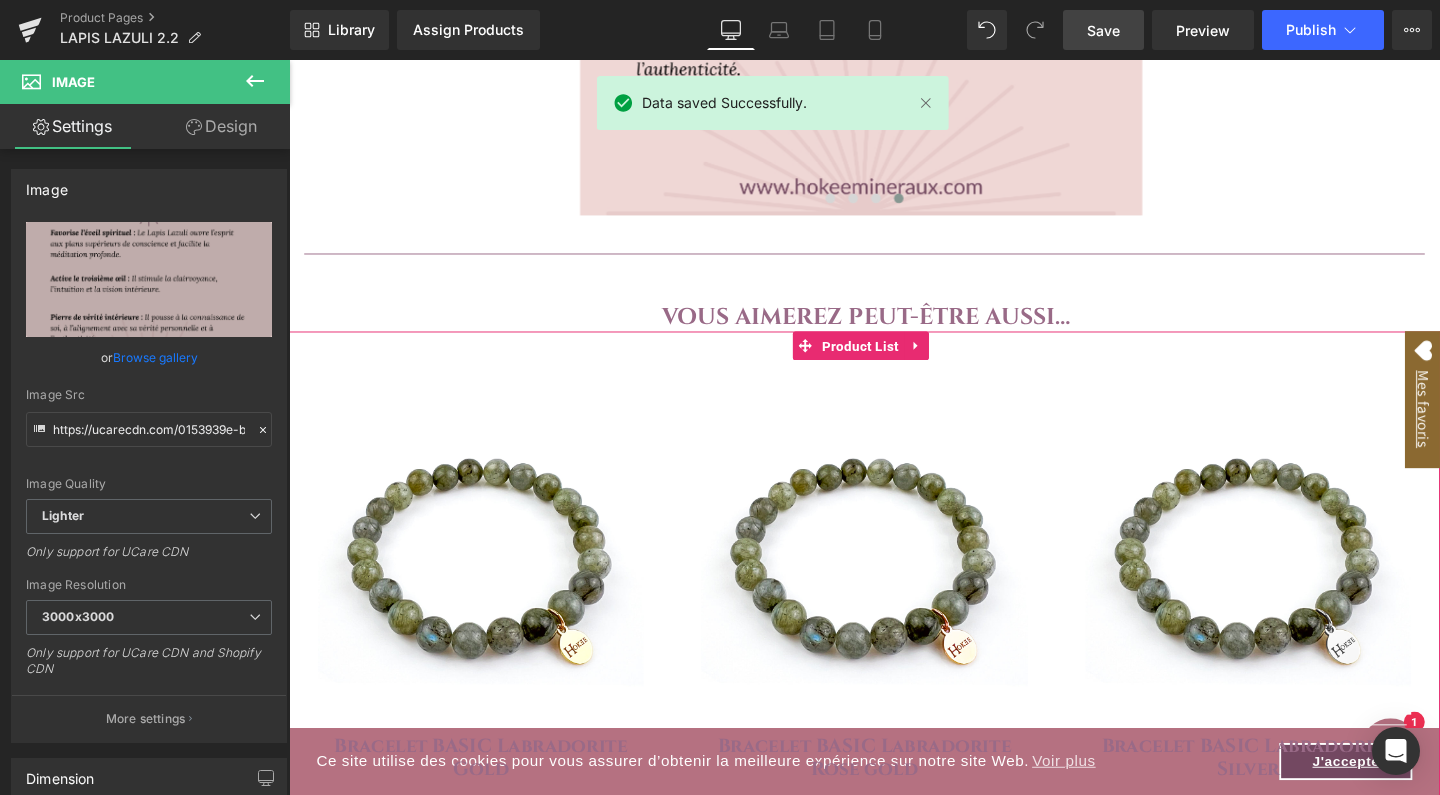 drag, startPoint x: 899, startPoint y: 361, endPoint x: 294, endPoint y: 356, distance: 605.0207 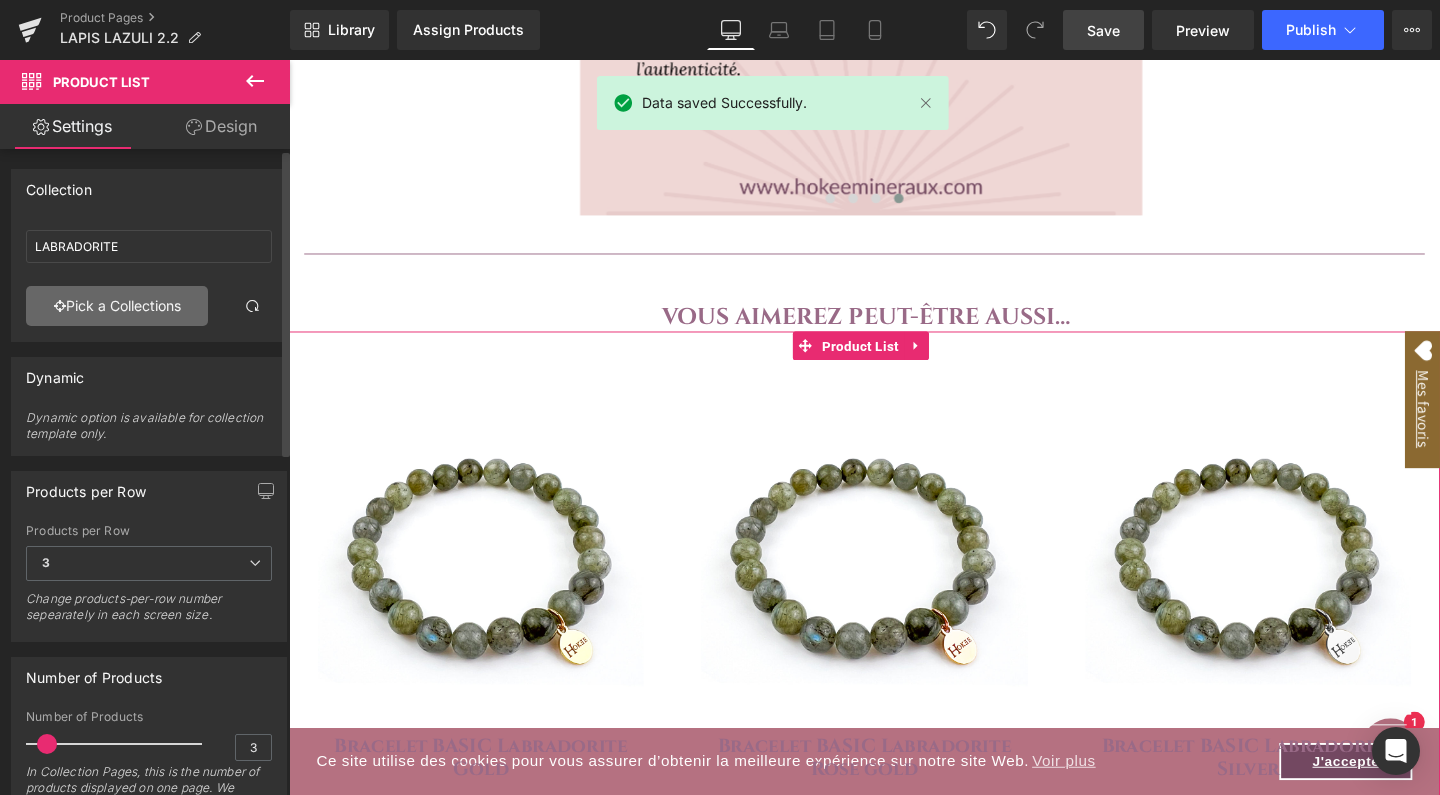 click on "Pick a Collections" at bounding box center [117, 306] 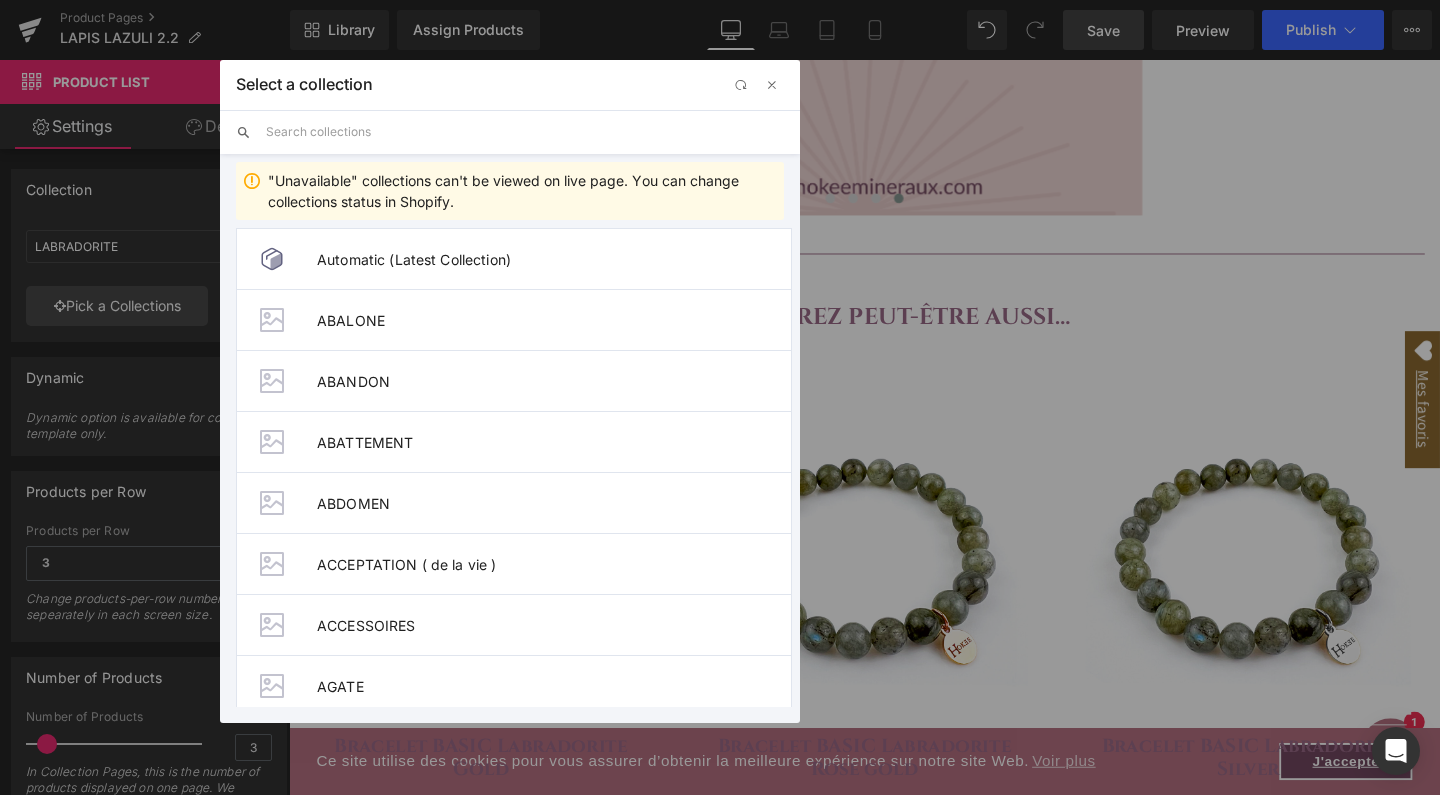 click at bounding box center [525, 132] 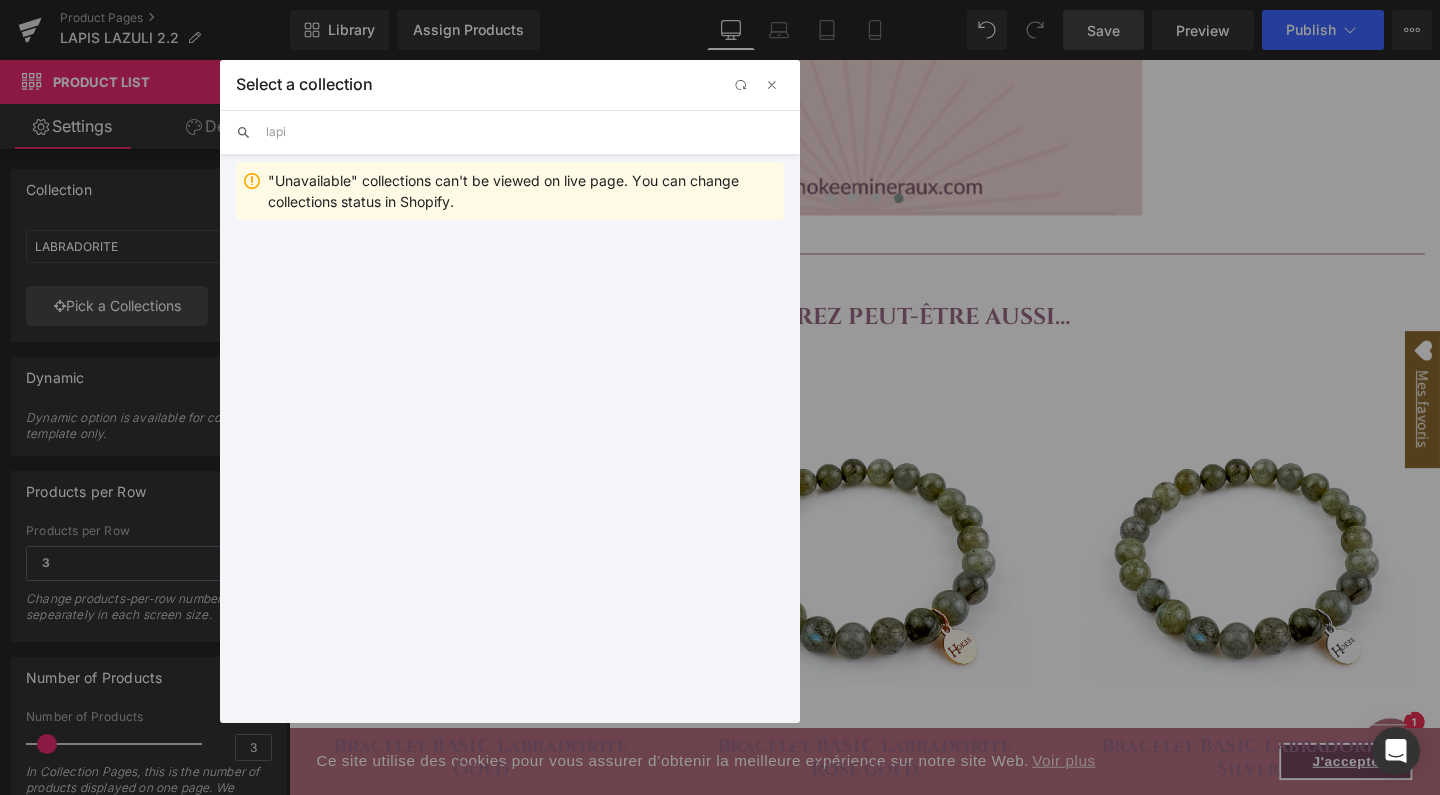 type on "lapis" 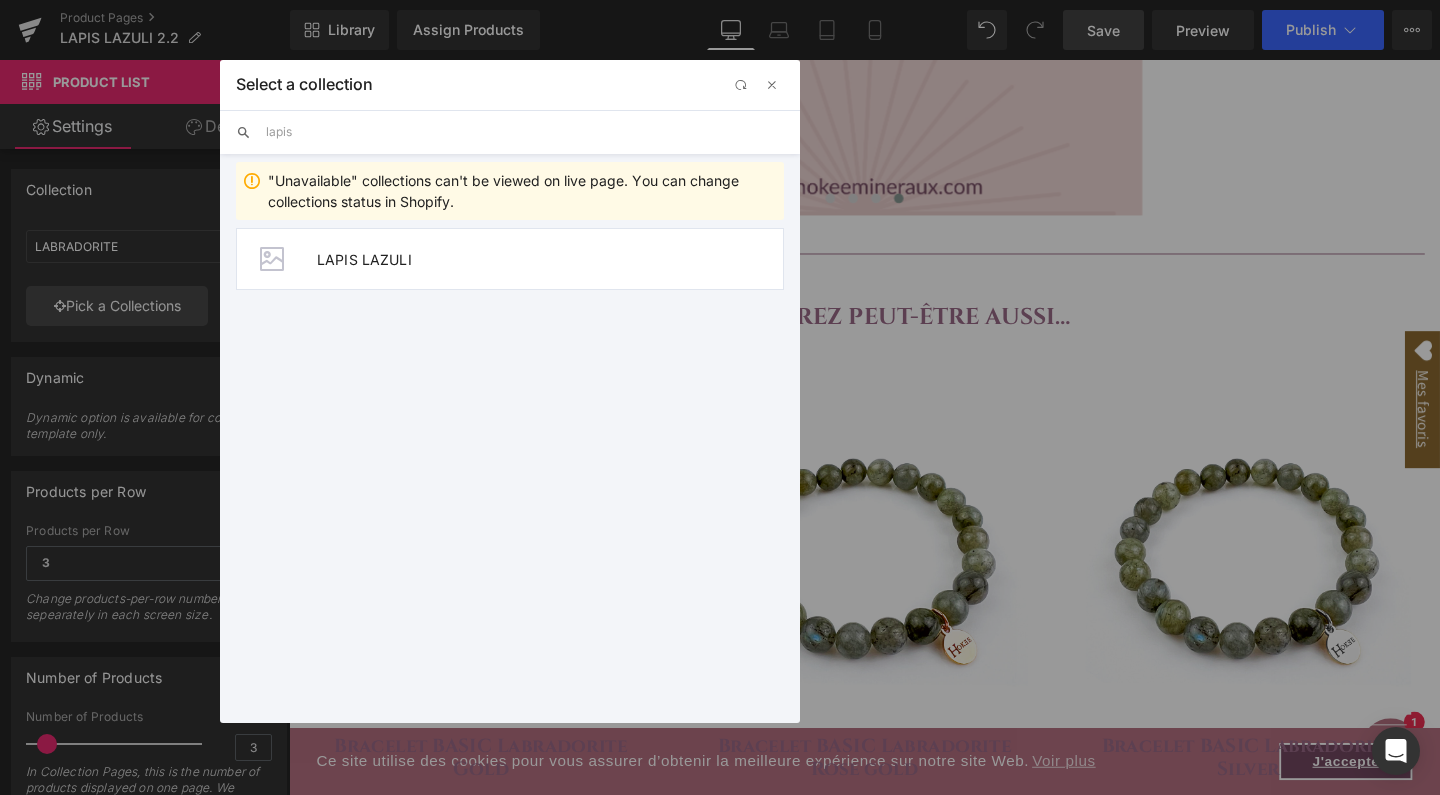 click on "LAPIS LAZULI" at bounding box center [510, 259] 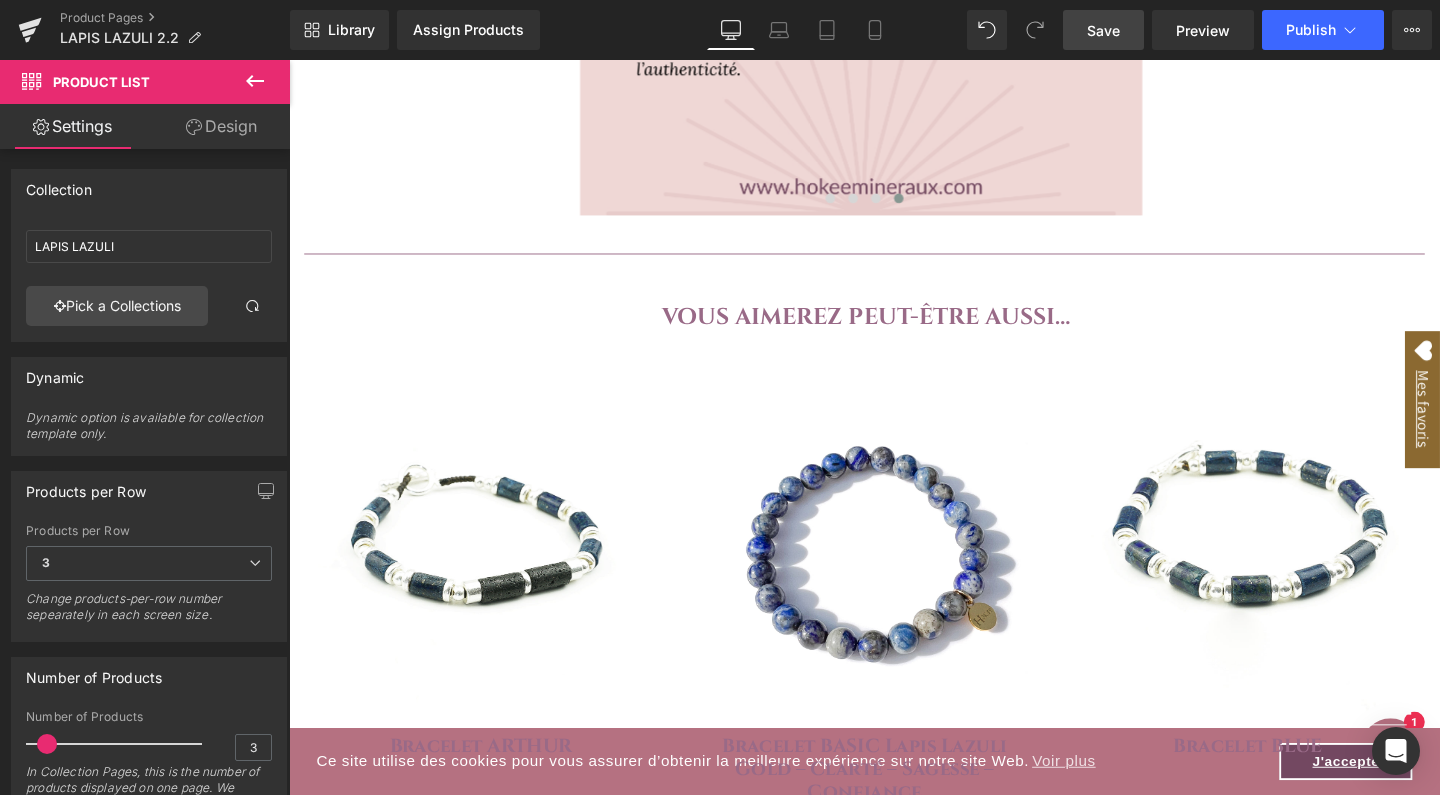 click on "Save" at bounding box center (1103, 30) 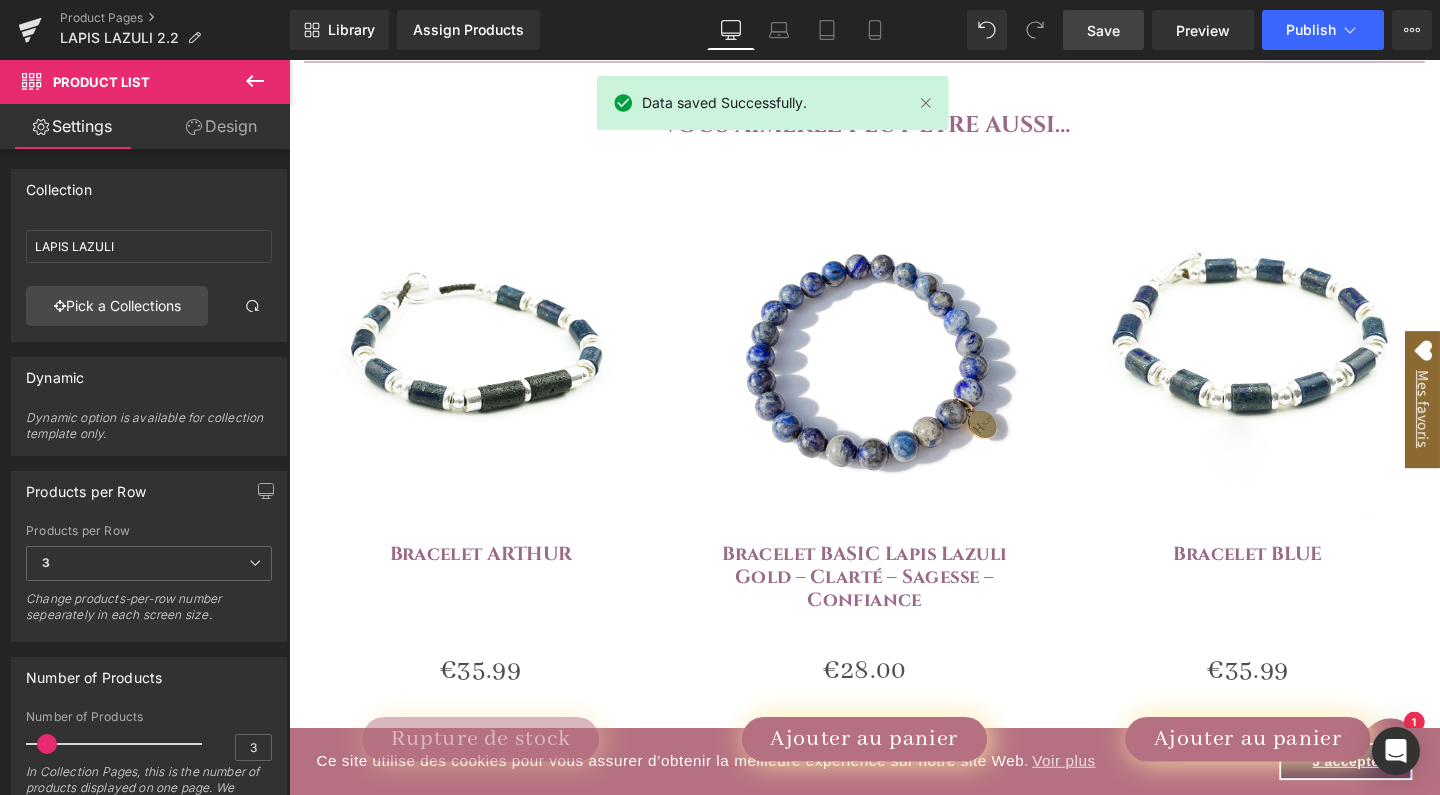 scroll, scrollTop: 2263, scrollLeft: 0, axis: vertical 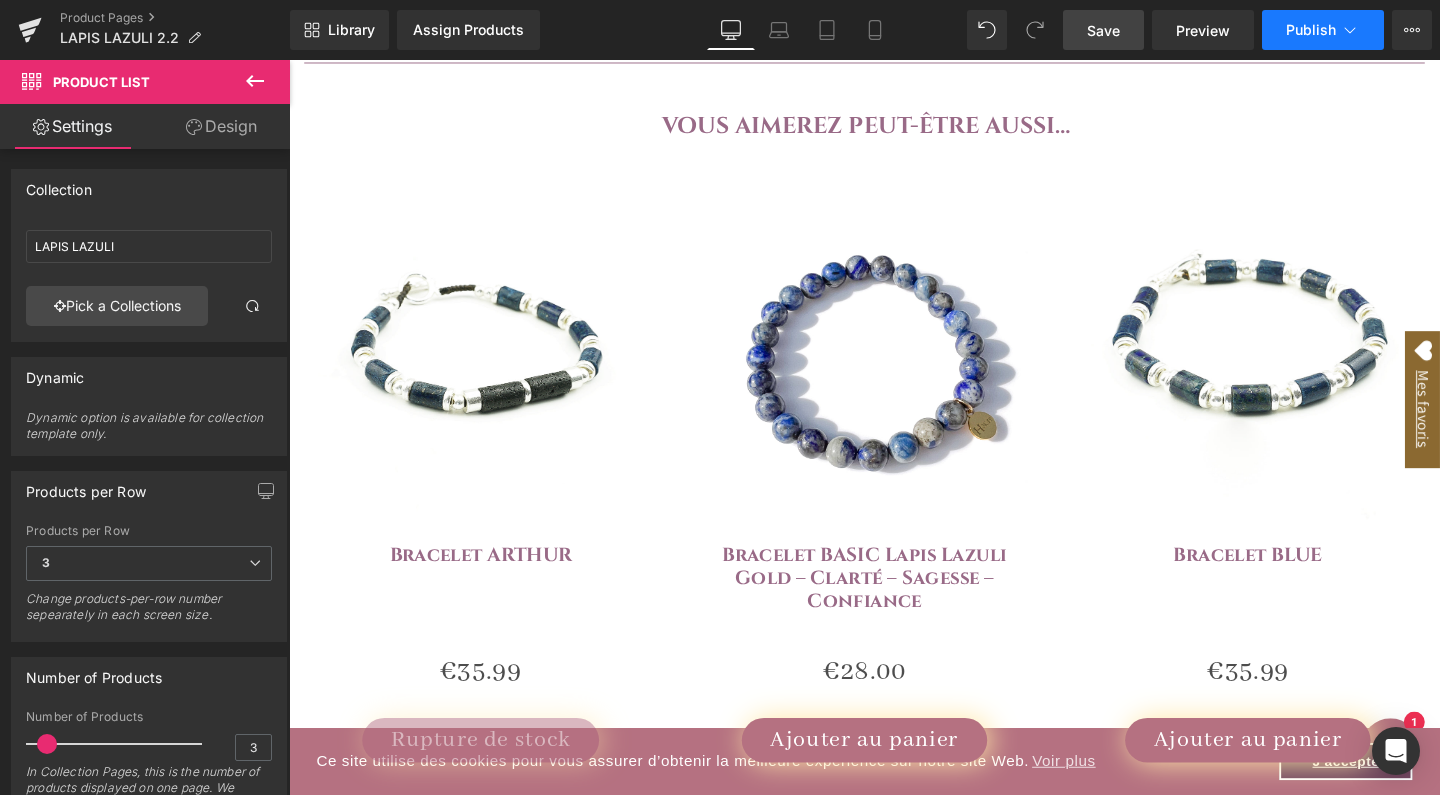 click on "Publish" at bounding box center (1323, 30) 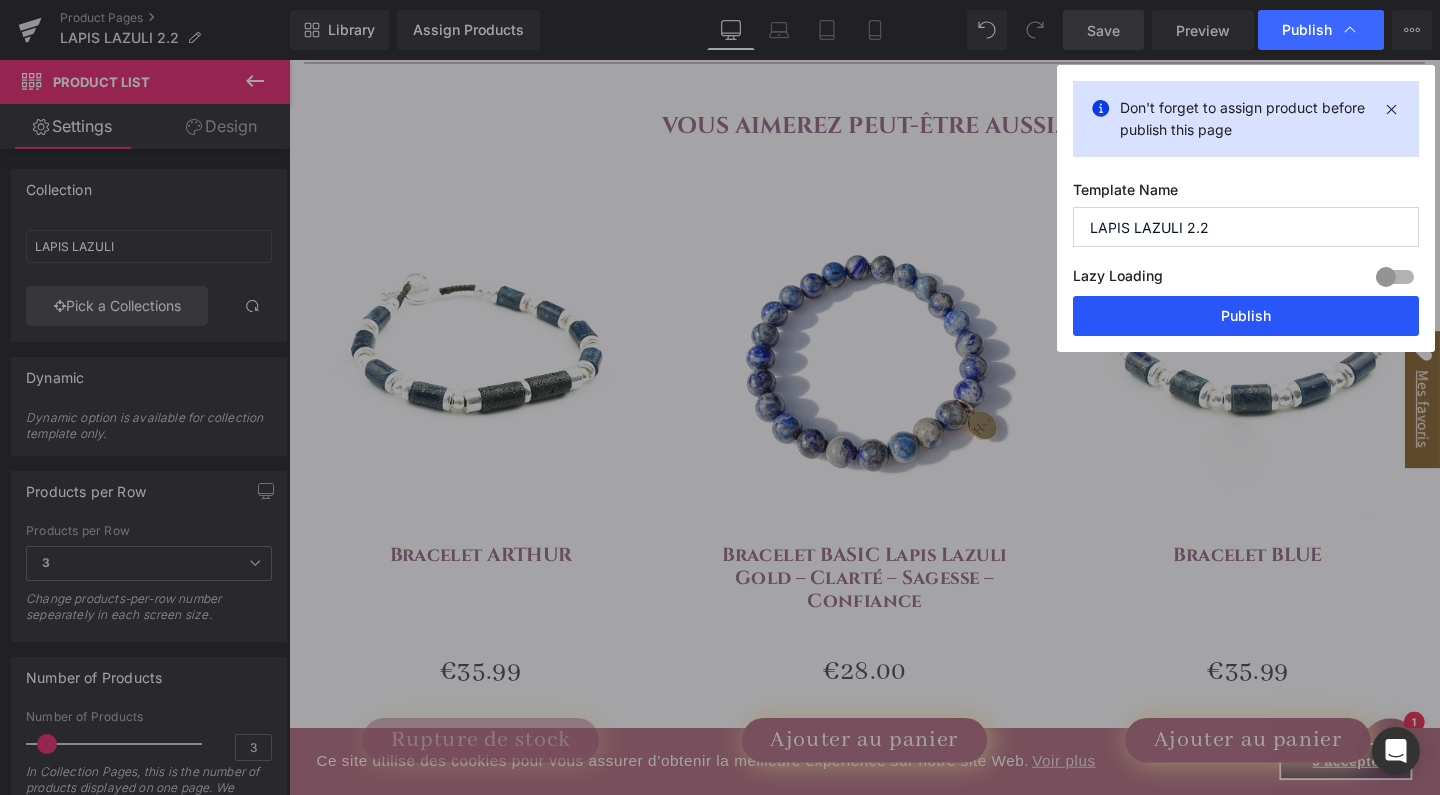 click on "Publish" at bounding box center (1246, 316) 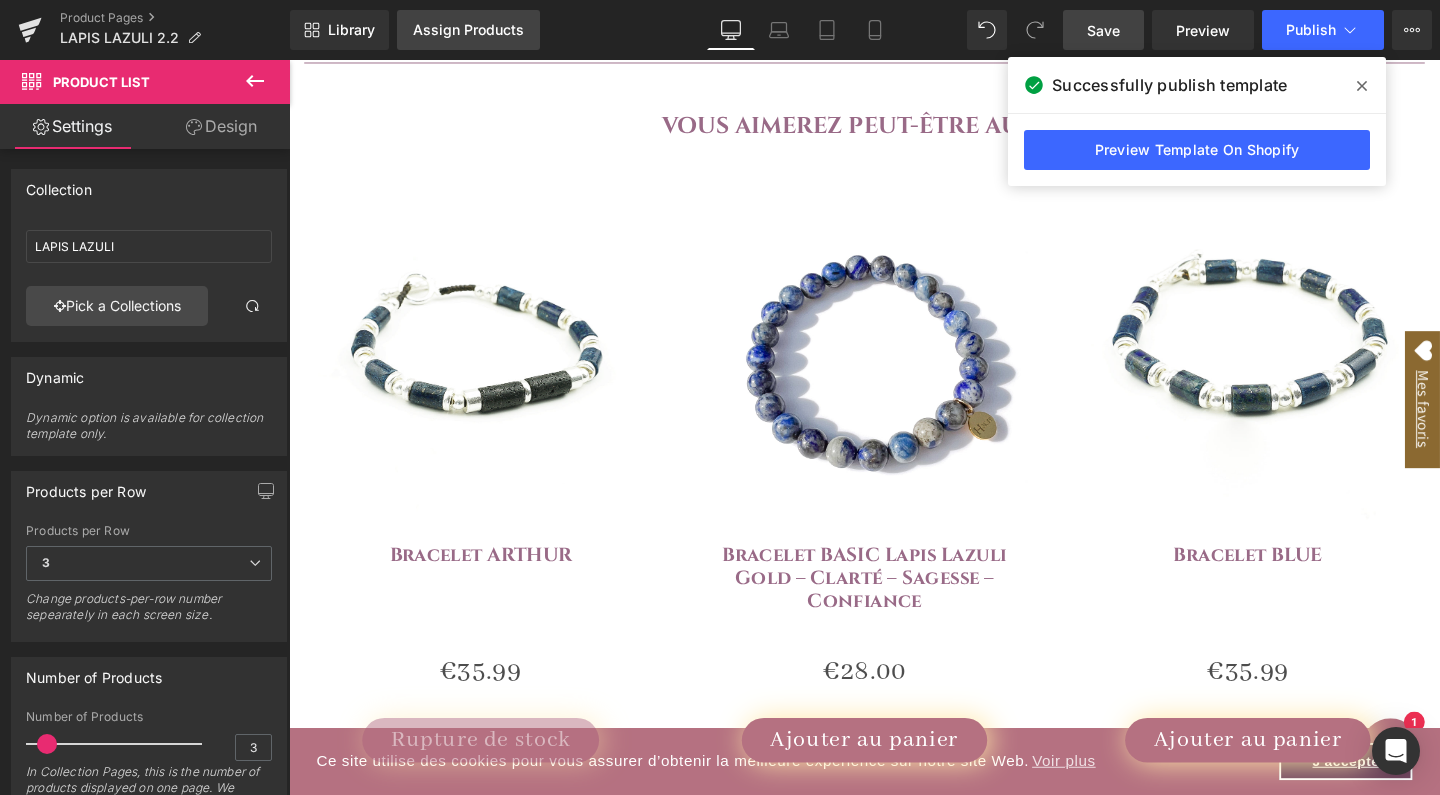 click on "Assign Products" at bounding box center (468, 30) 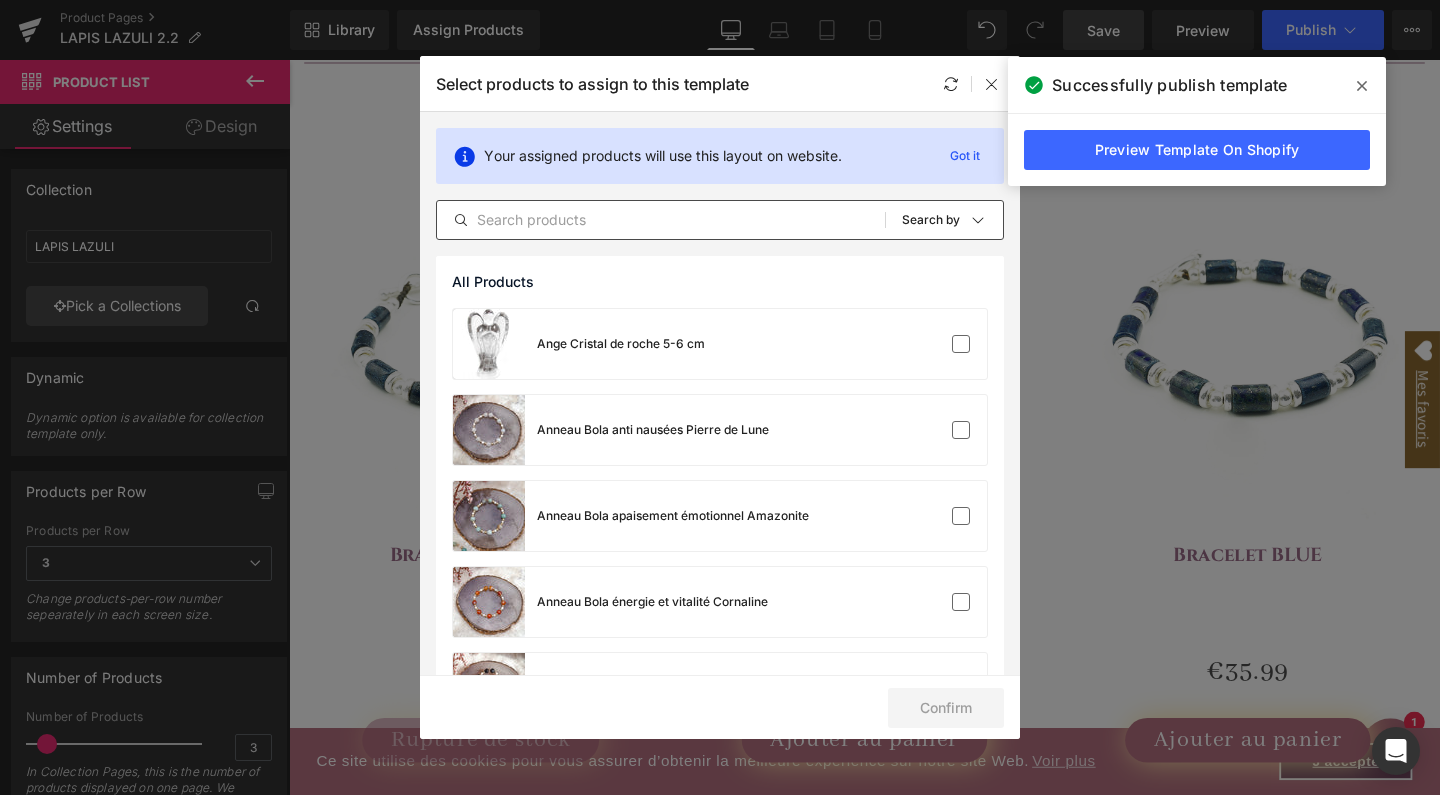 click at bounding box center [661, 220] 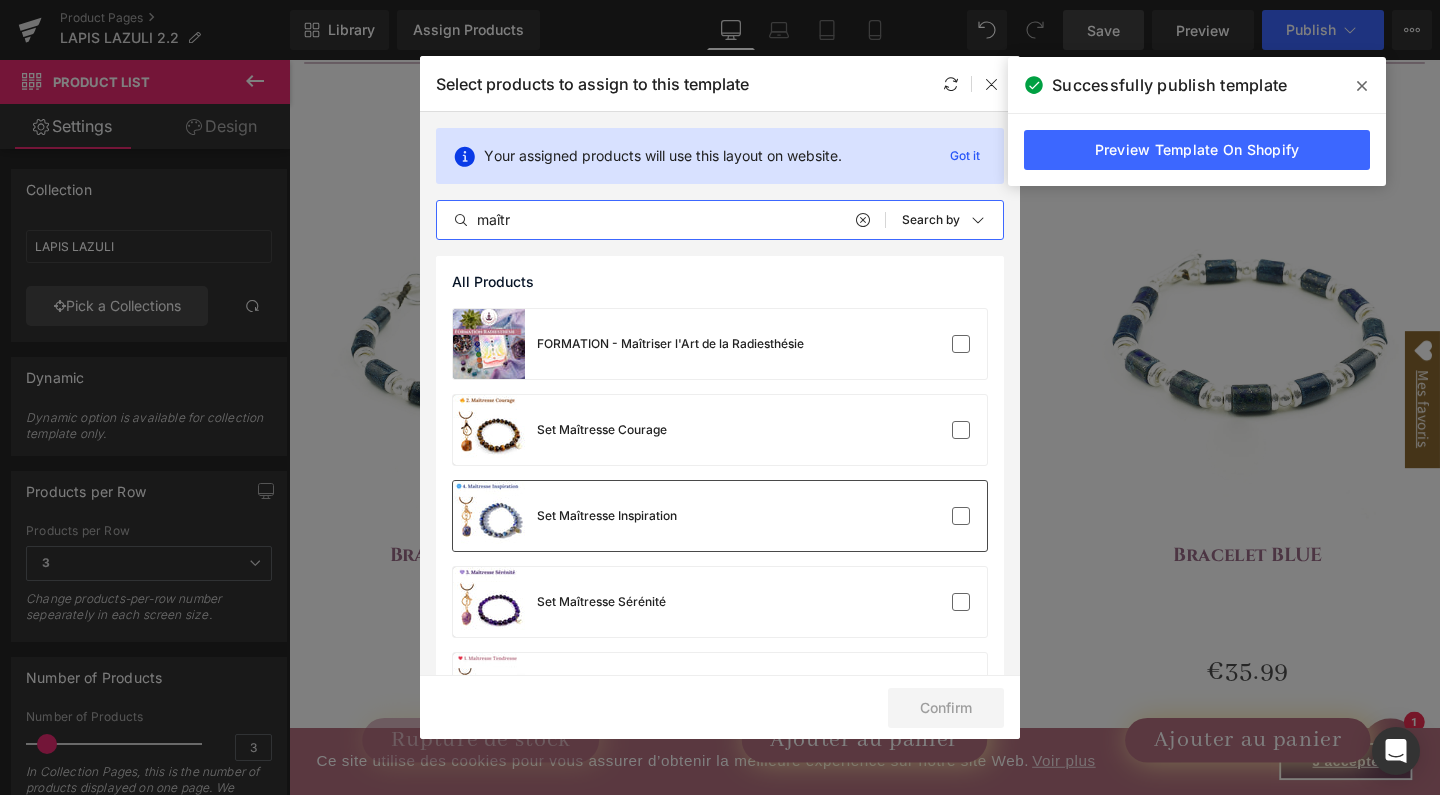 type on "maîtr" 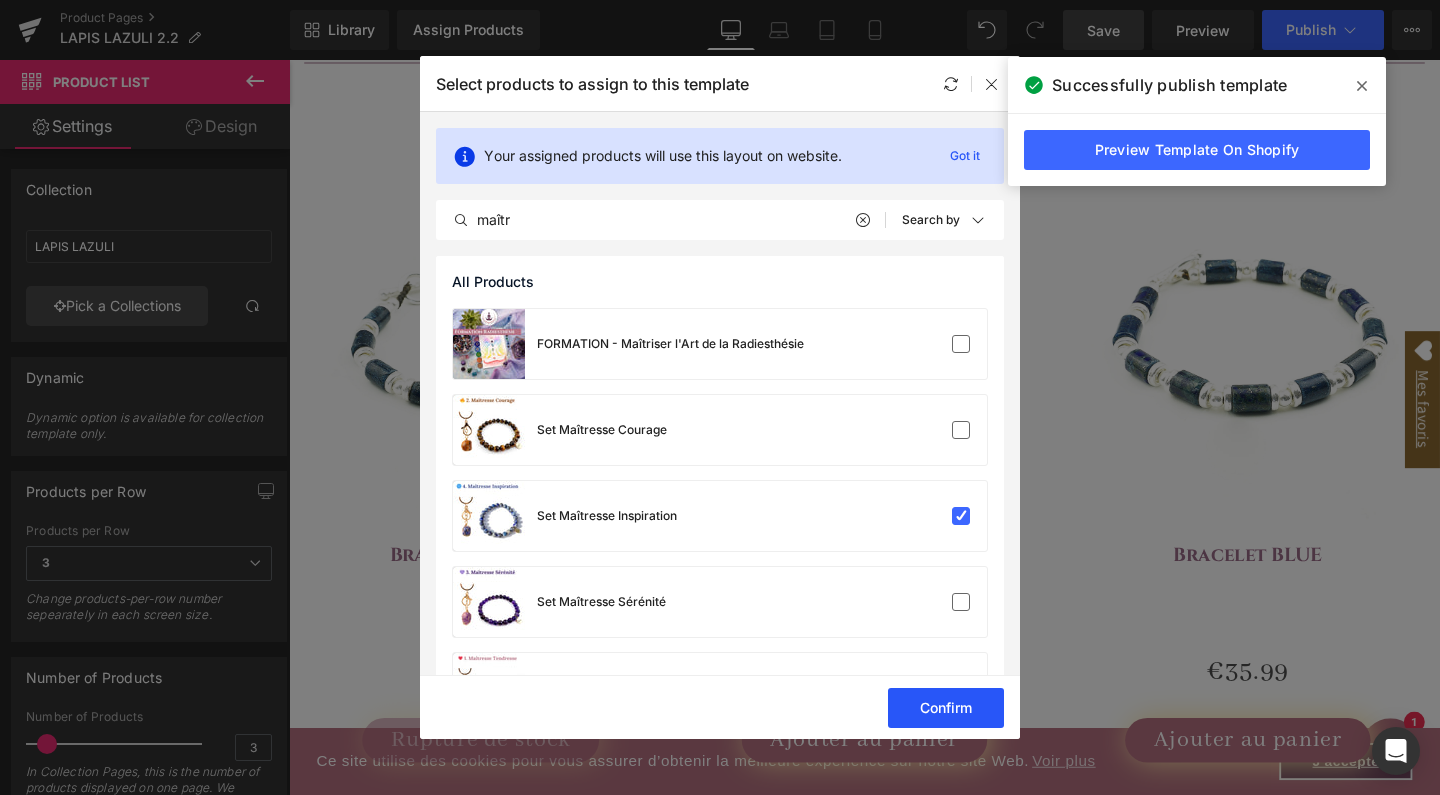 click on "Confirm" at bounding box center (946, 708) 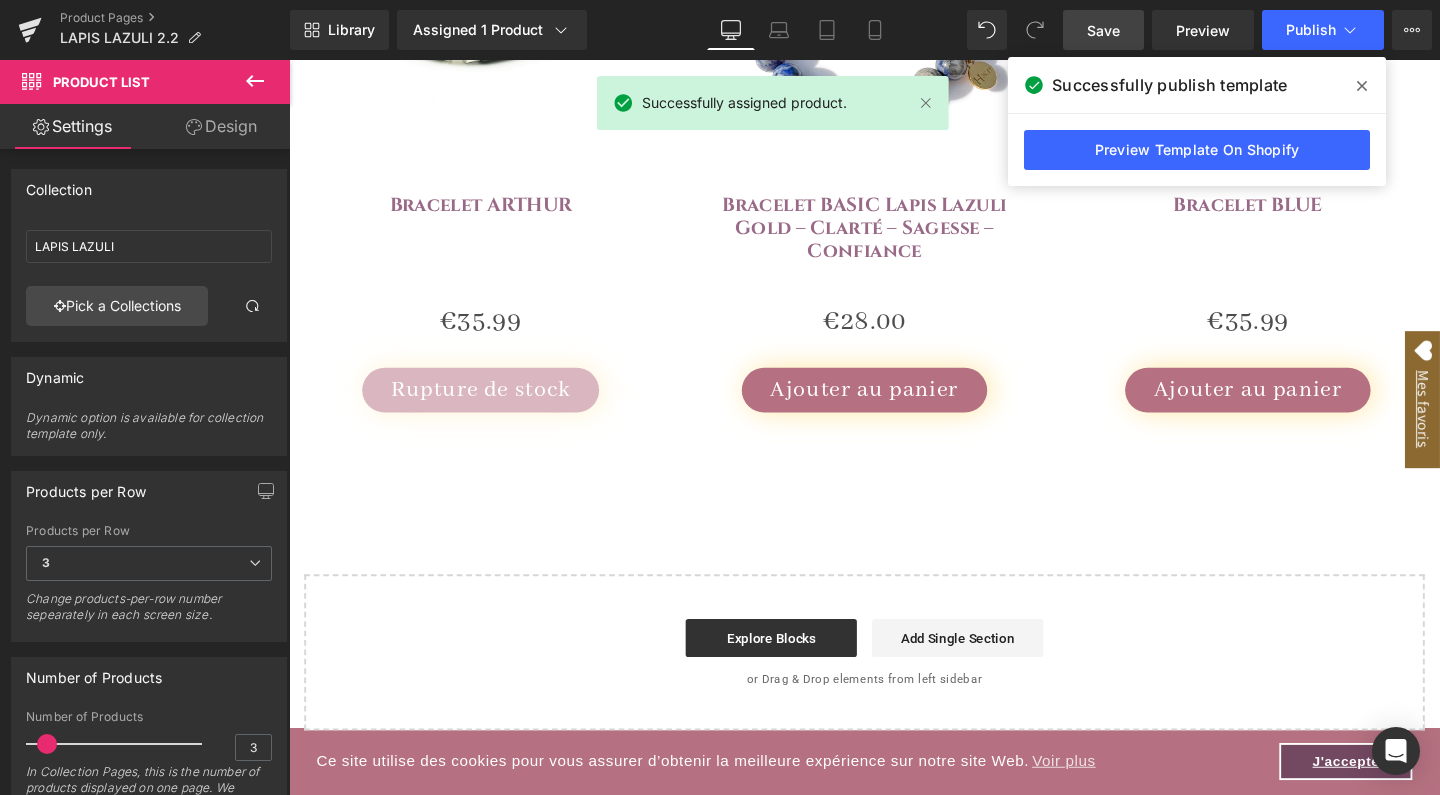click 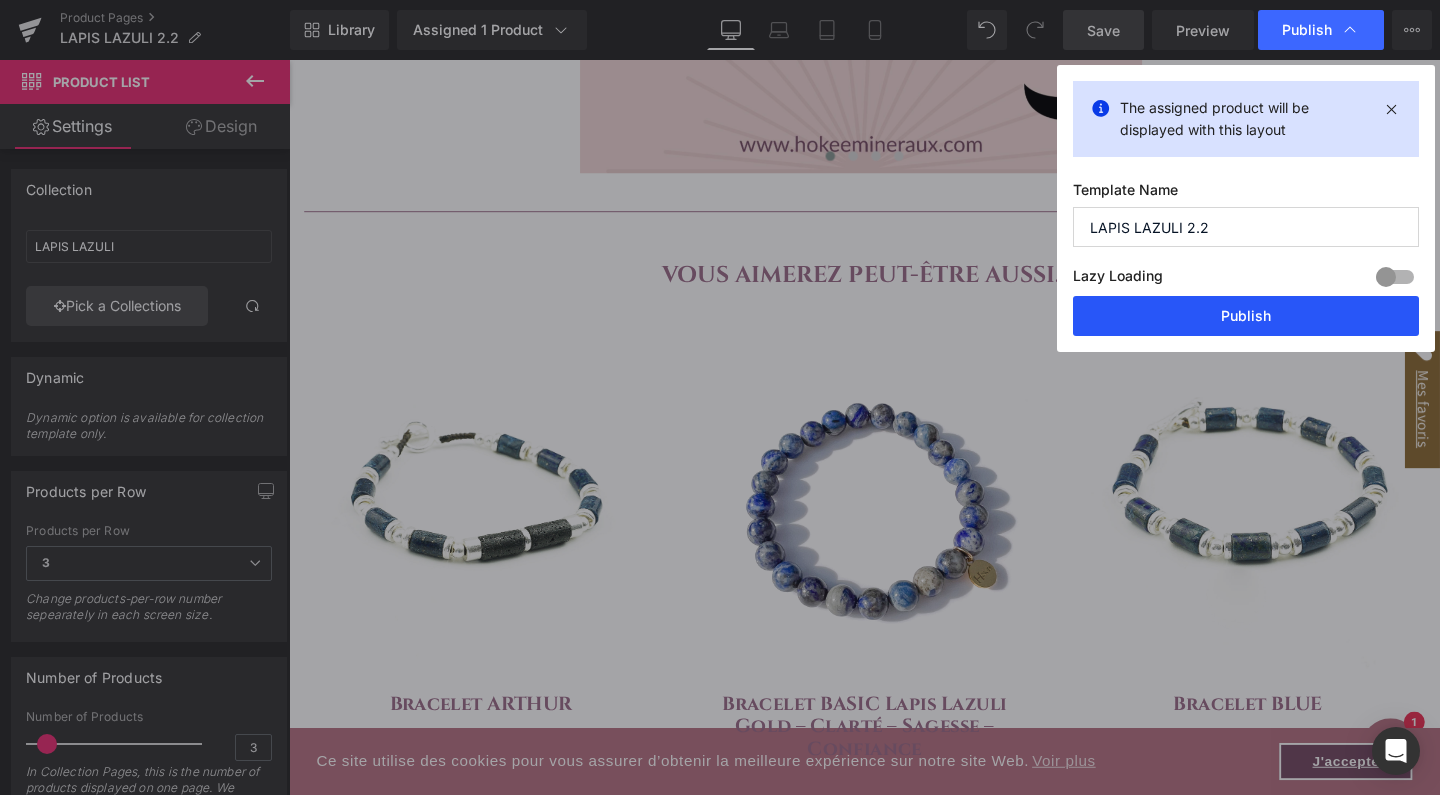 click on "Publish" at bounding box center [1246, 316] 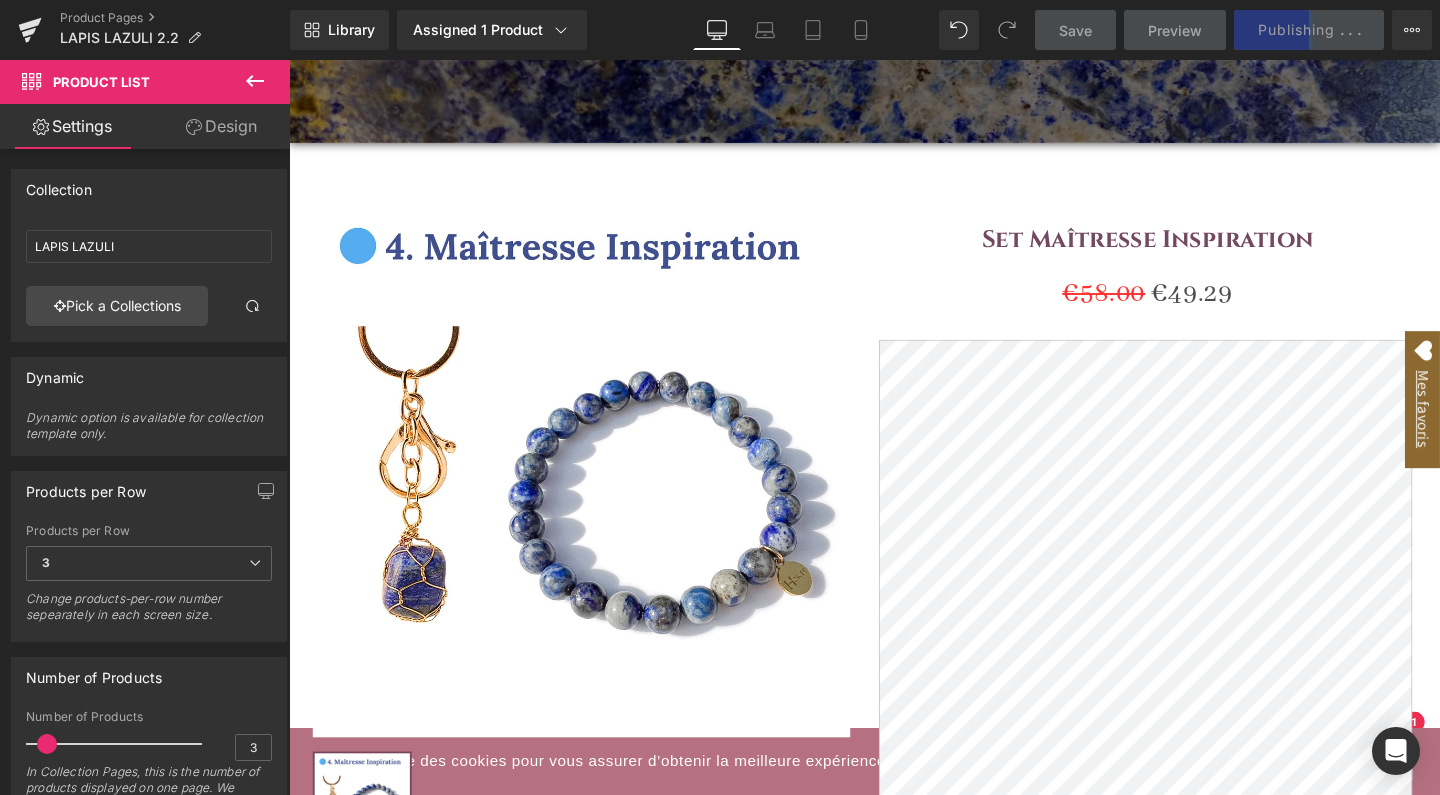 scroll, scrollTop: 378, scrollLeft: 0, axis: vertical 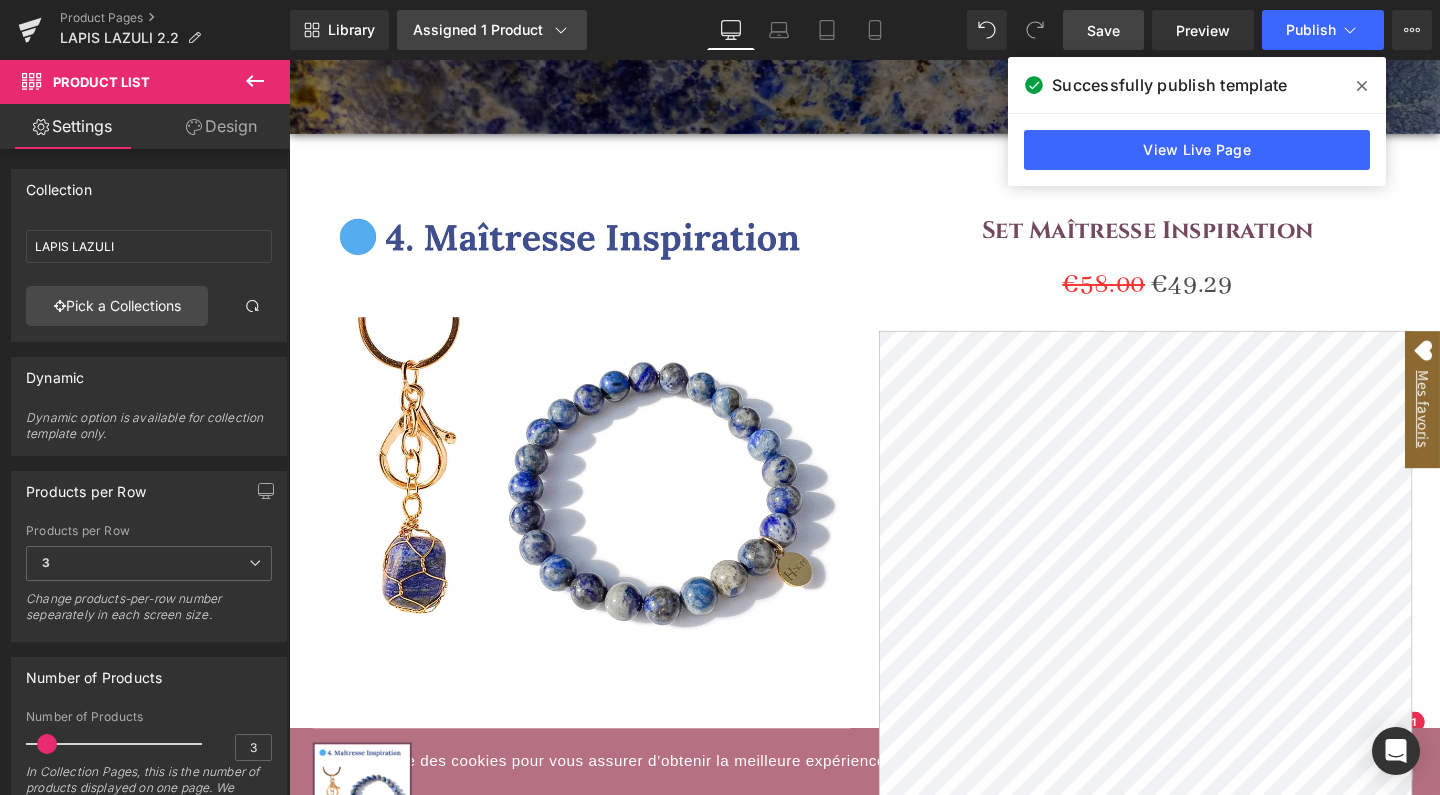 click on "Assigned 1 Product" at bounding box center [492, 30] 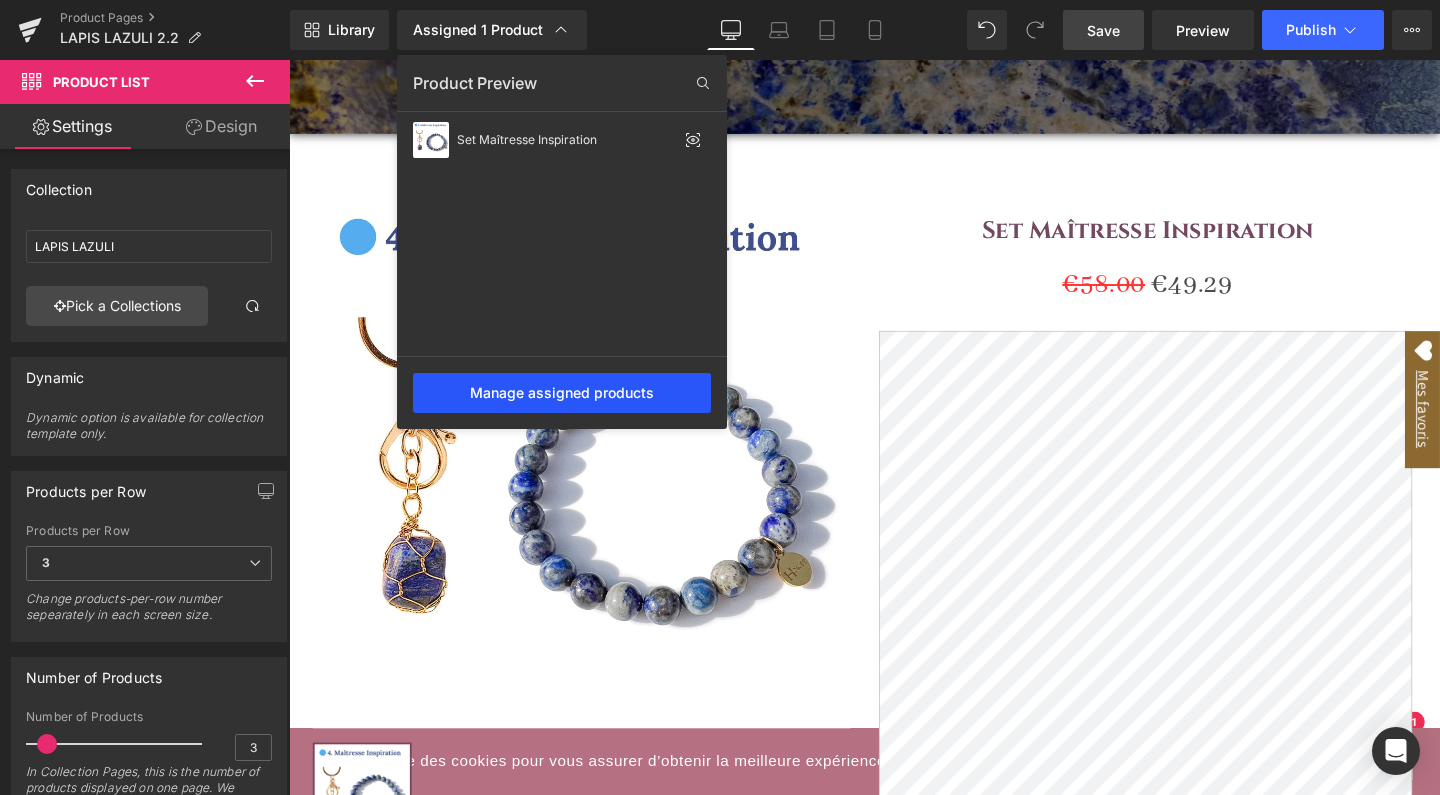 click on "Manage assigned products" at bounding box center (562, 393) 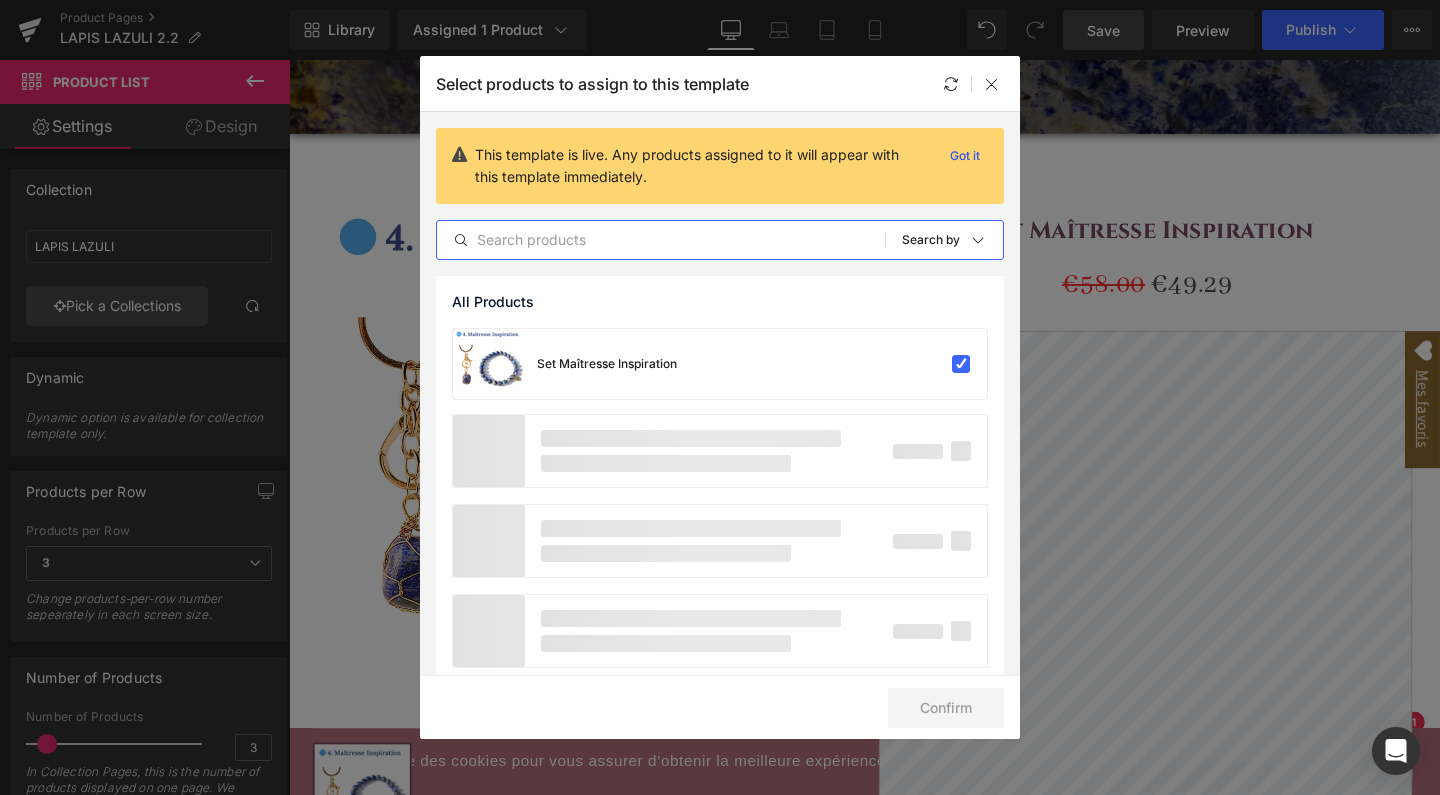 click at bounding box center [661, 240] 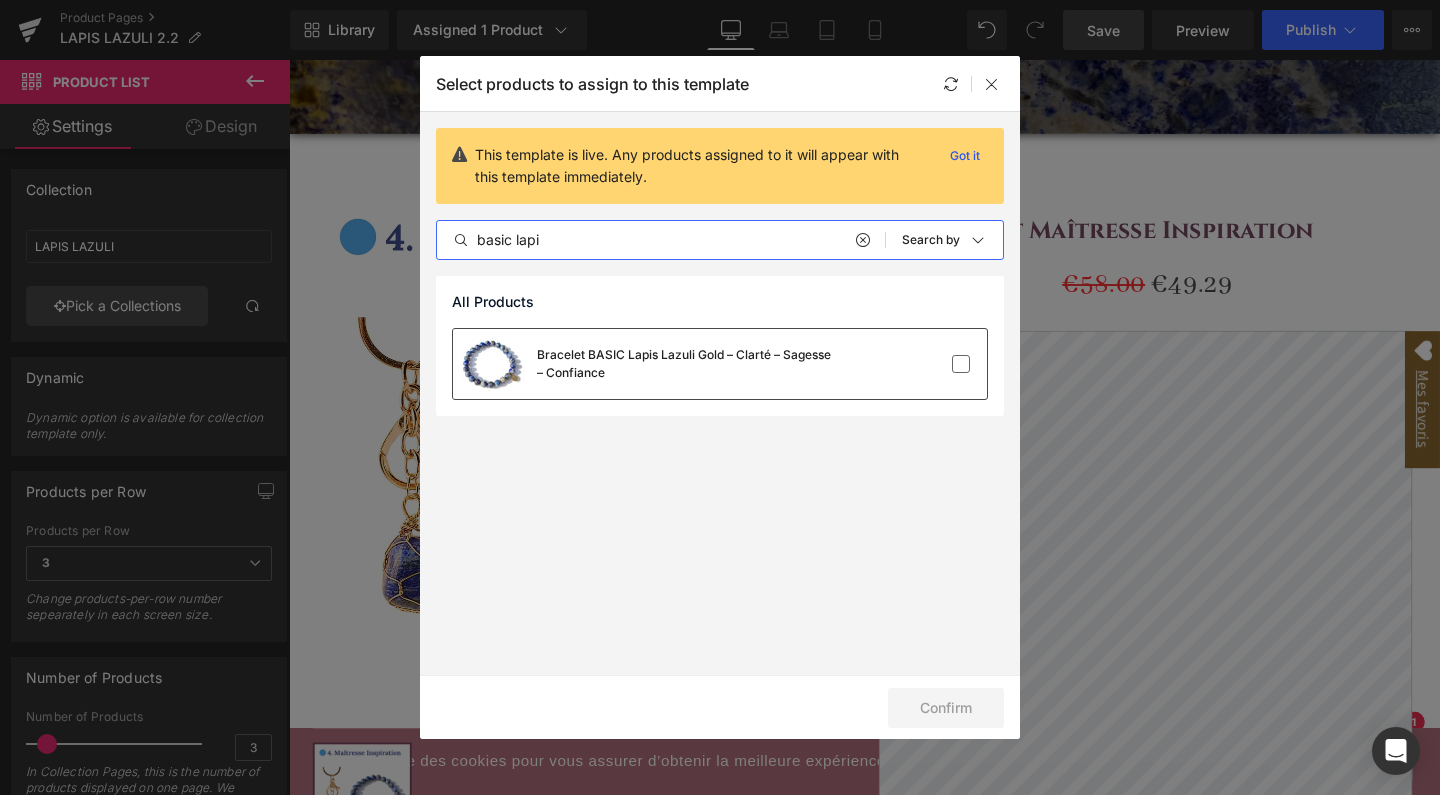 type on "basic lapi" 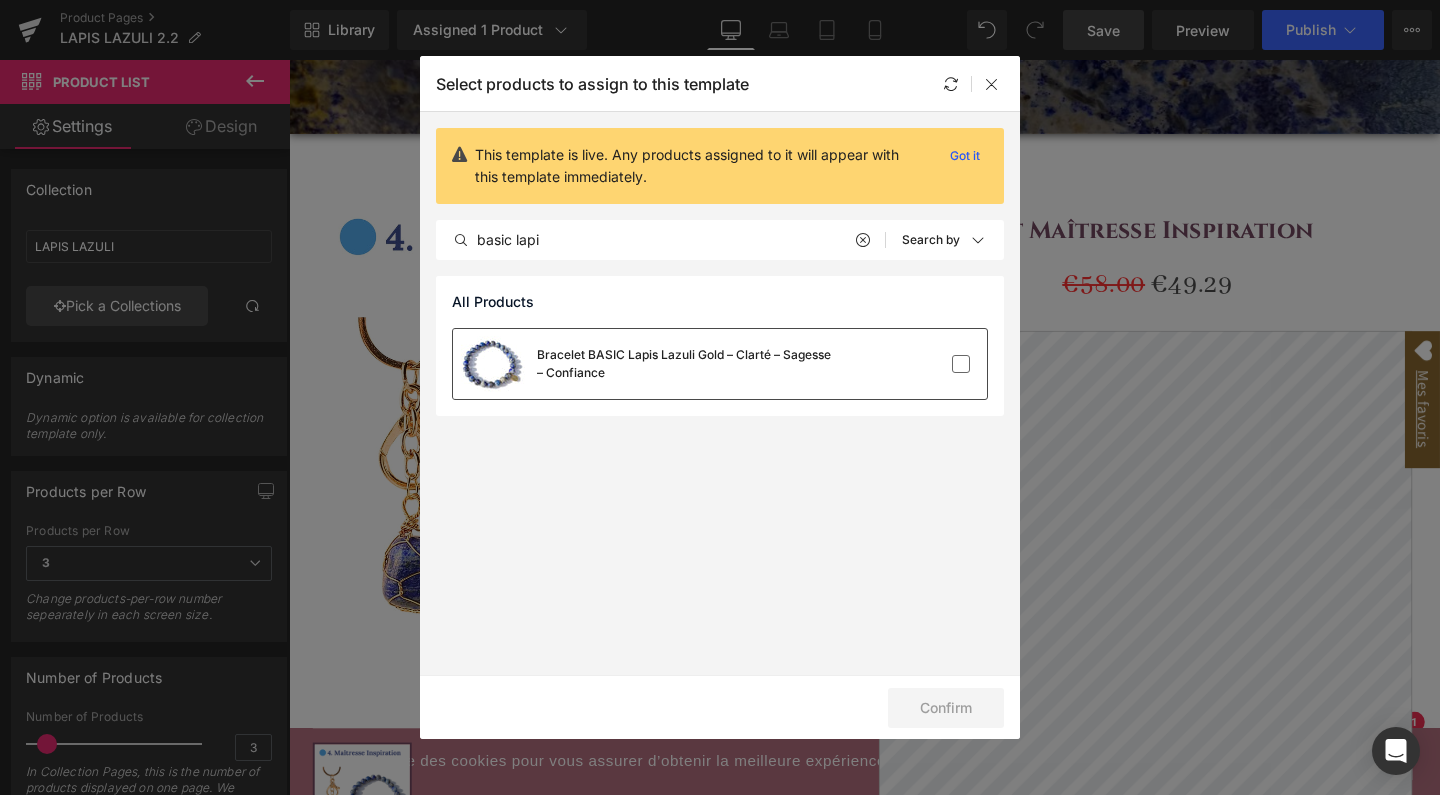 click on "Bracelet BASIC Lapis Lazuli Gold – Clarté – Sagesse – Confiance" at bounding box center [687, 364] 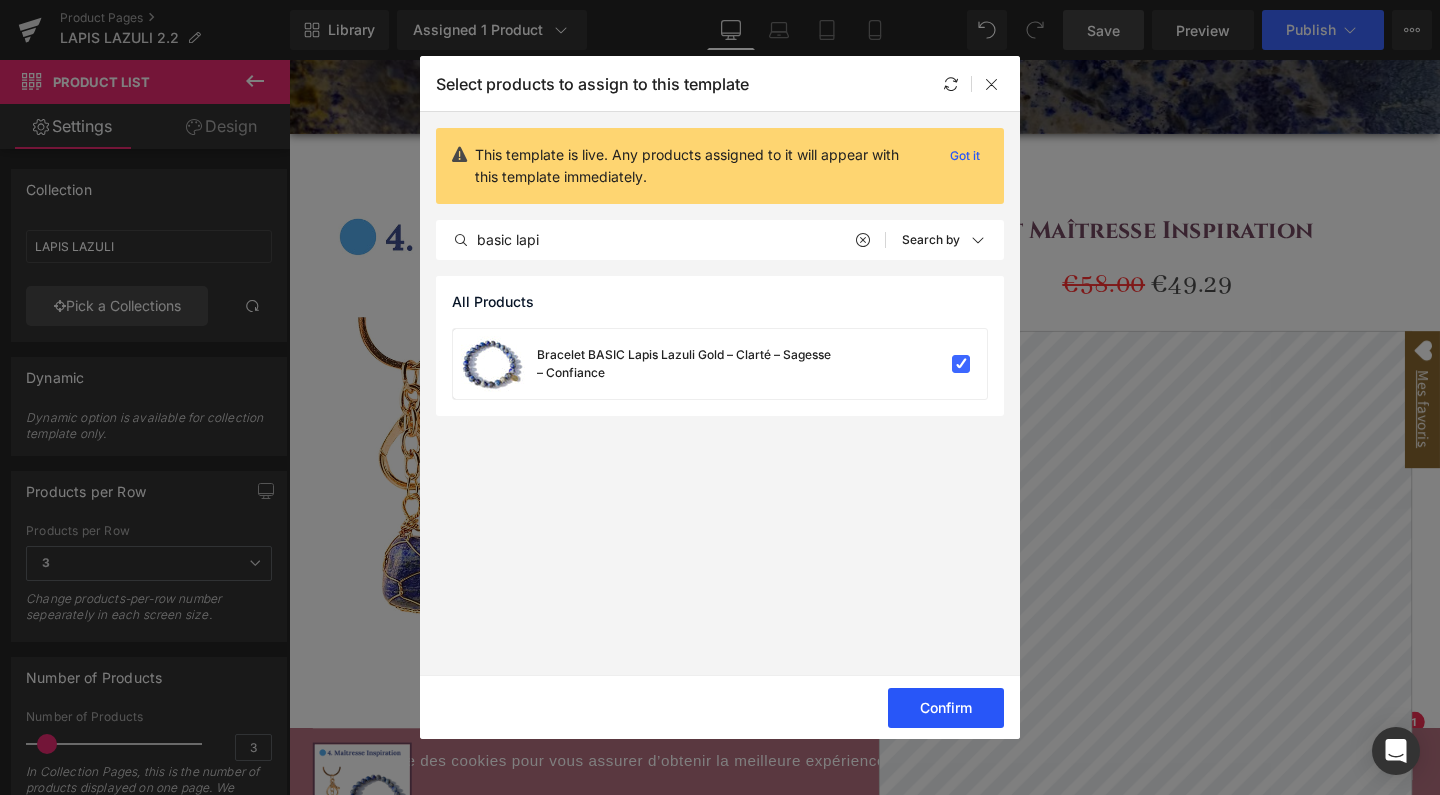 click on "Confirm" at bounding box center [946, 708] 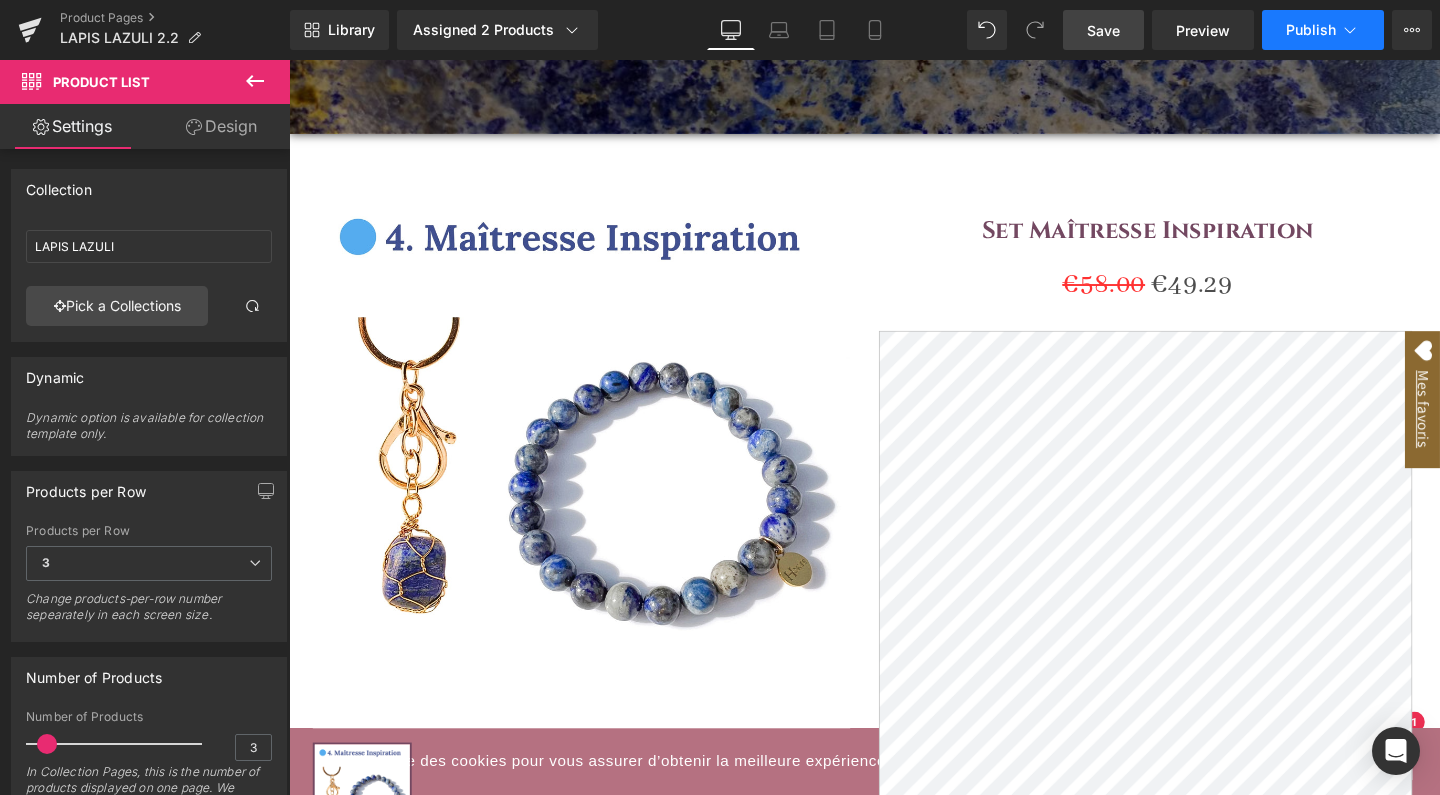 click on "Publish" at bounding box center [1323, 30] 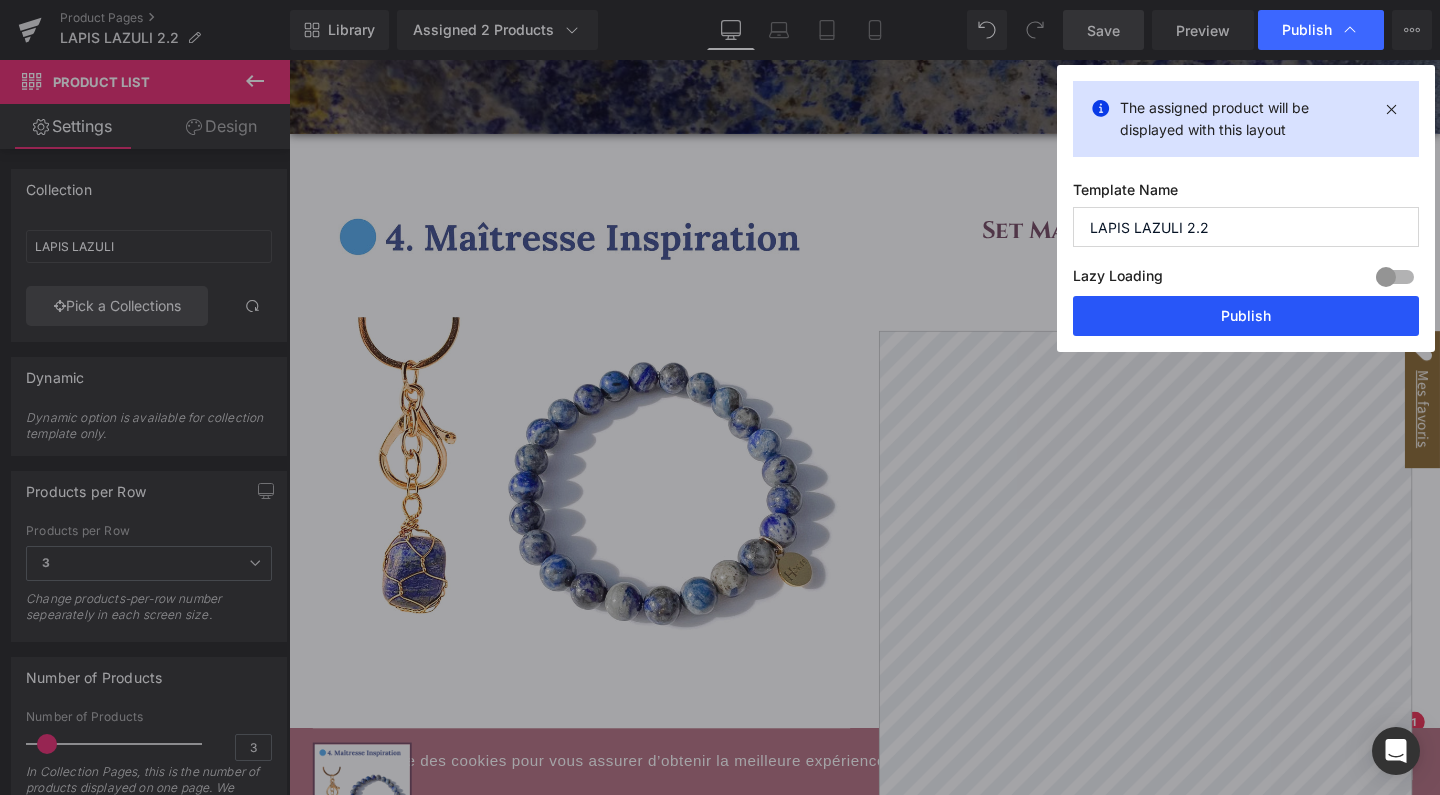 click on "Publish" at bounding box center [1246, 316] 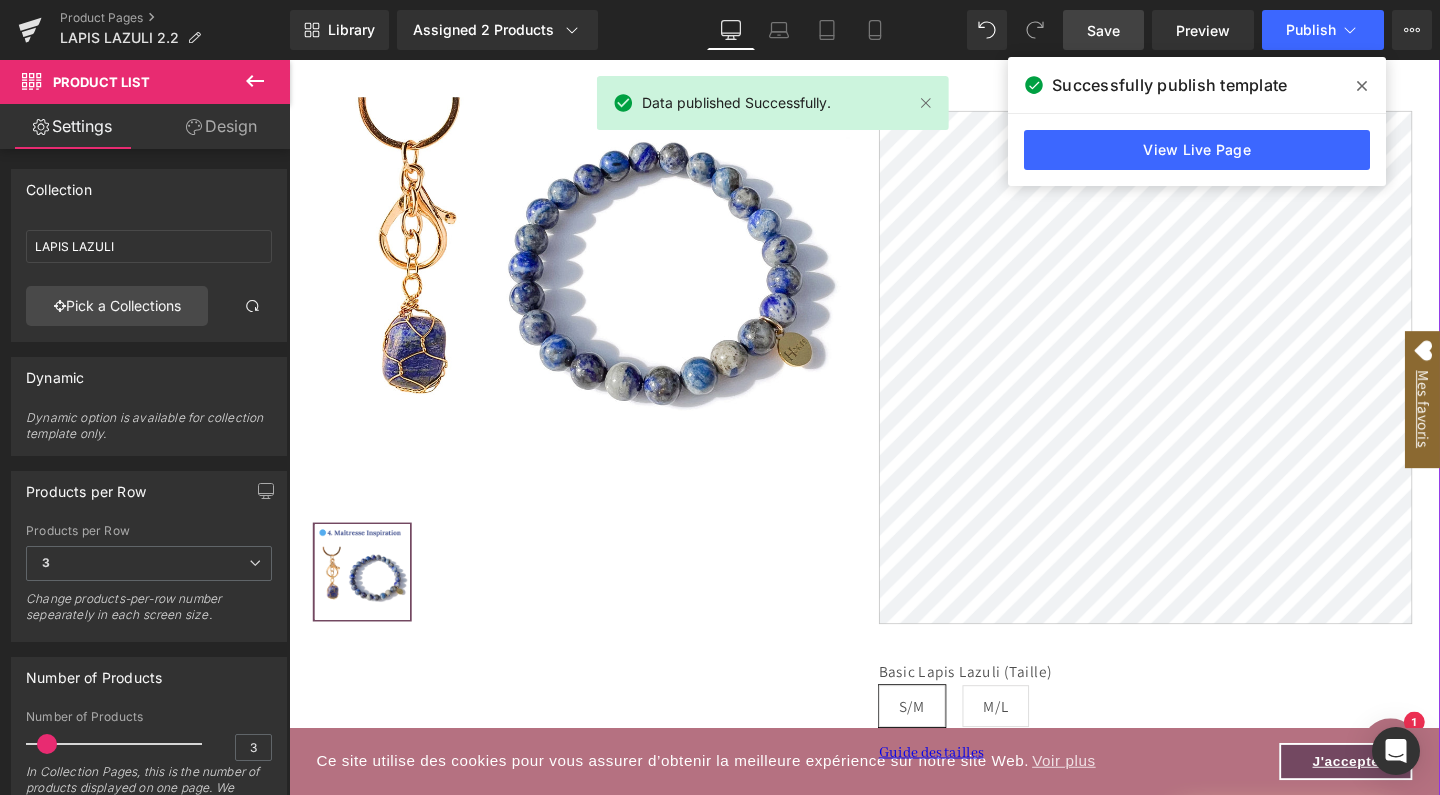 scroll, scrollTop: 587, scrollLeft: 0, axis: vertical 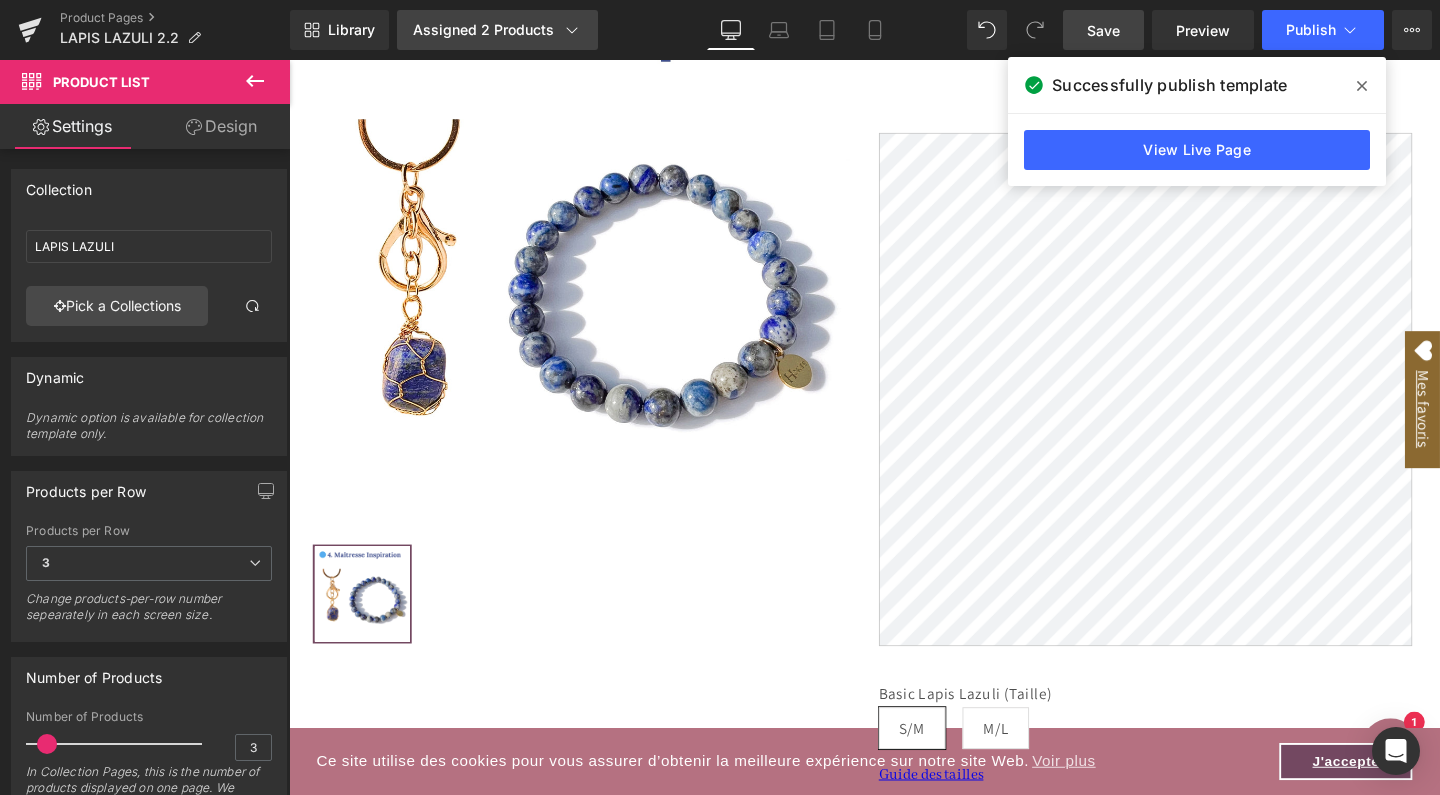 click on "Assigned 2 Products" at bounding box center (497, 30) 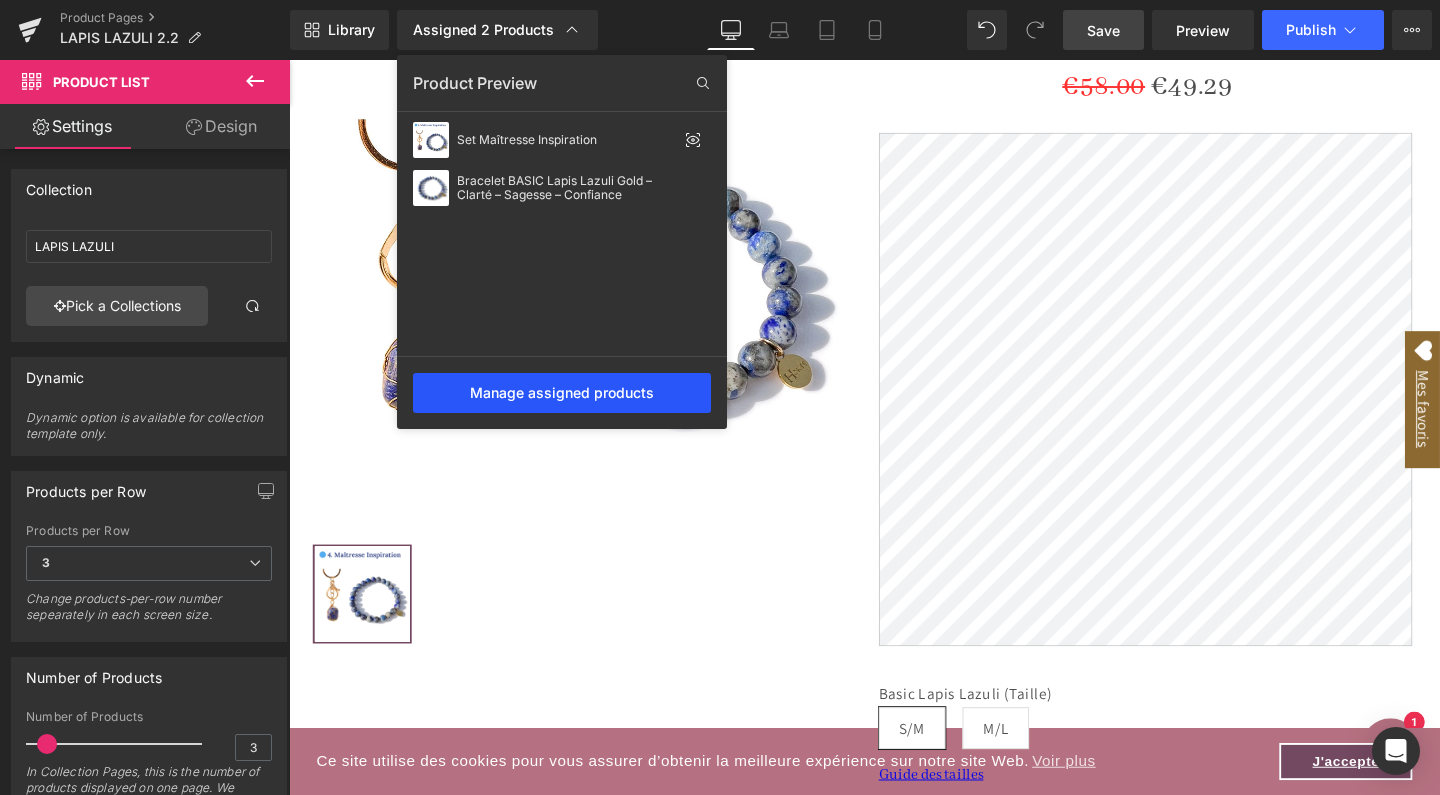 click on "Manage assigned products" at bounding box center [562, 393] 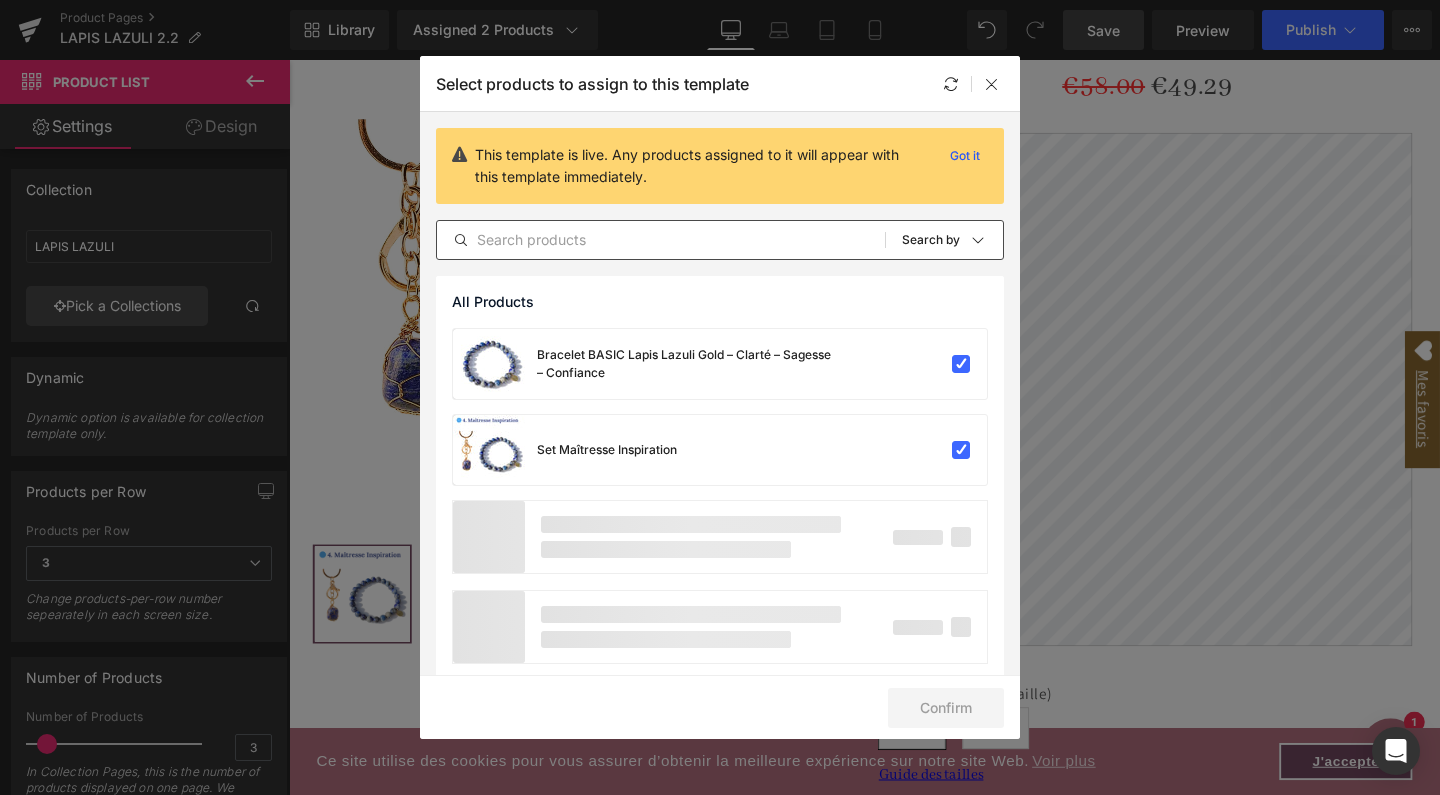click on "All Products Shopify Collections Product Templates Shopify Collections Sort:  Search by" at bounding box center (720, 240) 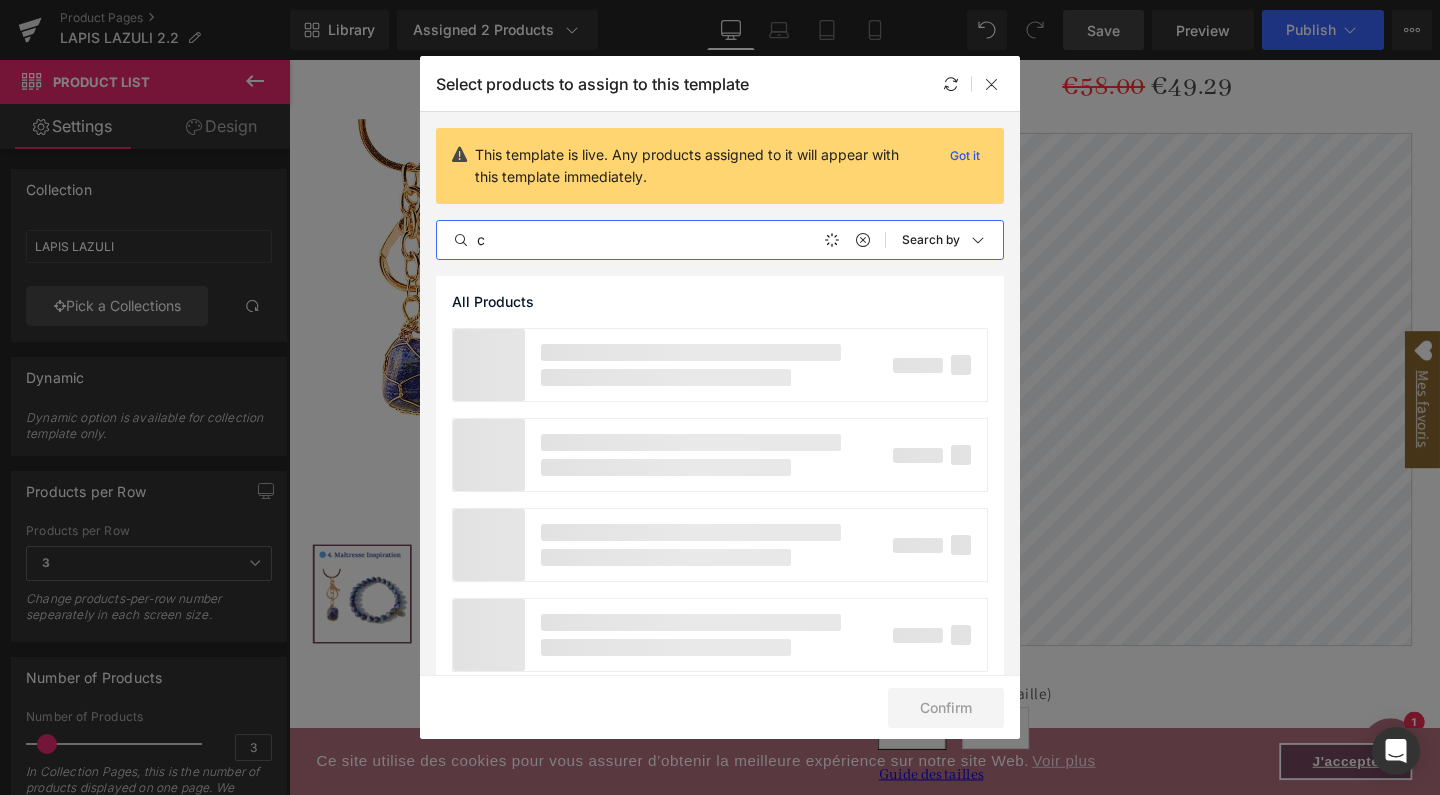 click on "c" at bounding box center [661, 240] 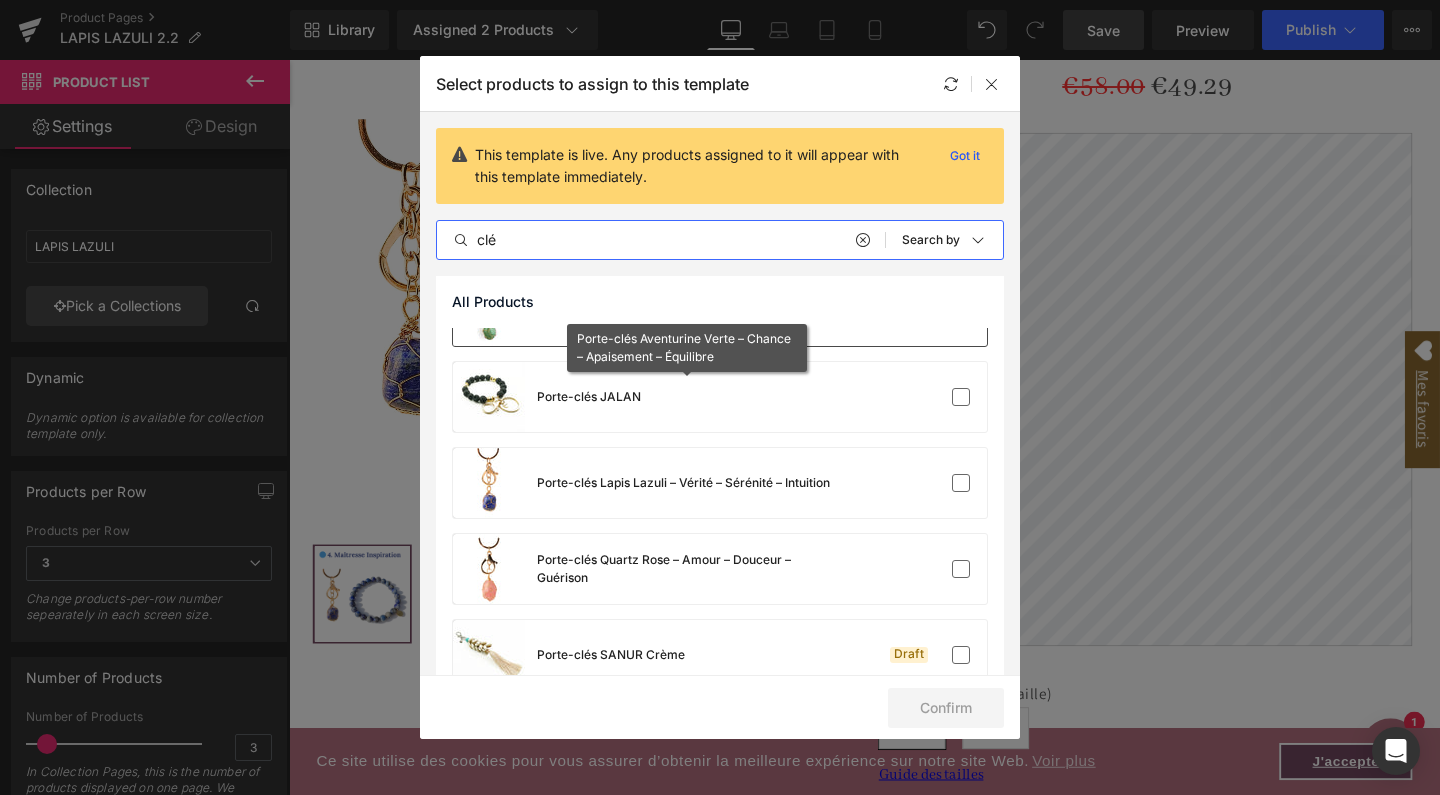 scroll, scrollTop: 232, scrollLeft: 0, axis: vertical 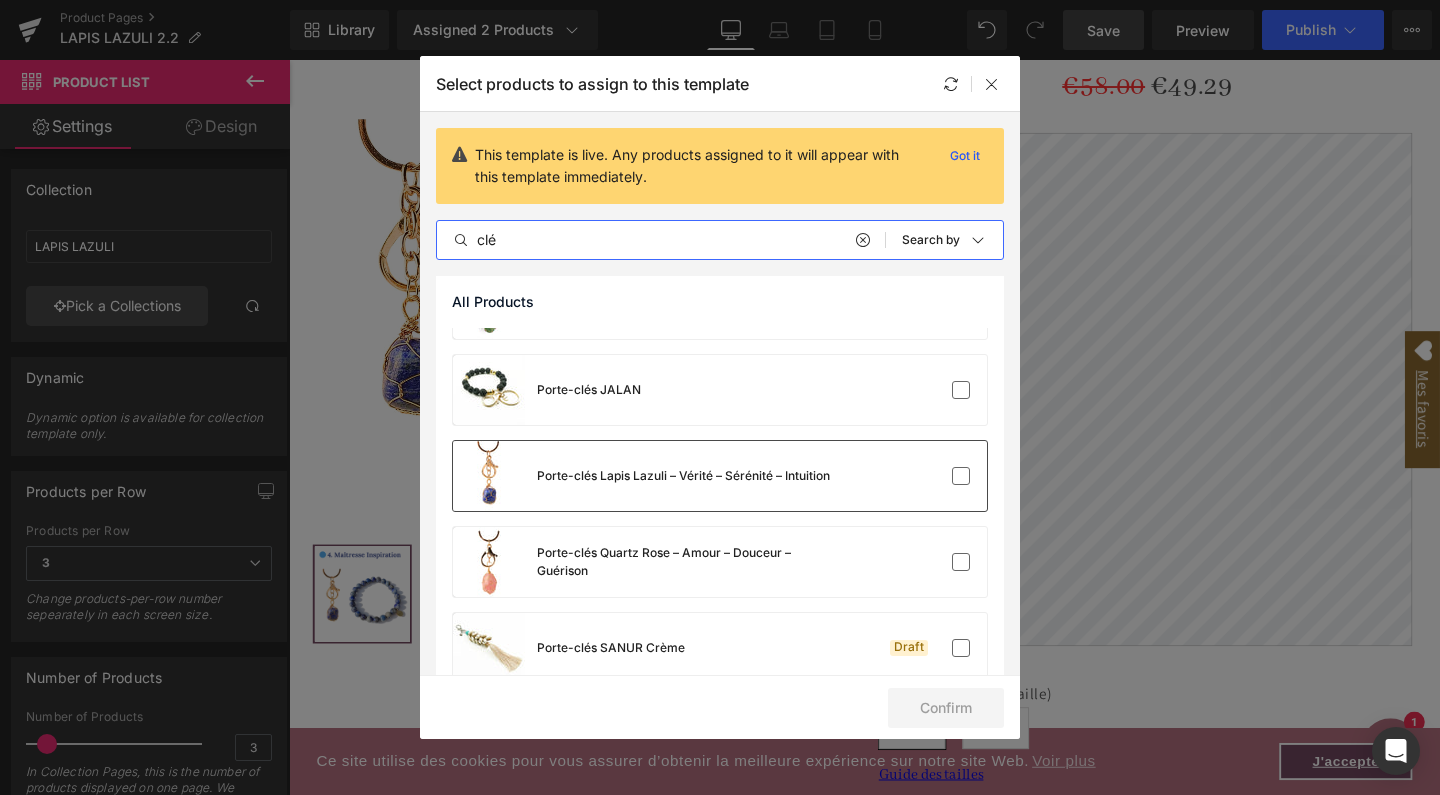 type on "clé" 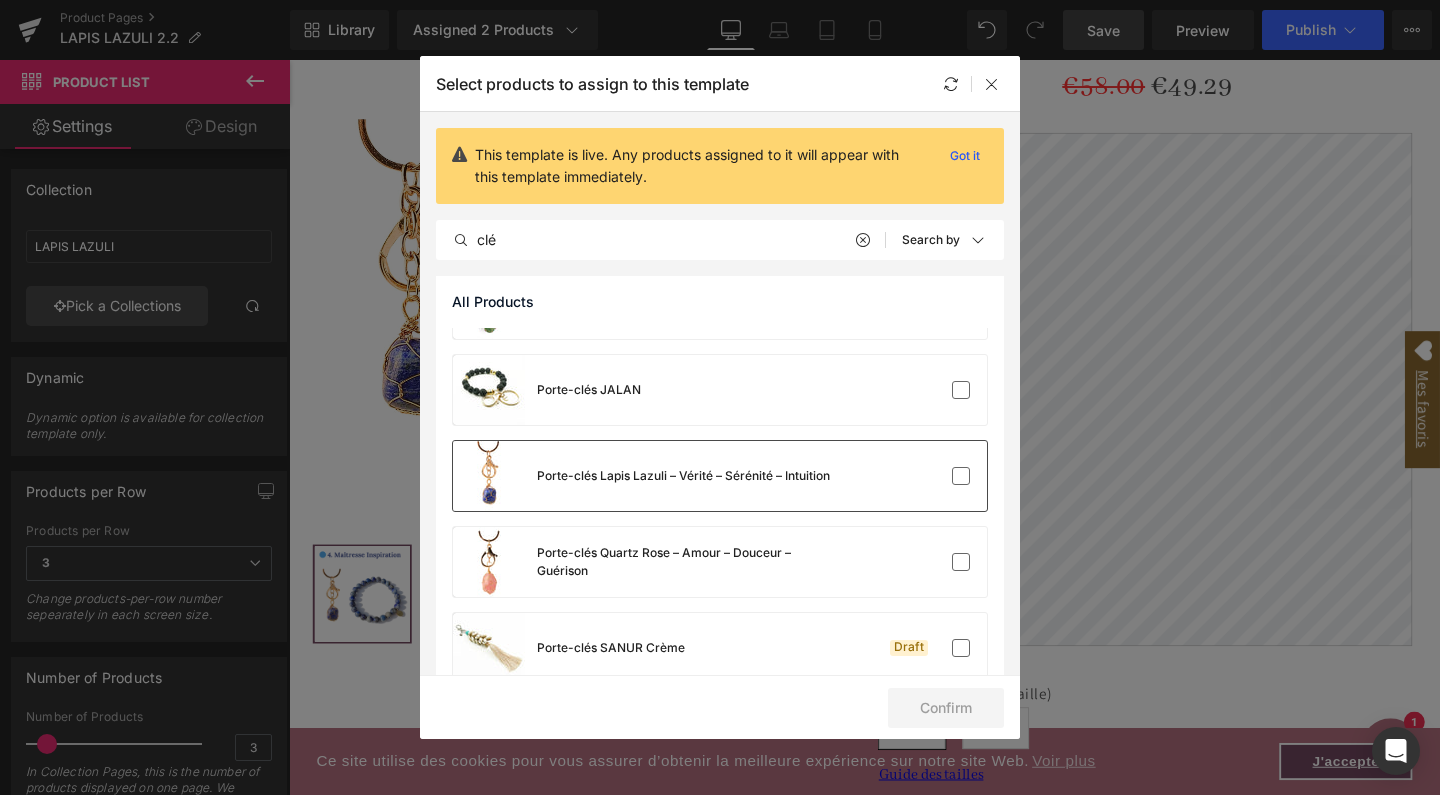 click on "Porte-clés Lapis Lazuli – Vérité – Sérénité – Intuition" at bounding box center [641, 476] 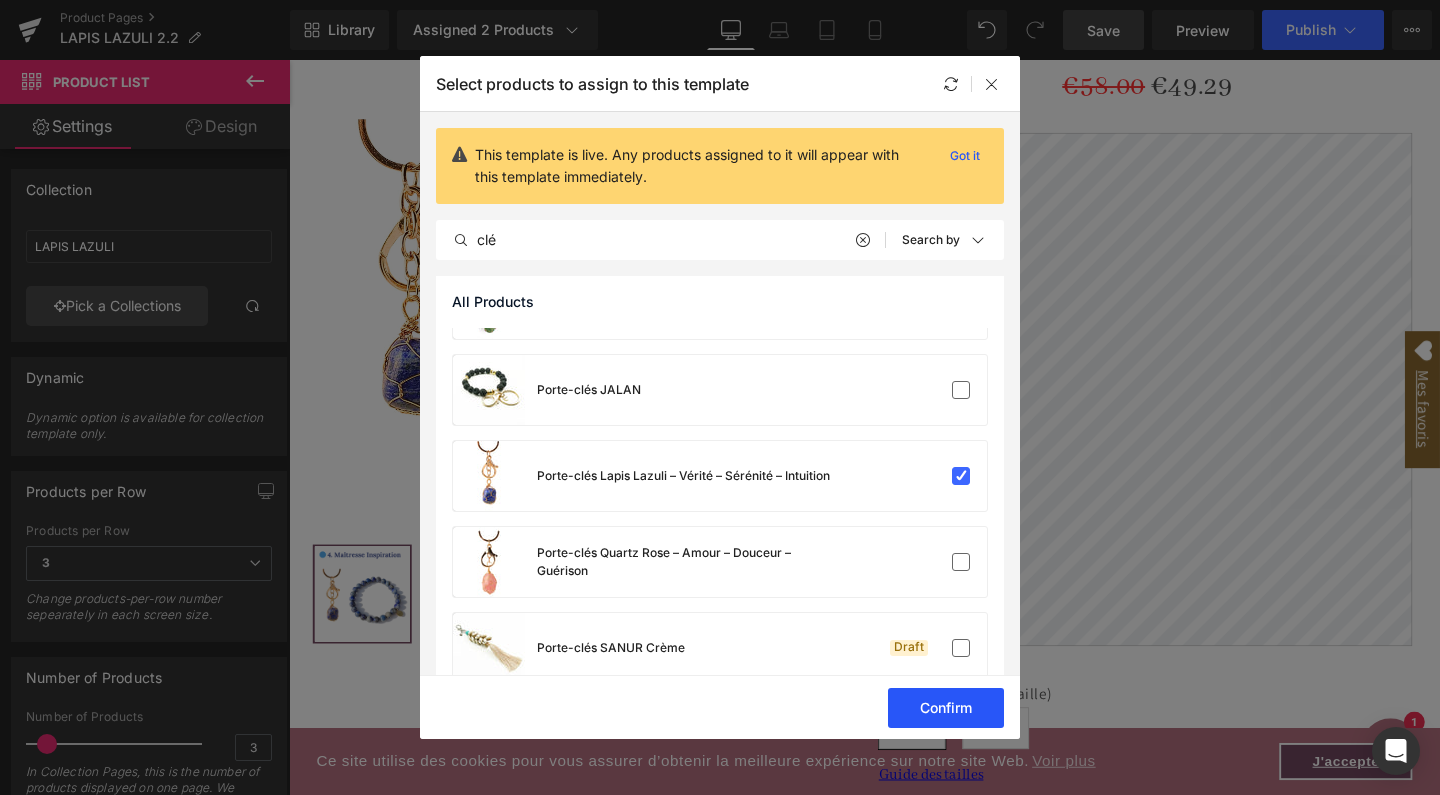 click on "Confirm" at bounding box center (946, 708) 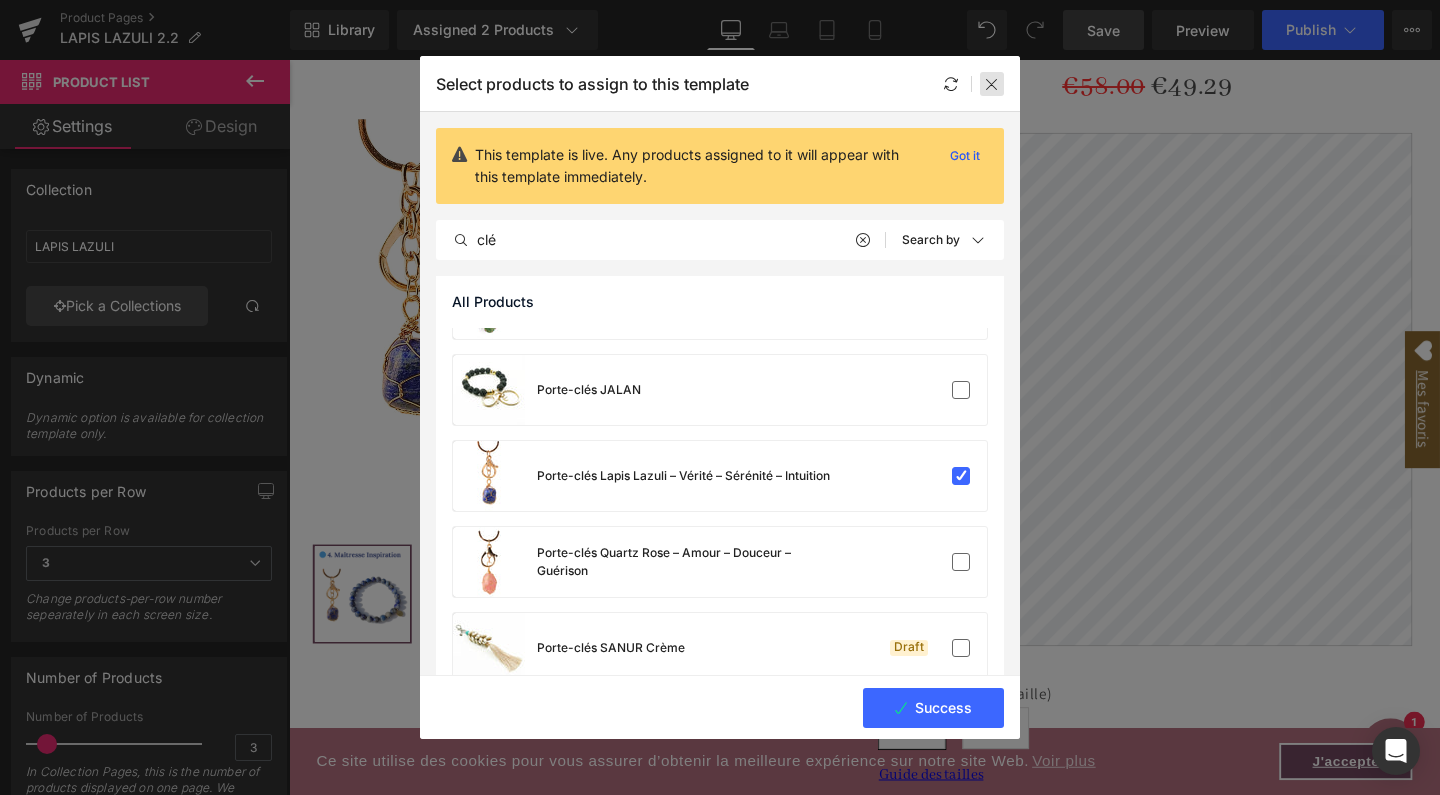 click at bounding box center [992, 84] 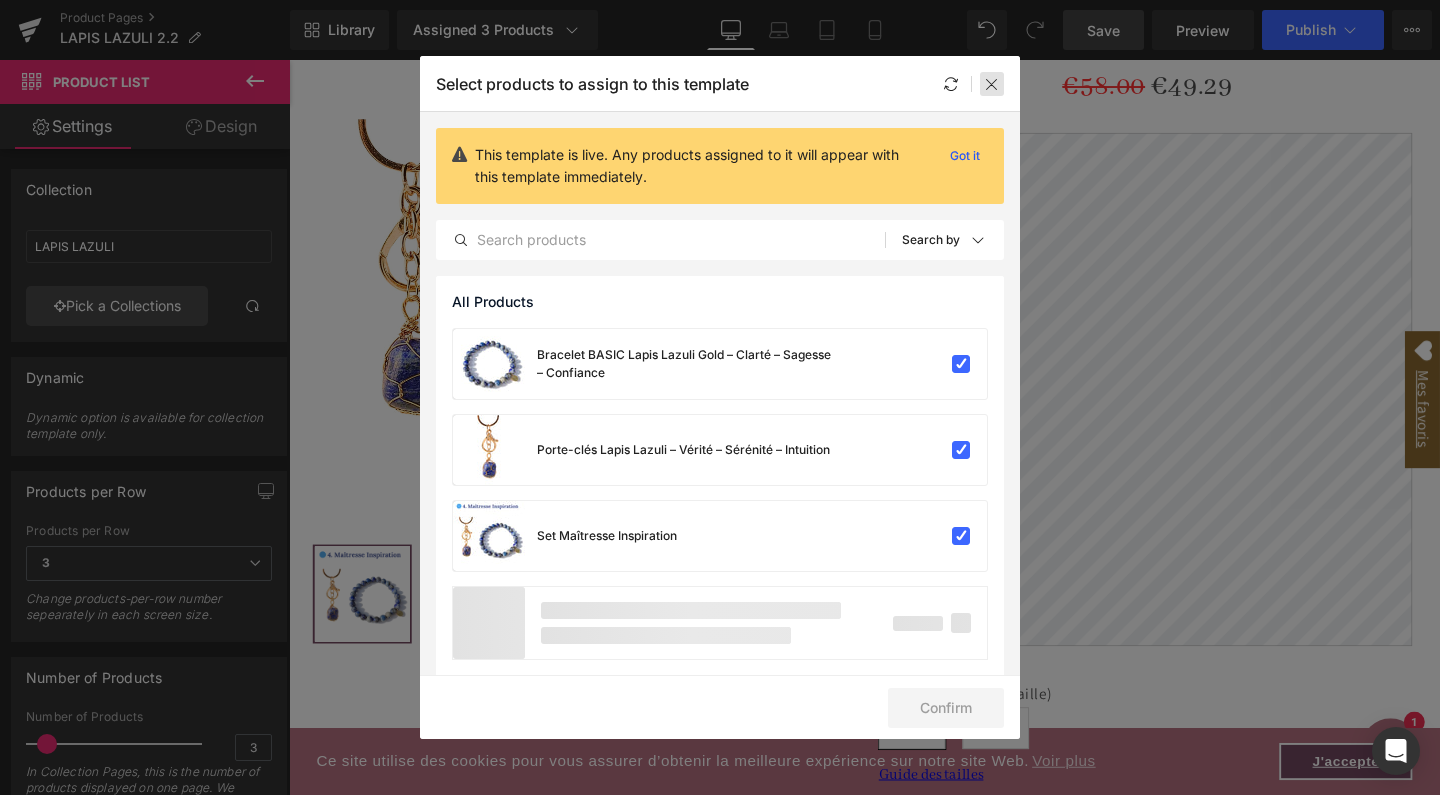 click at bounding box center [992, 84] 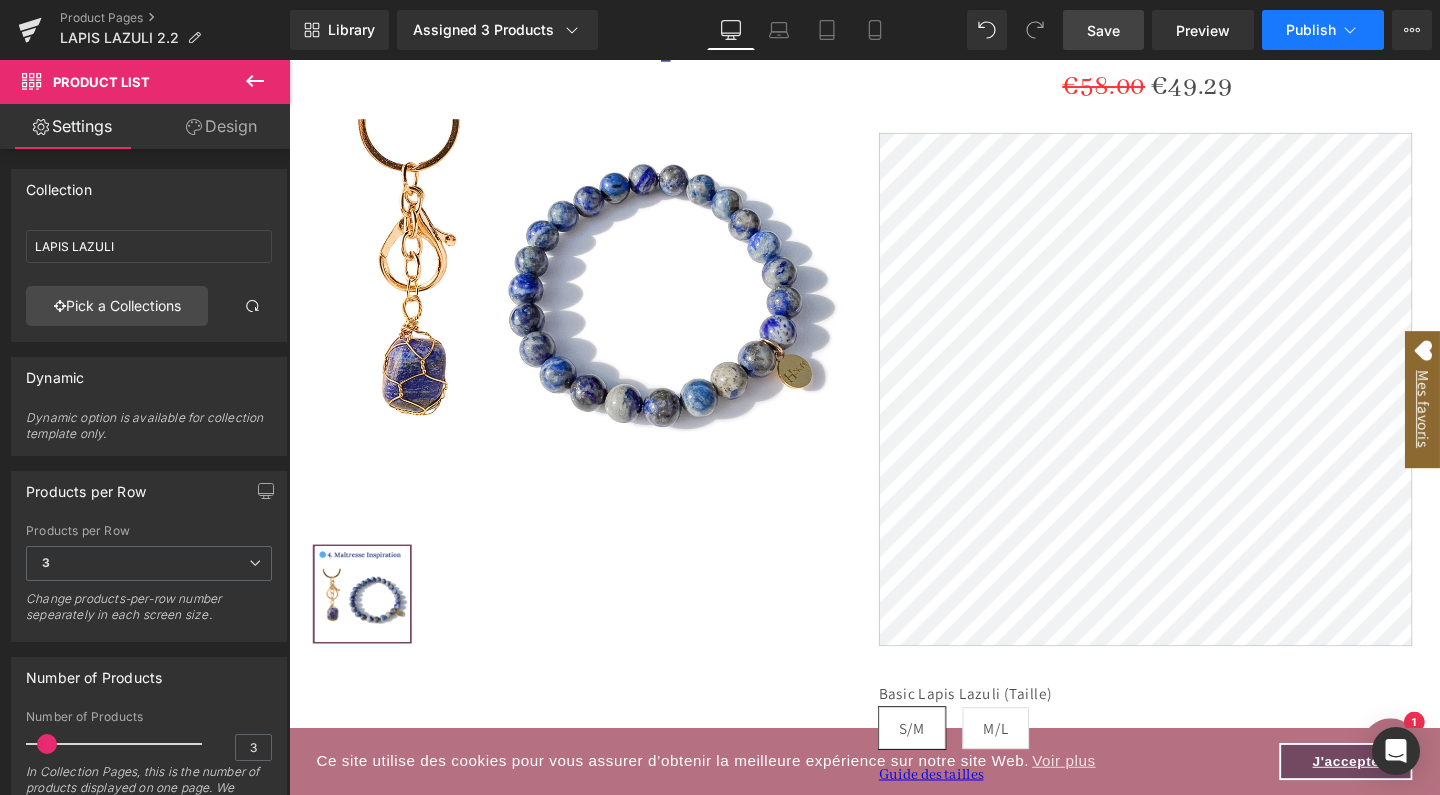 click on "Publish" at bounding box center [1311, 30] 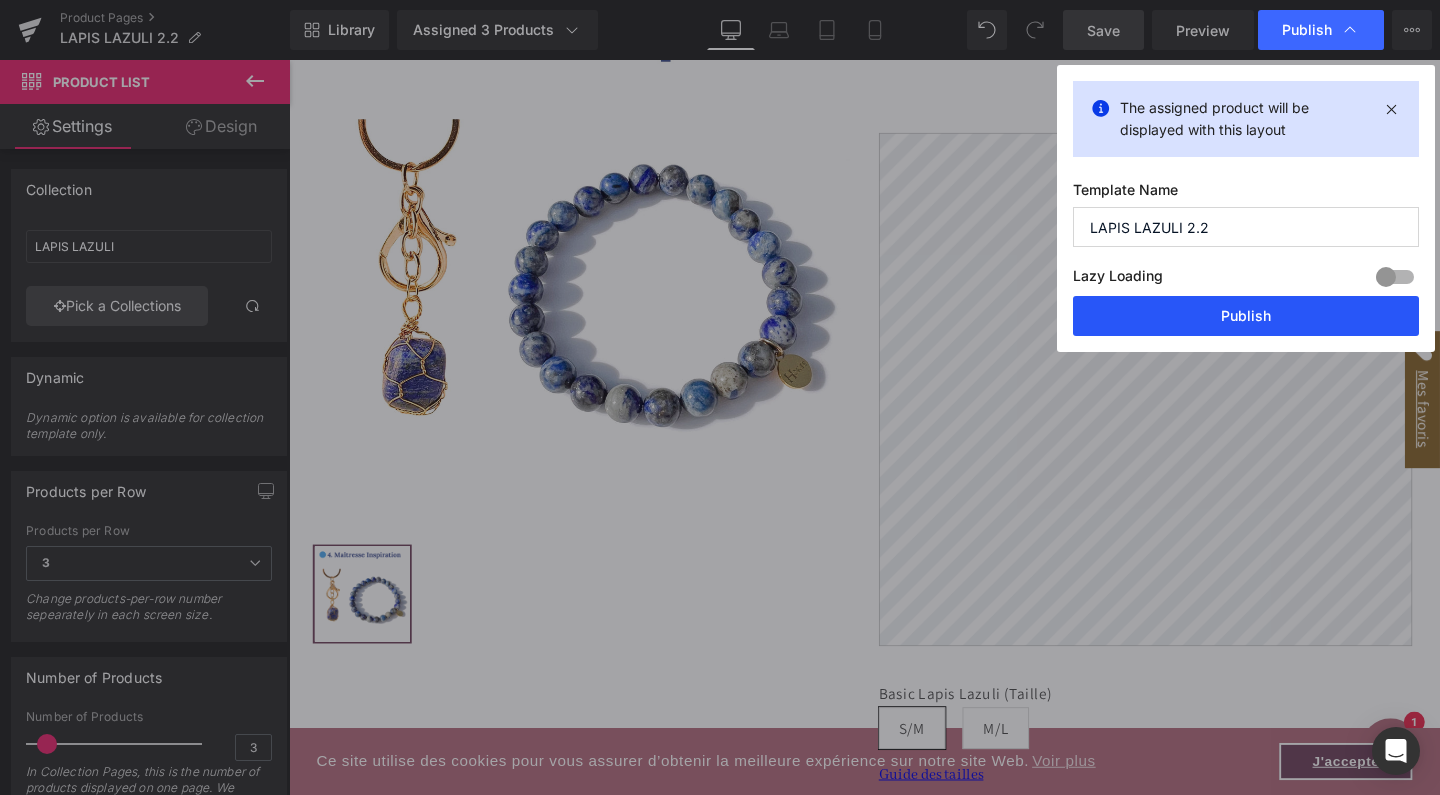 click on "Publish" at bounding box center (1246, 316) 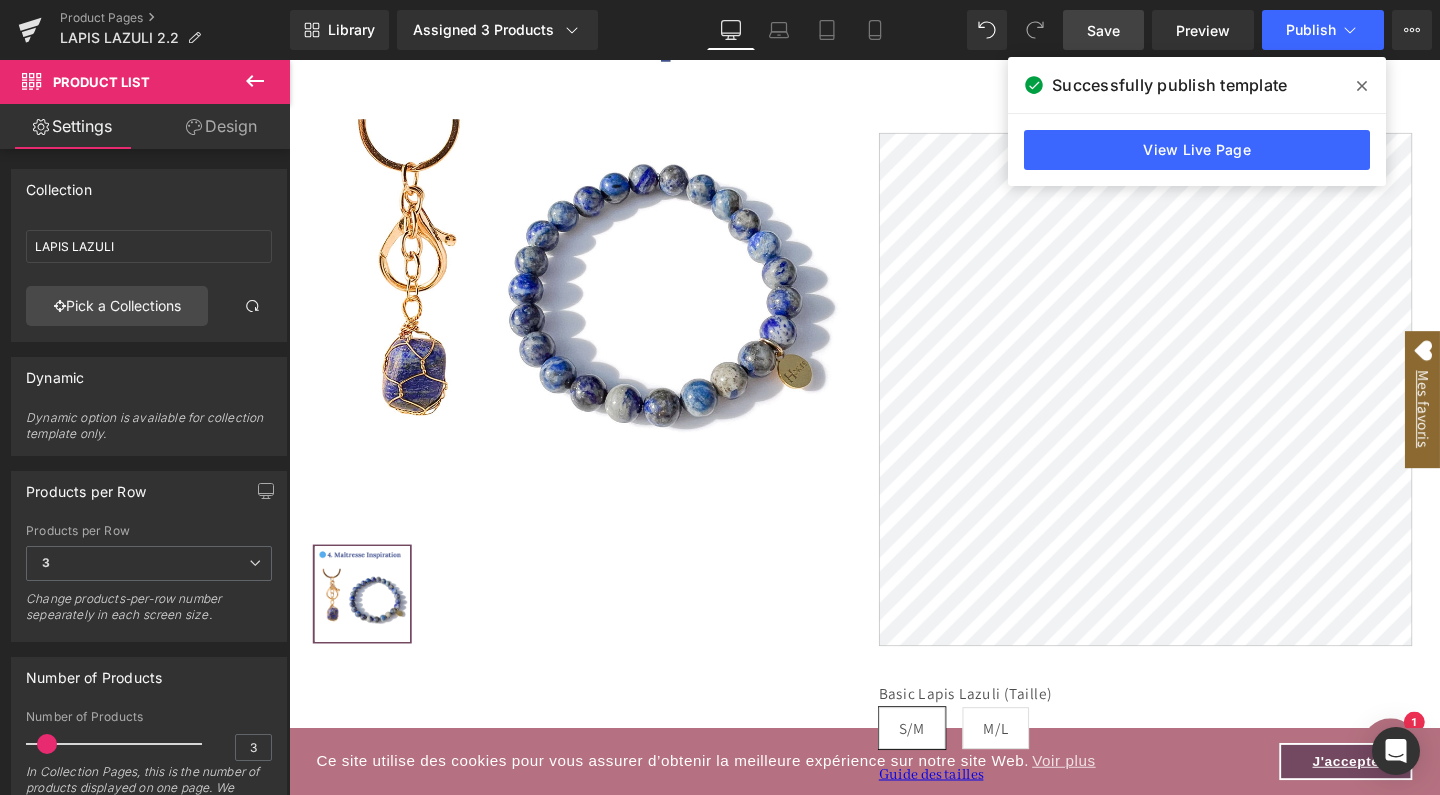 click at bounding box center [596, 271] 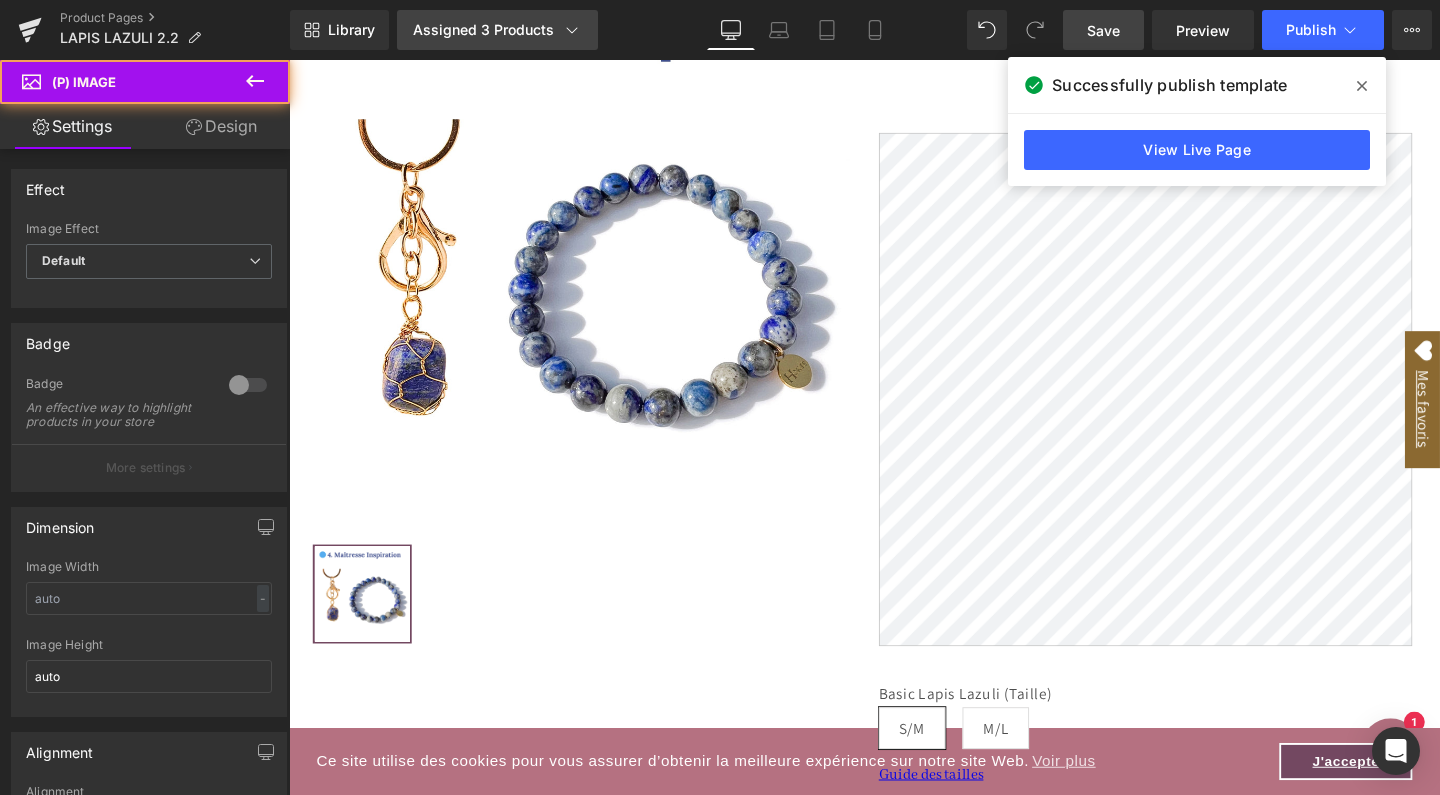 click on "Assigned 3 Products" at bounding box center [497, 30] 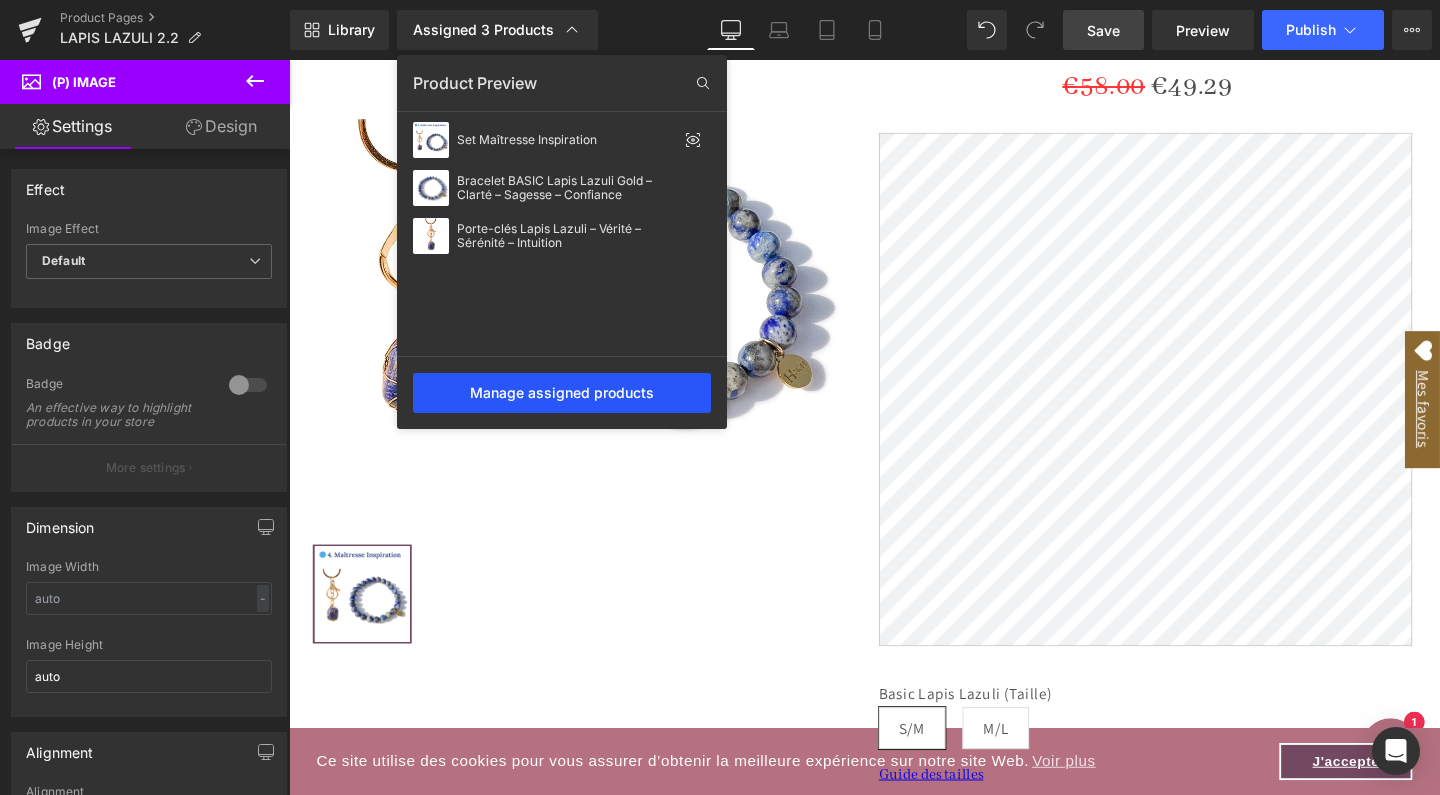 click on "Manage assigned products" at bounding box center (562, 393) 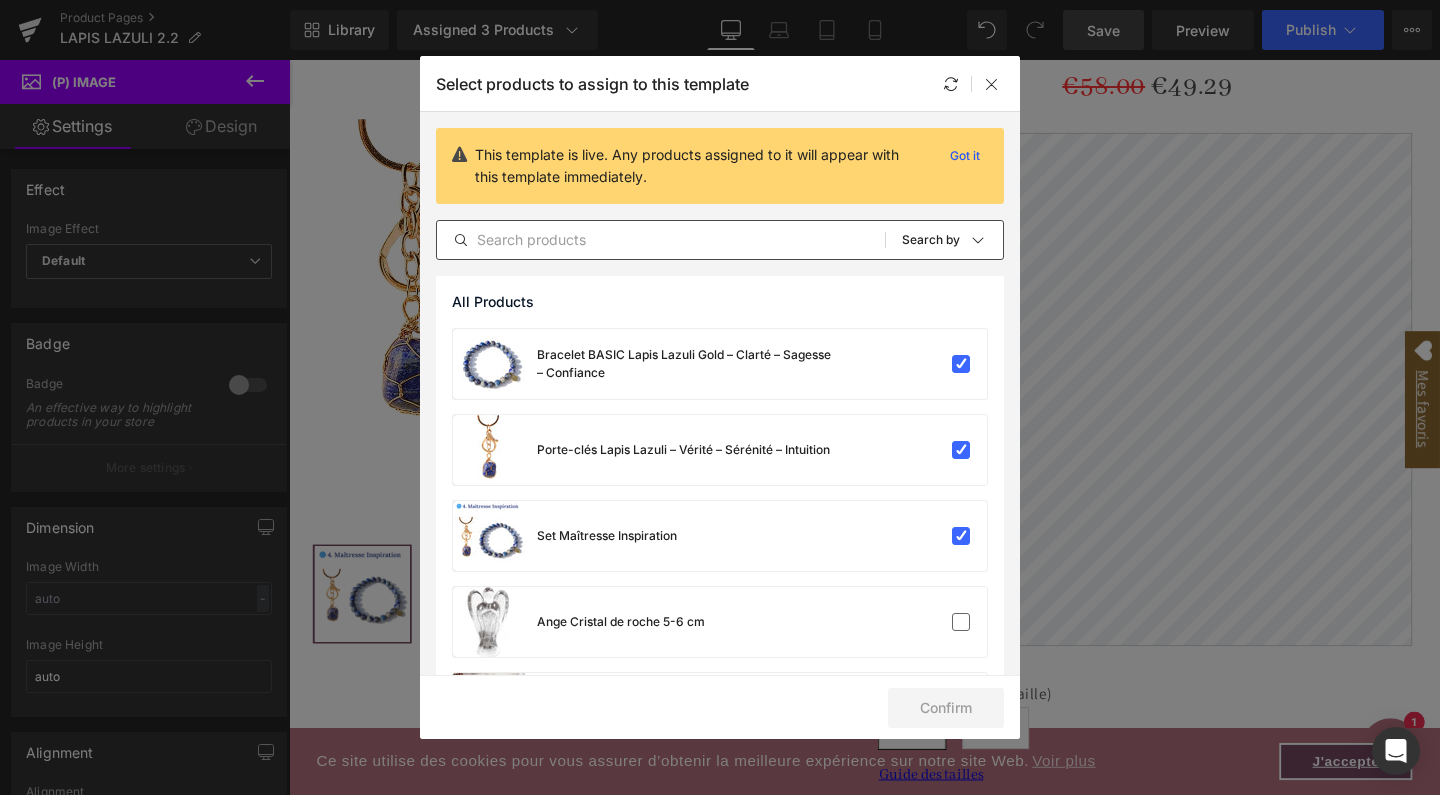 click at bounding box center [661, 240] 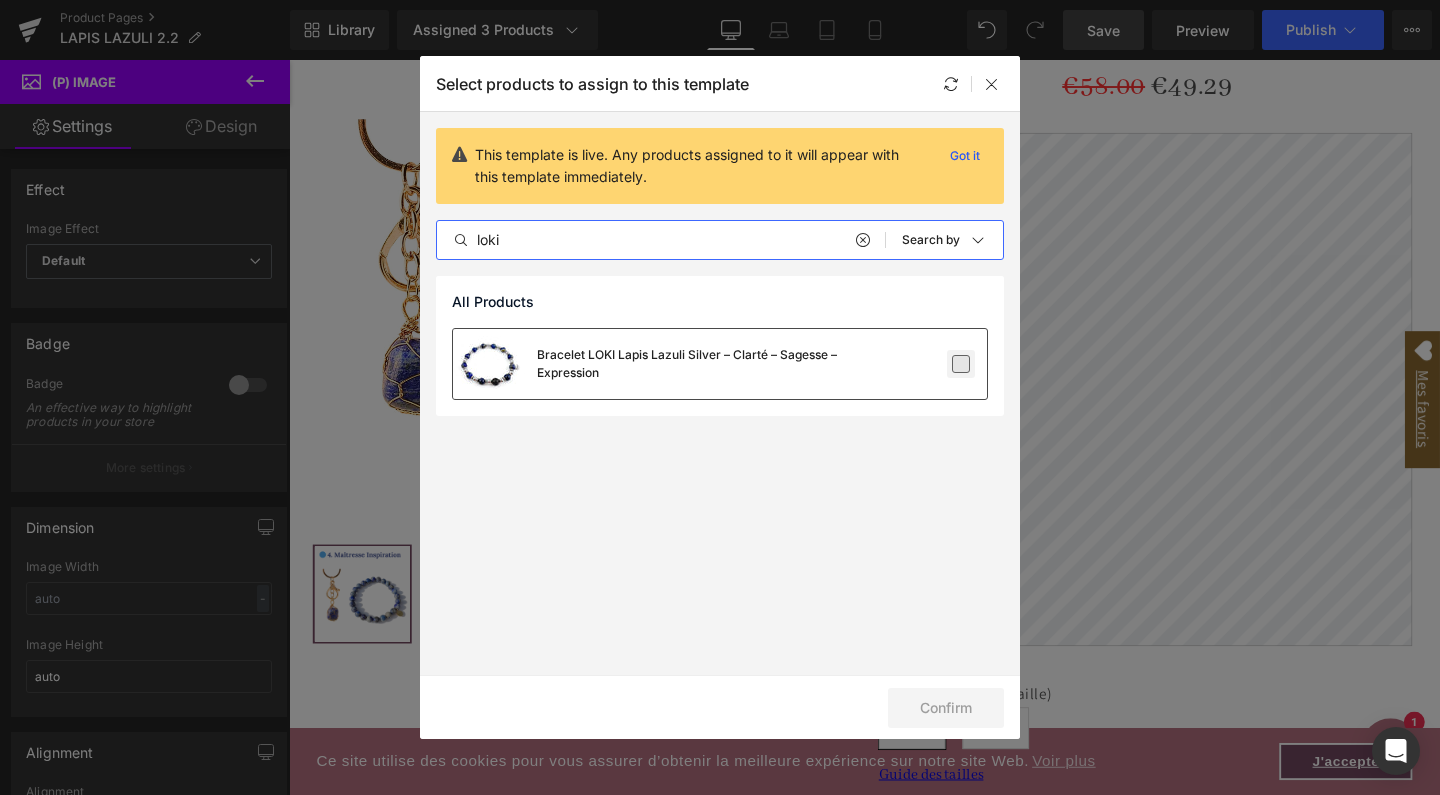 type on "loki" 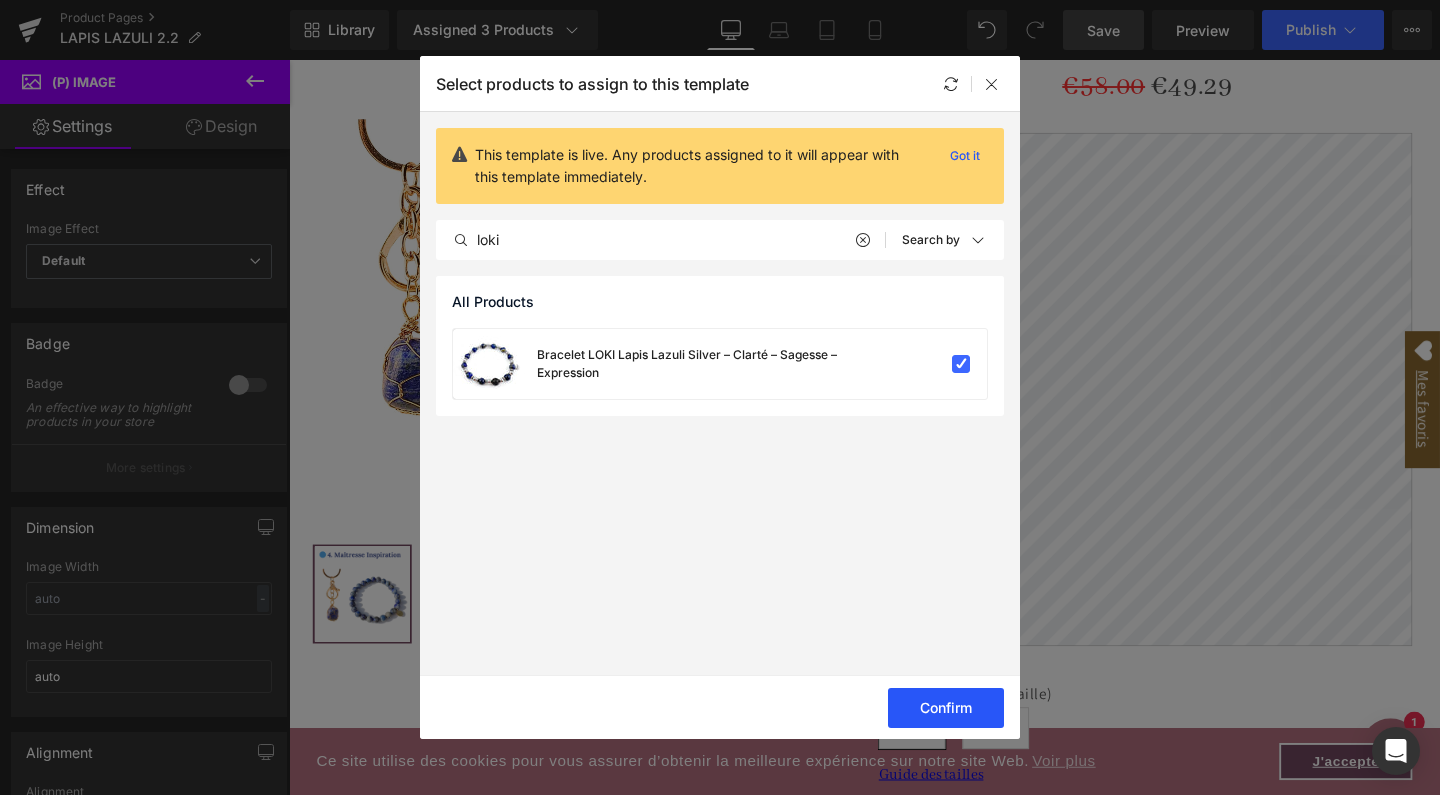 click on "Confirm" at bounding box center [946, 708] 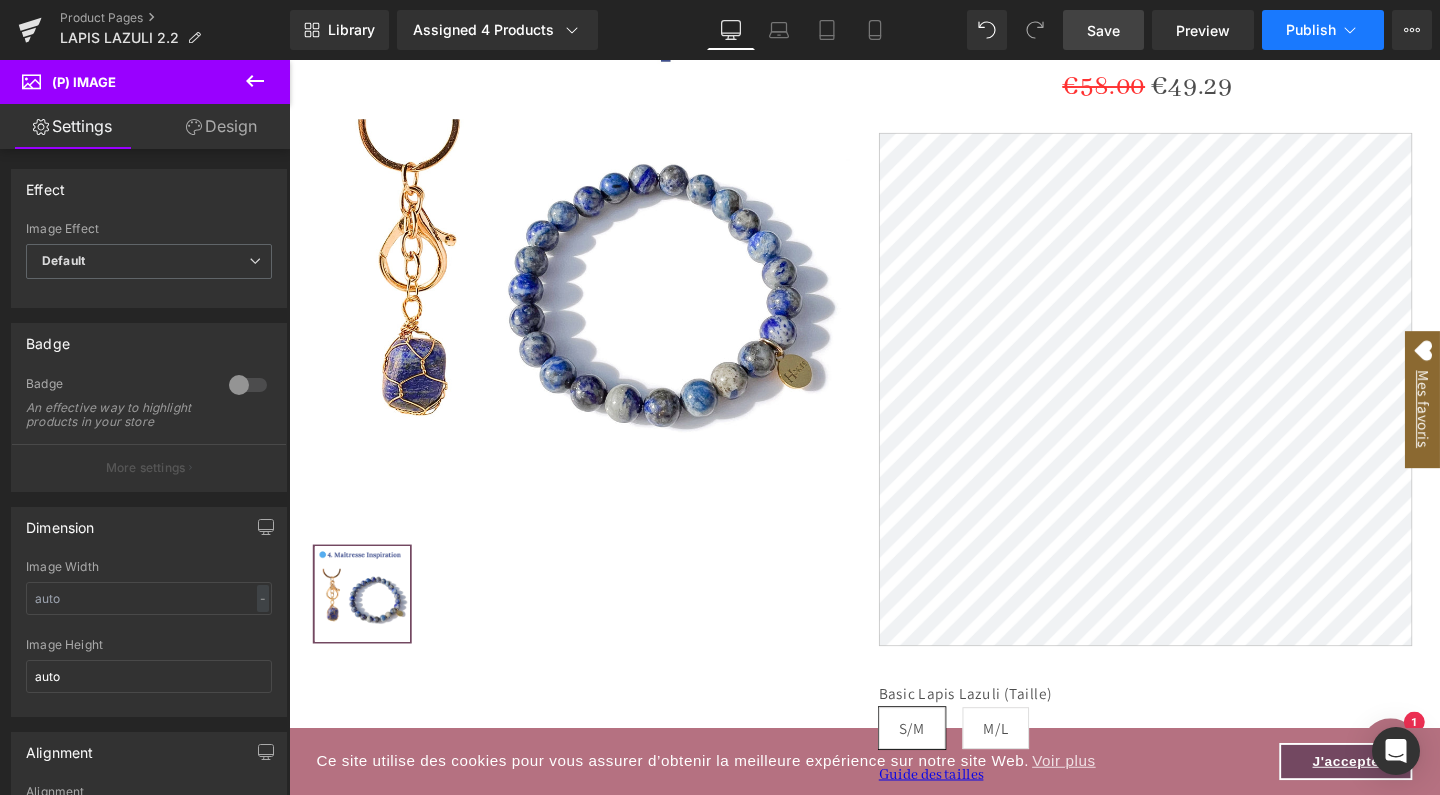 click on "Publish" at bounding box center (1311, 30) 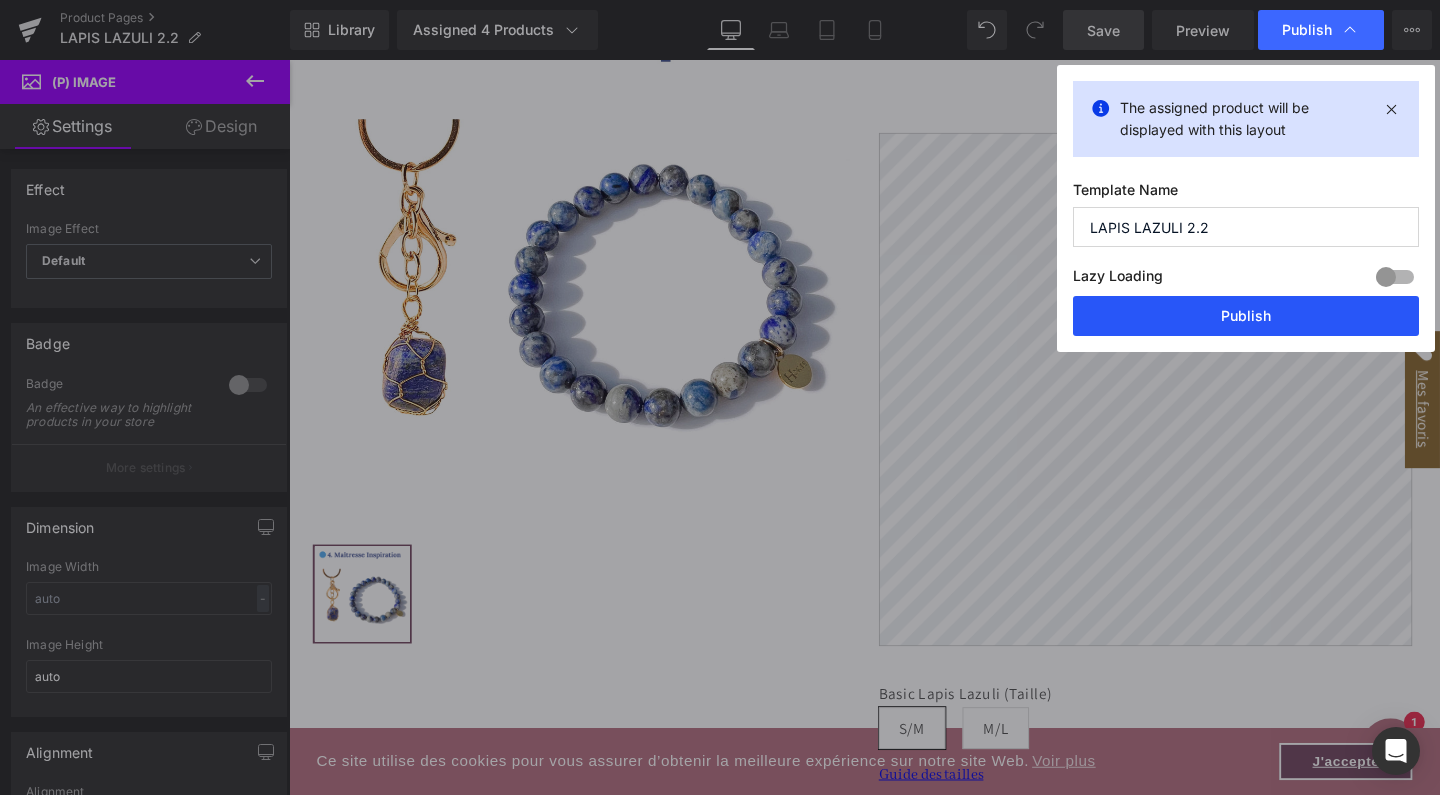 click on "Publish" at bounding box center [1246, 316] 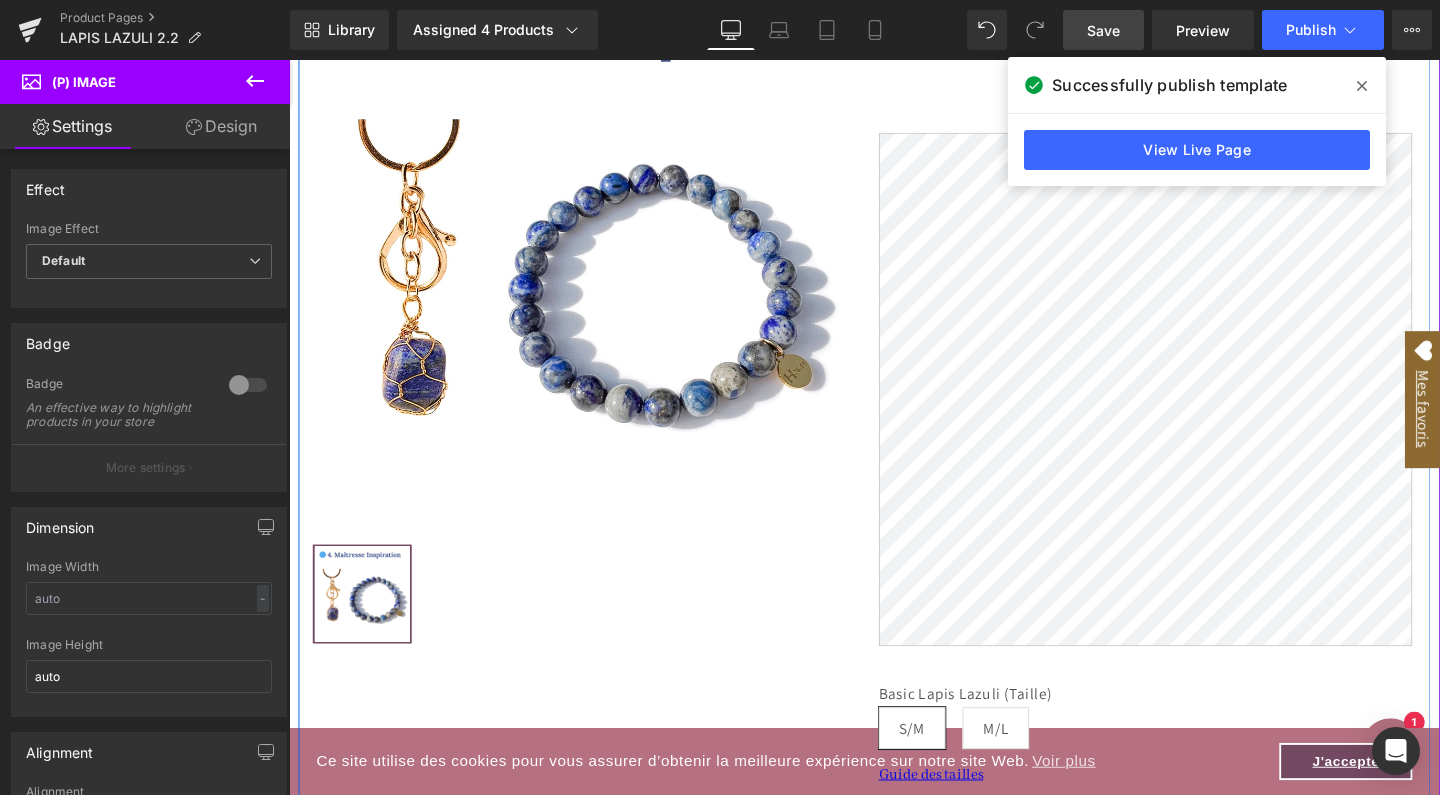 click on "Ce site utilise des cookies pour vous assurer d’obtenir la meilleure expérience sur notre site Web.  Voir plus J'accepte
Ignorer et passer au contenu
LA BOUTIQUE
LA BOUTIQUE
NOUVEAUTÉS" at bounding box center (894, 1597) 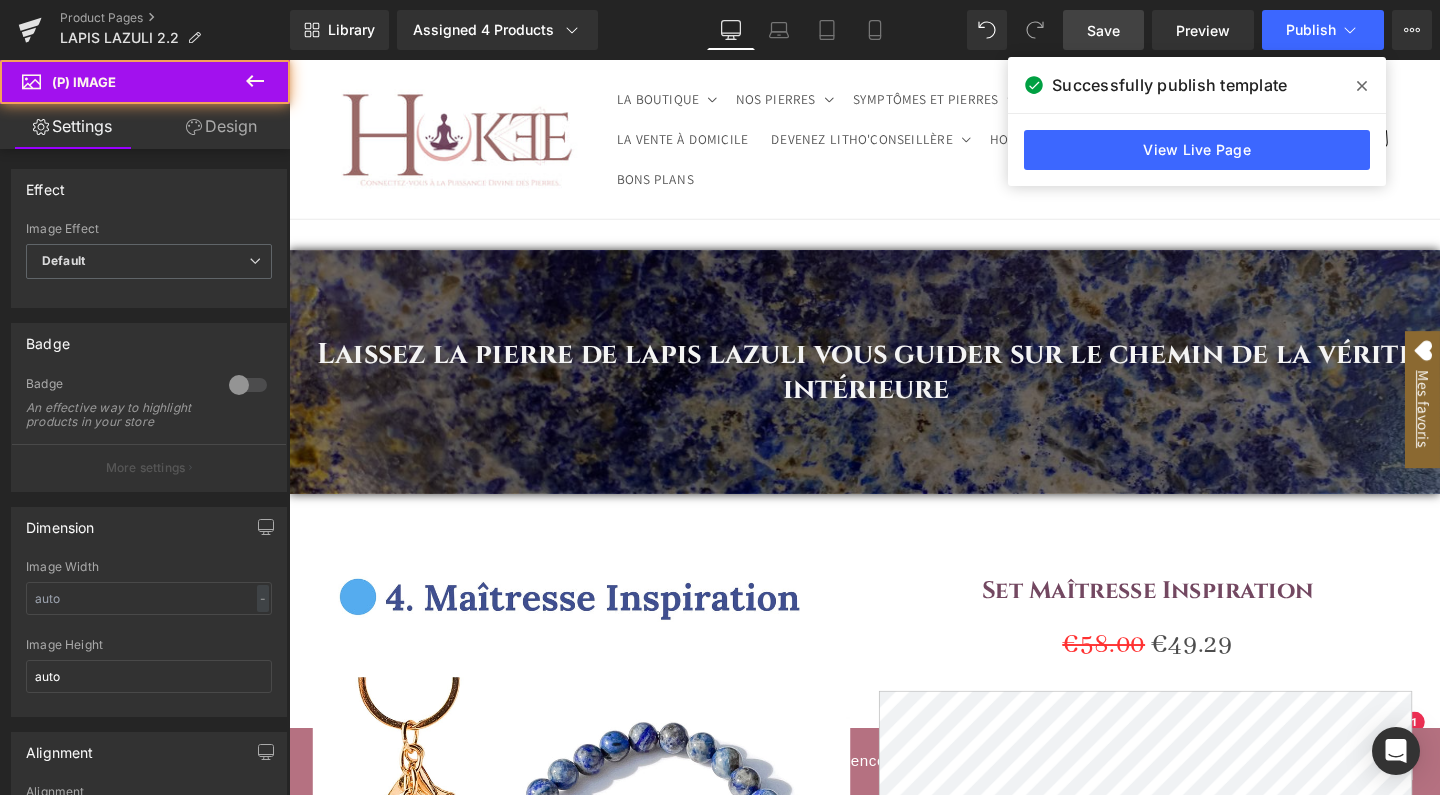 scroll, scrollTop: 0, scrollLeft: 0, axis: both 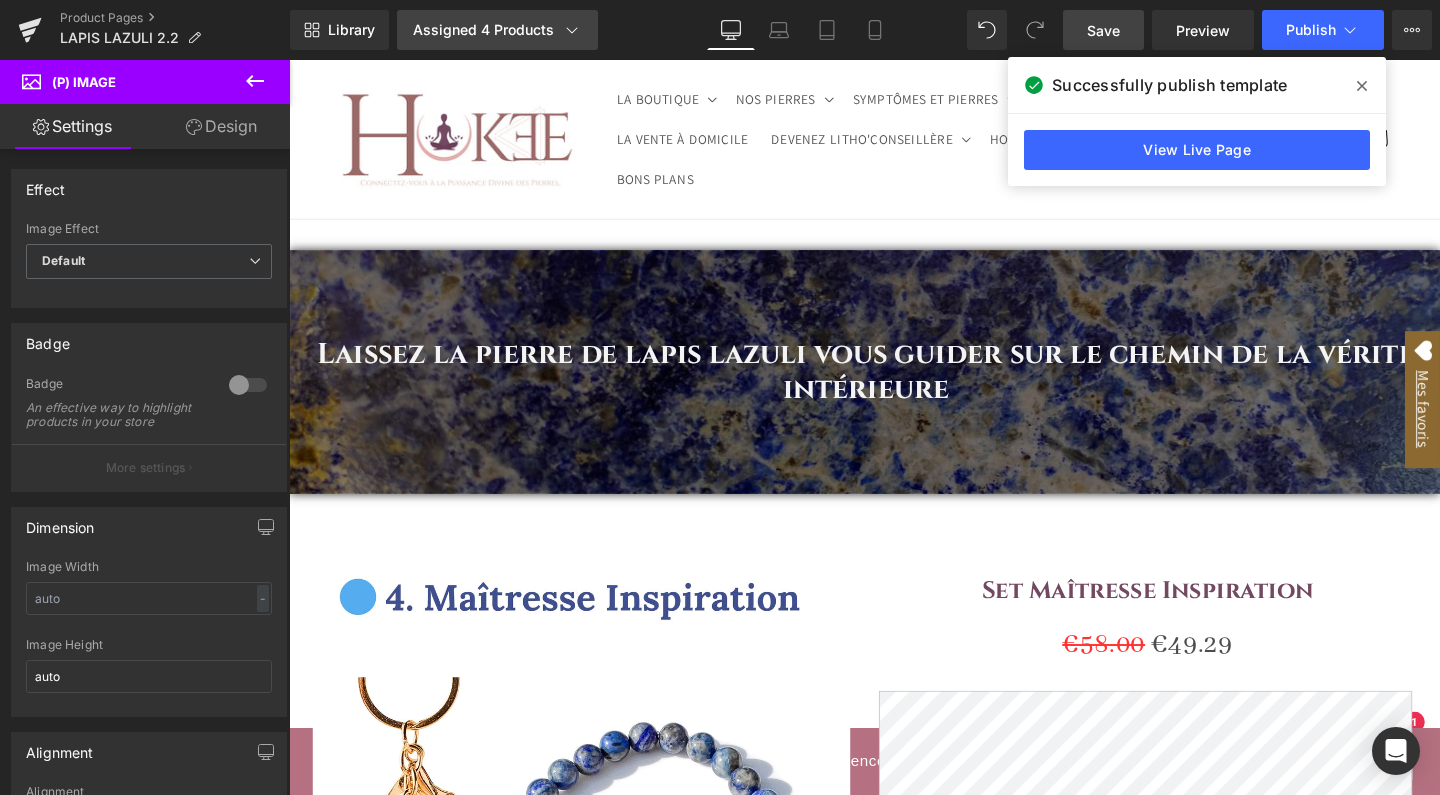 click on "Assigned 4 Products" at bounding box center [497, 30] 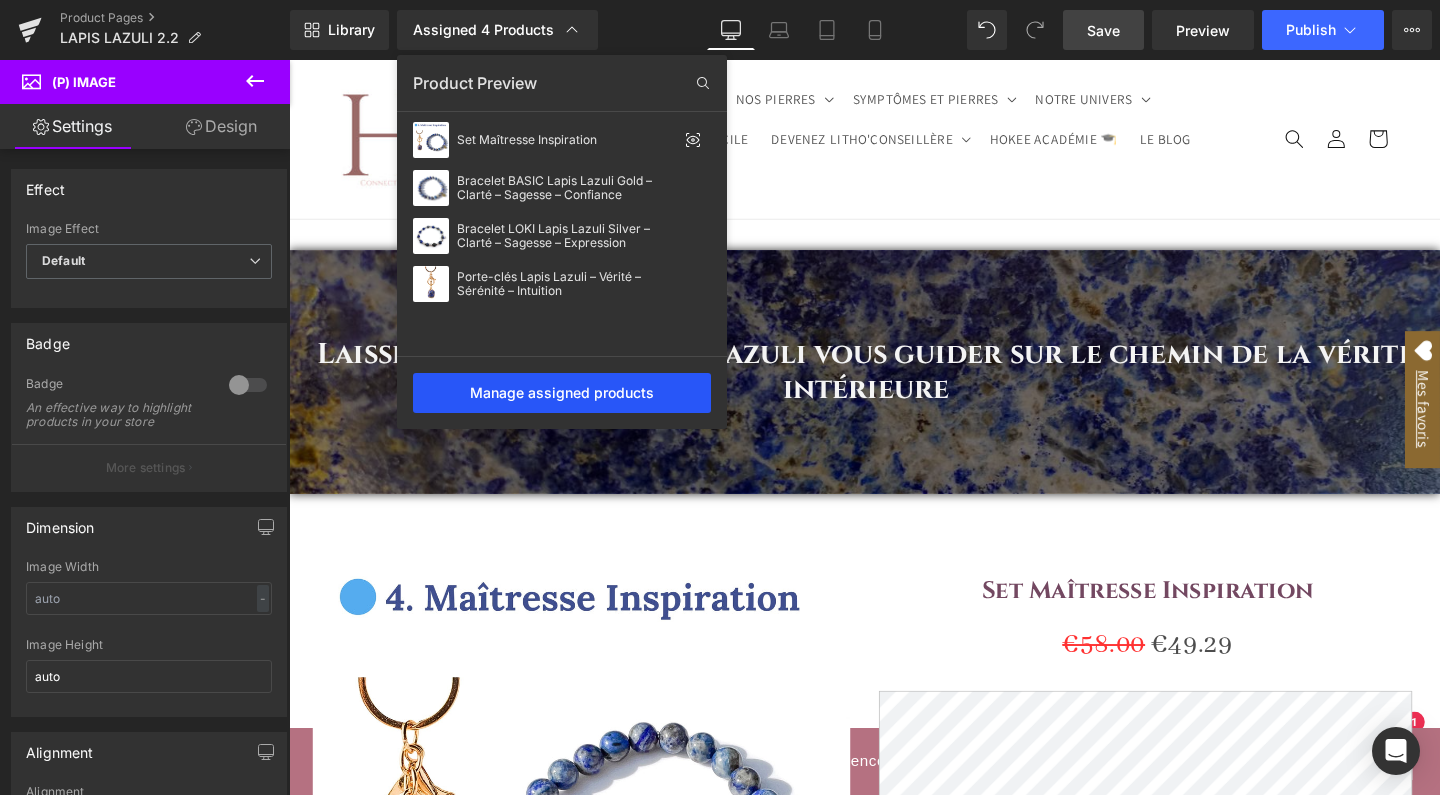 click on "Manage assigned products" at bounding box center (562, 393) 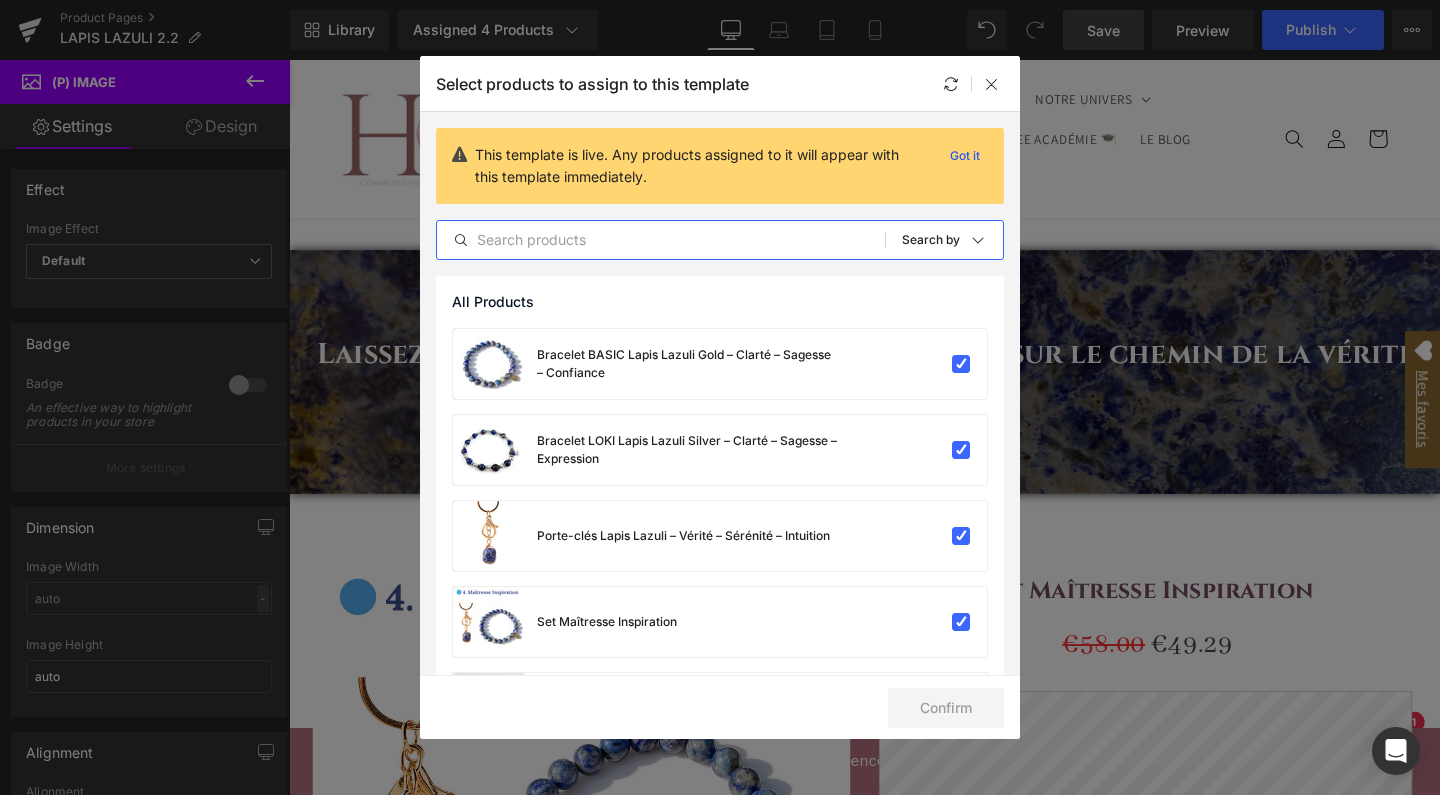 click at bounding box center [661, 240] 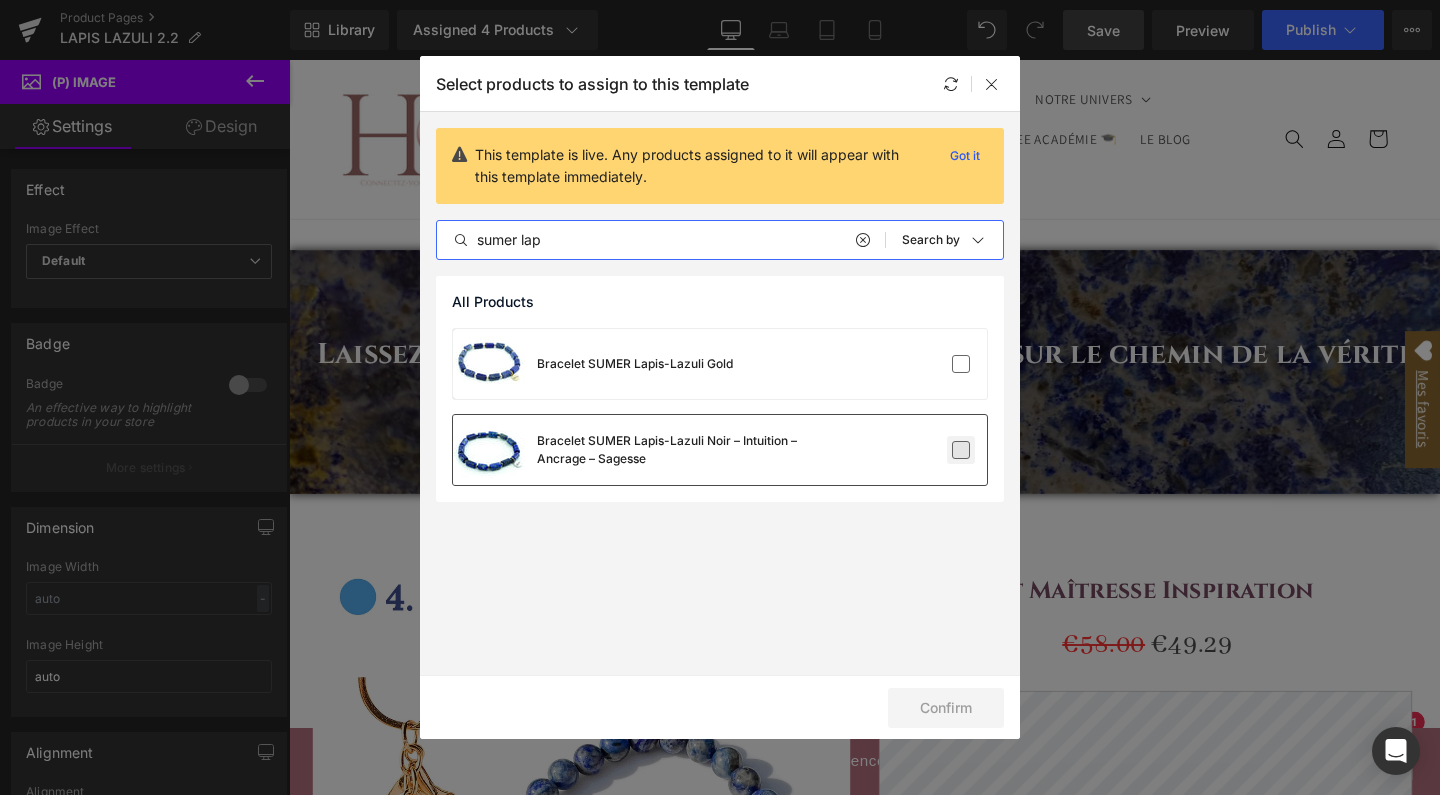 type on "sumer lap" 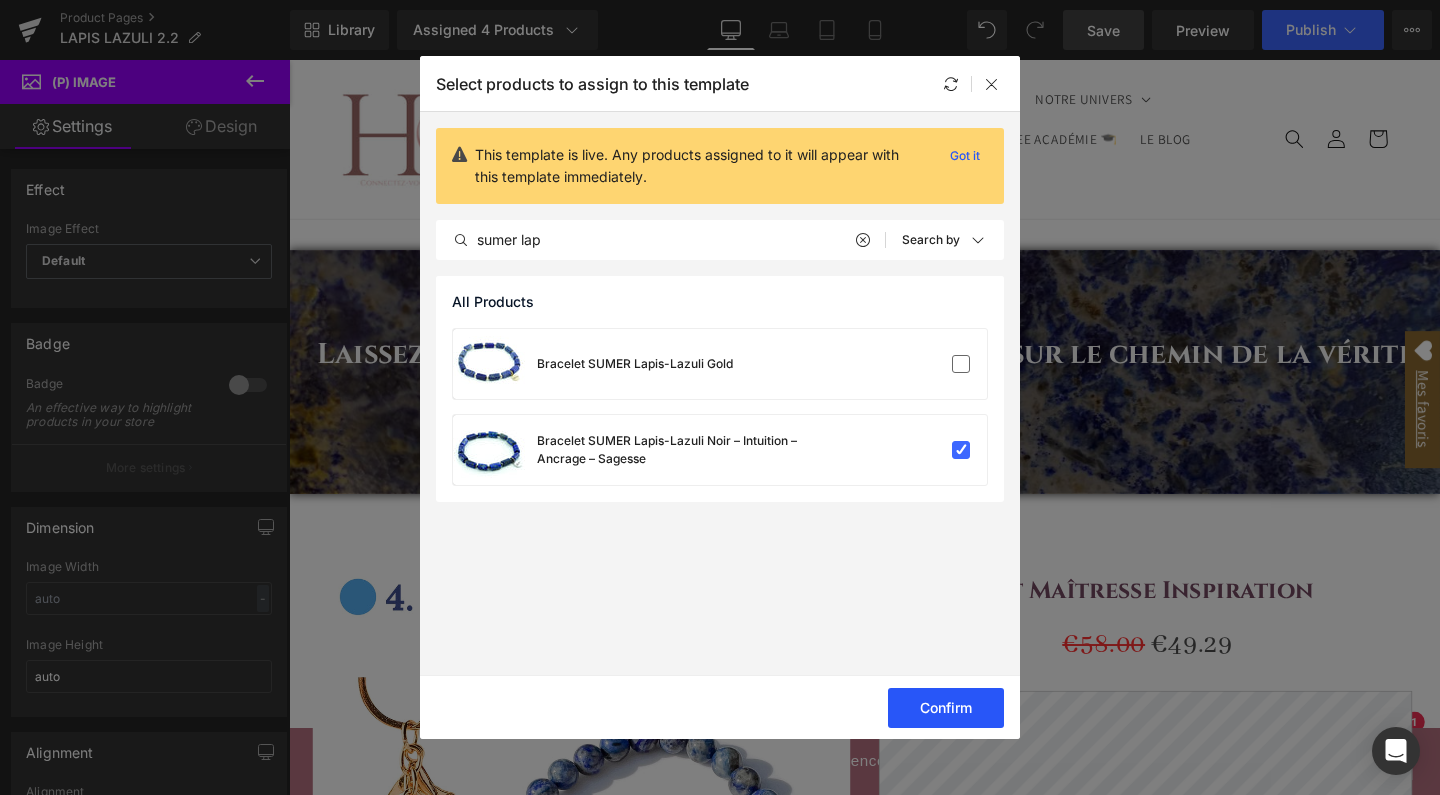 click on "Confirm" at bounding box center (946, 708) 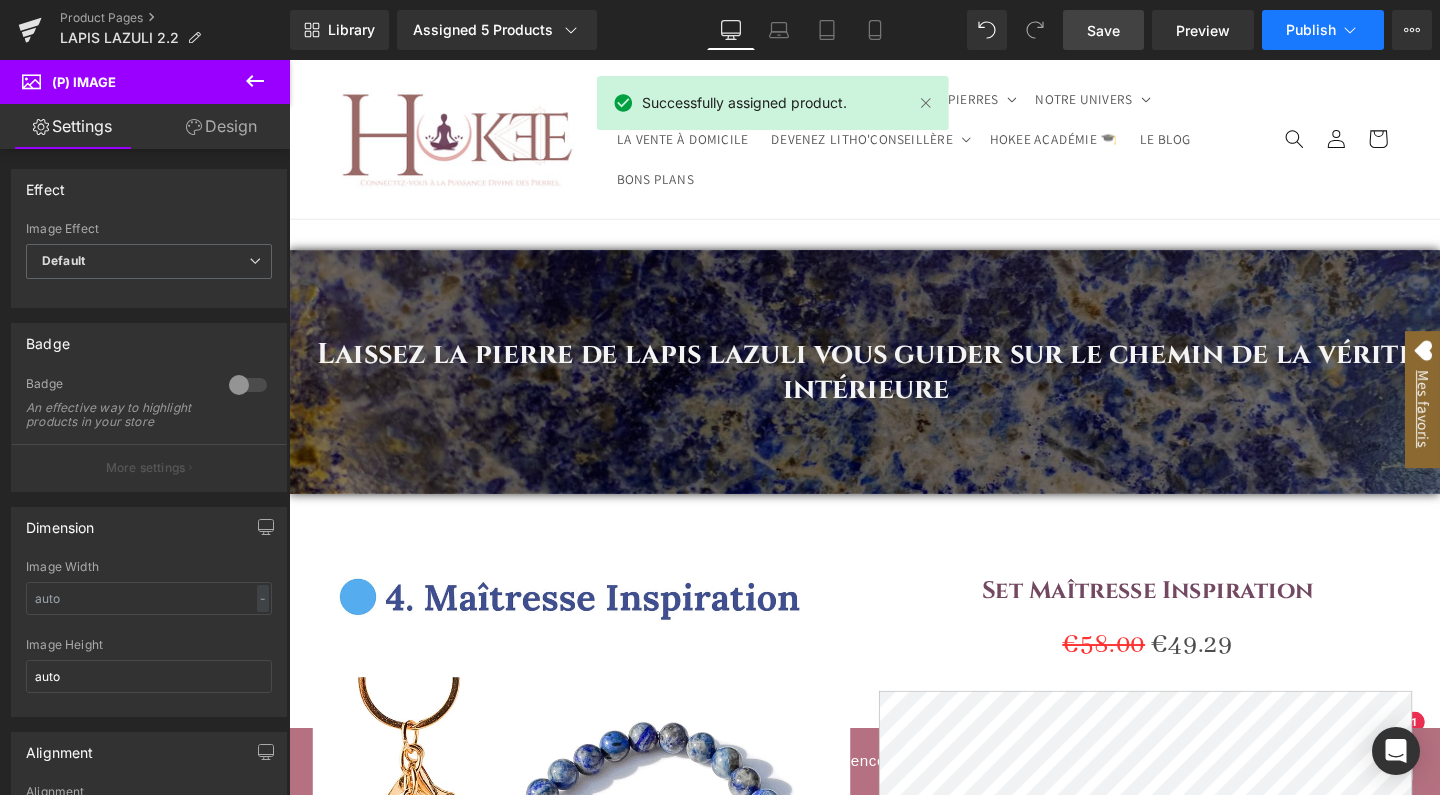 click on "Publish" at bounding box center (1311, 30) 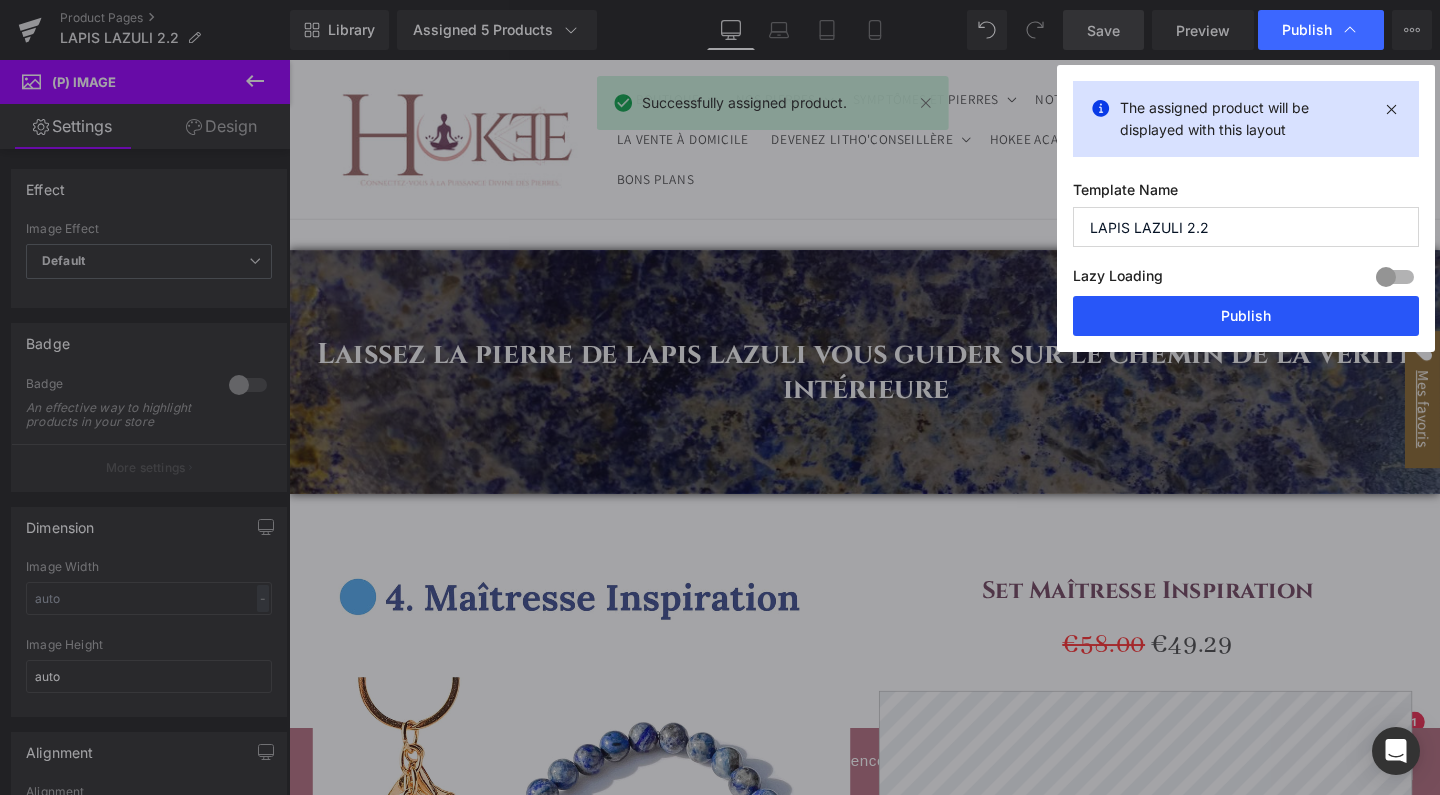 click on "Publish" at bounding box center (1246, 316) 